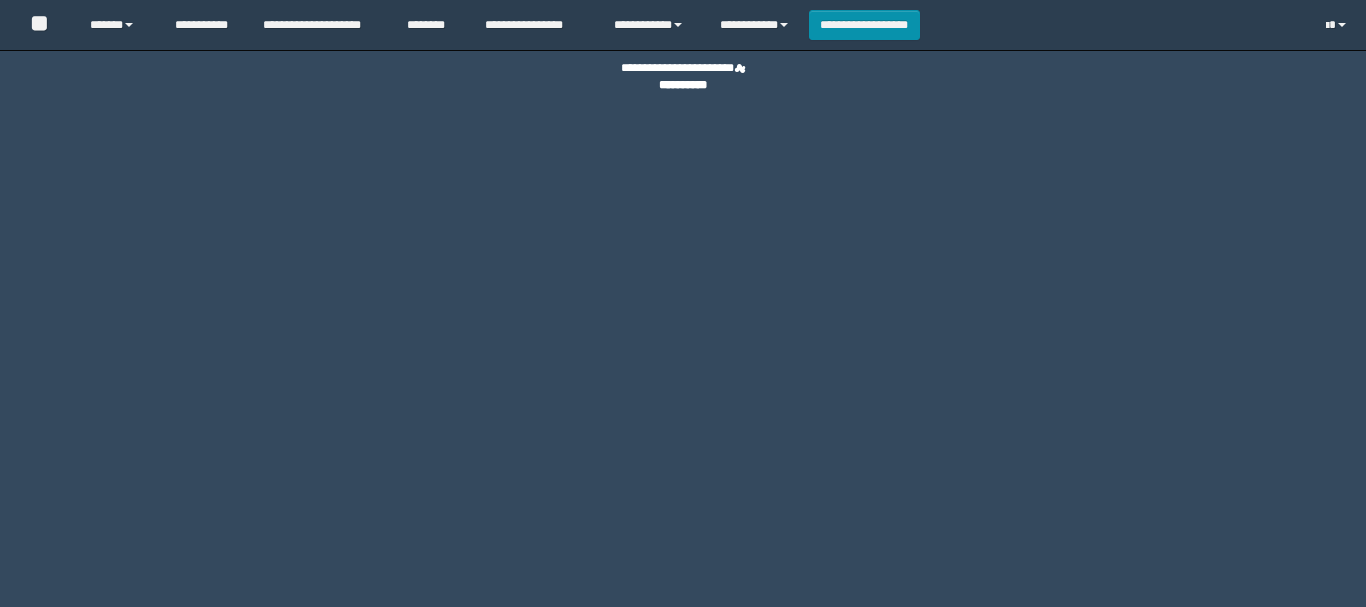 scroll, scrollTop: 0, scrollLeft: 0, axis: both 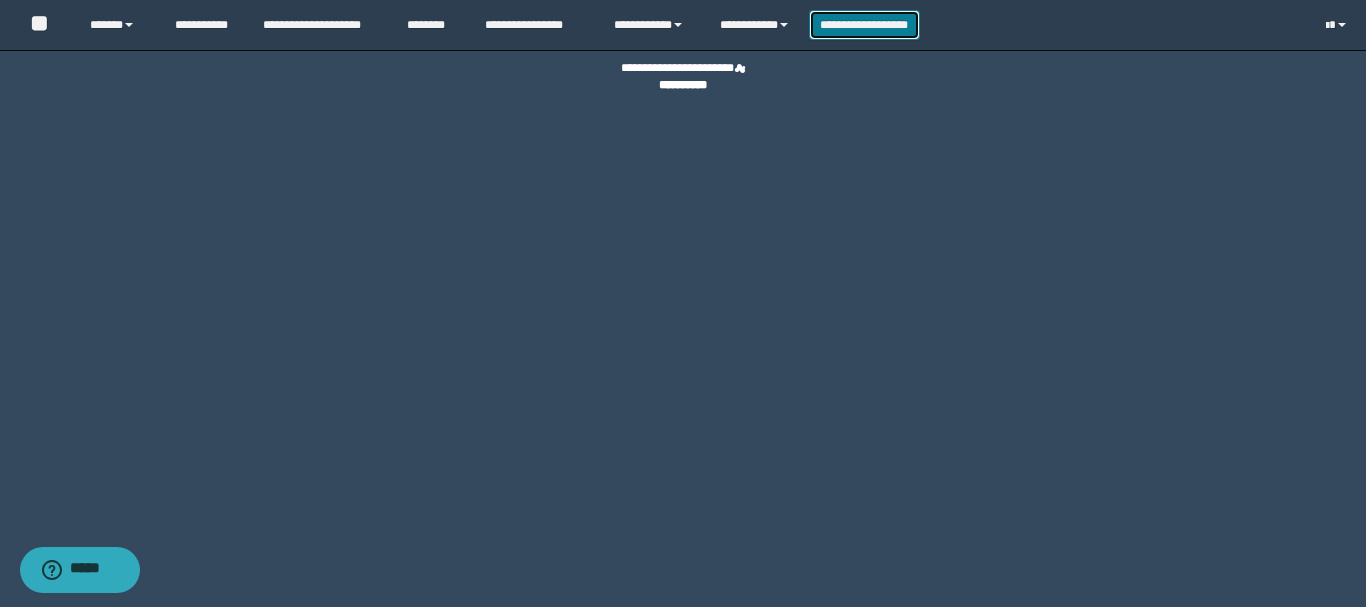 click on "**********" at bounding box center (864, 25) 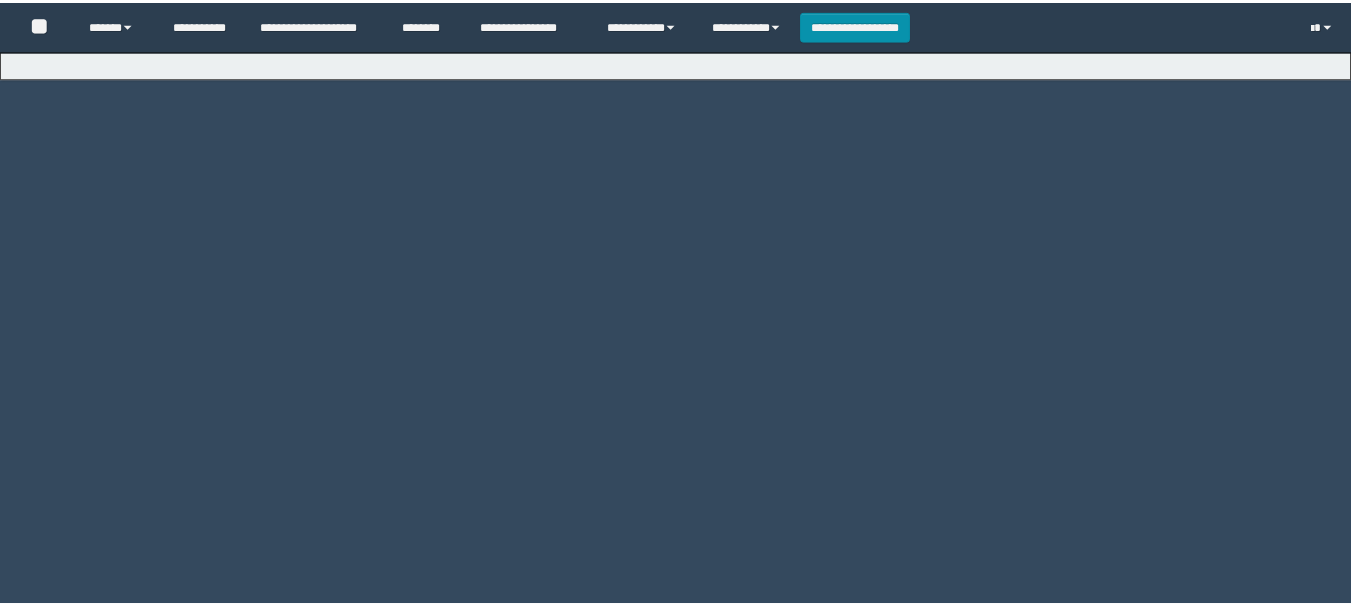 scroll, scrollTop: 0, scrollLeft: 0, axis: both 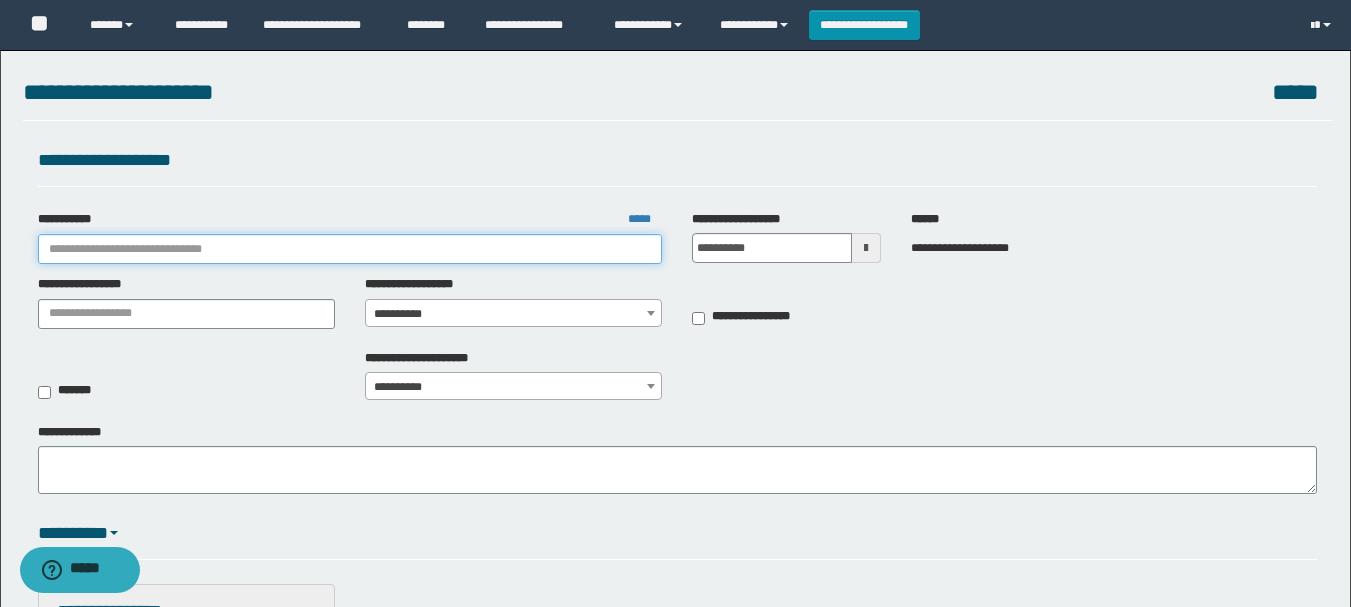 click on "**********" at bounding box center (350, 249) 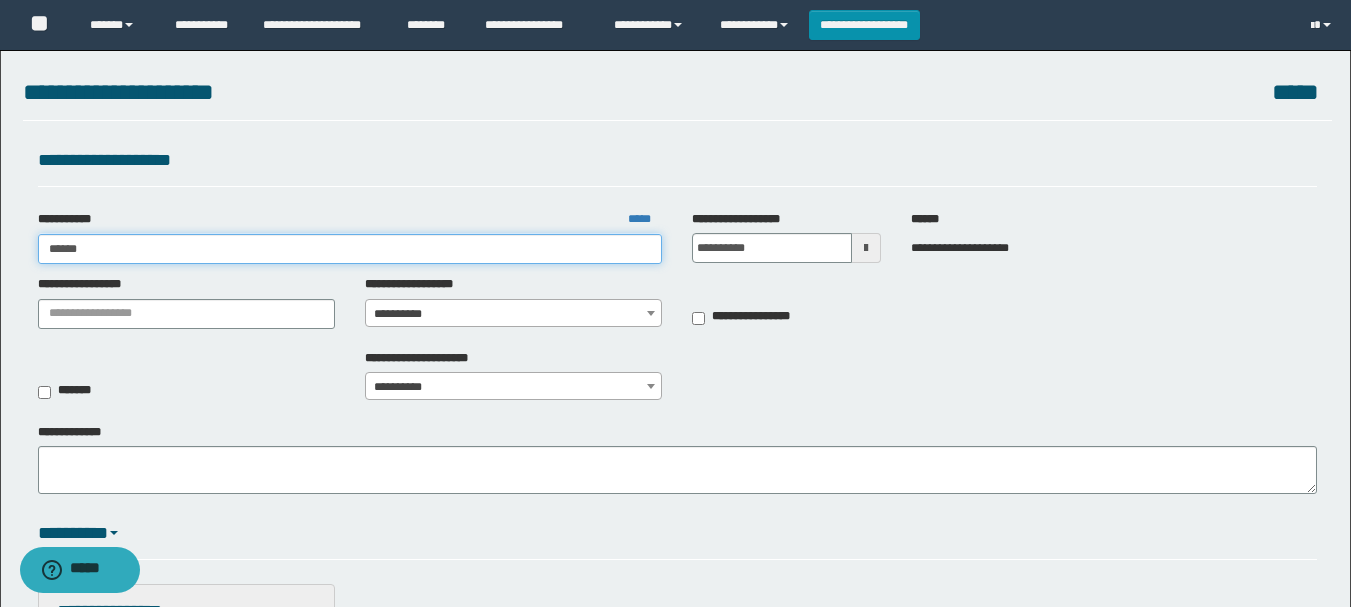 type on "******" 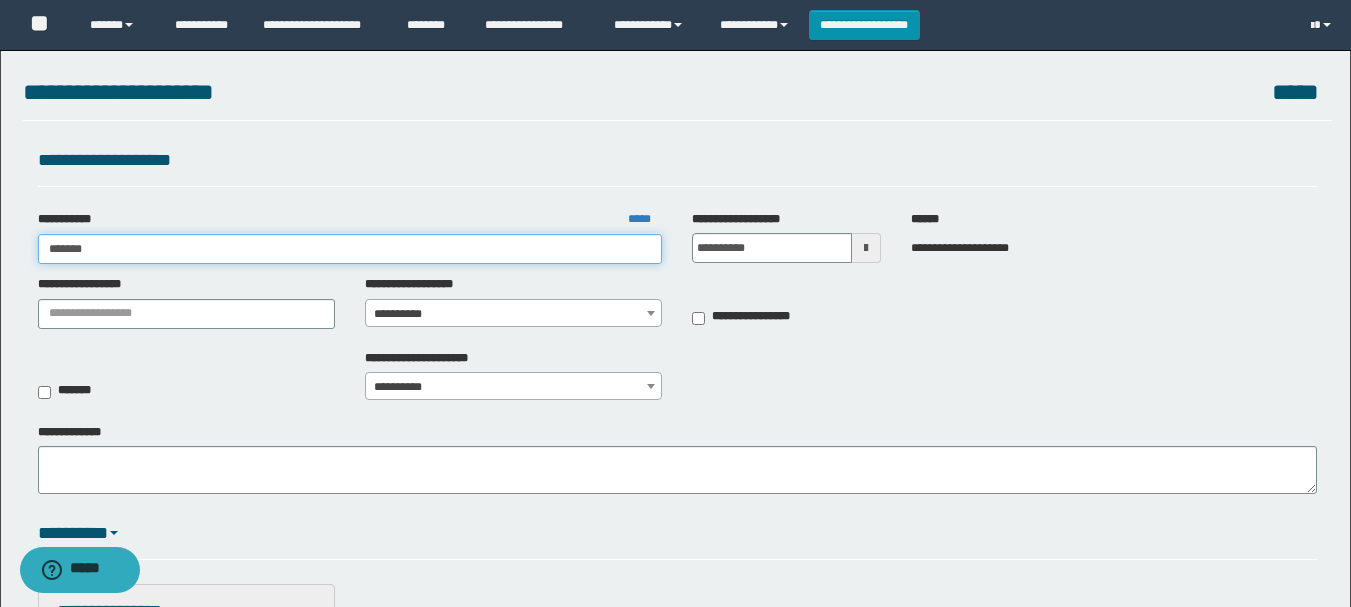 type on "******" 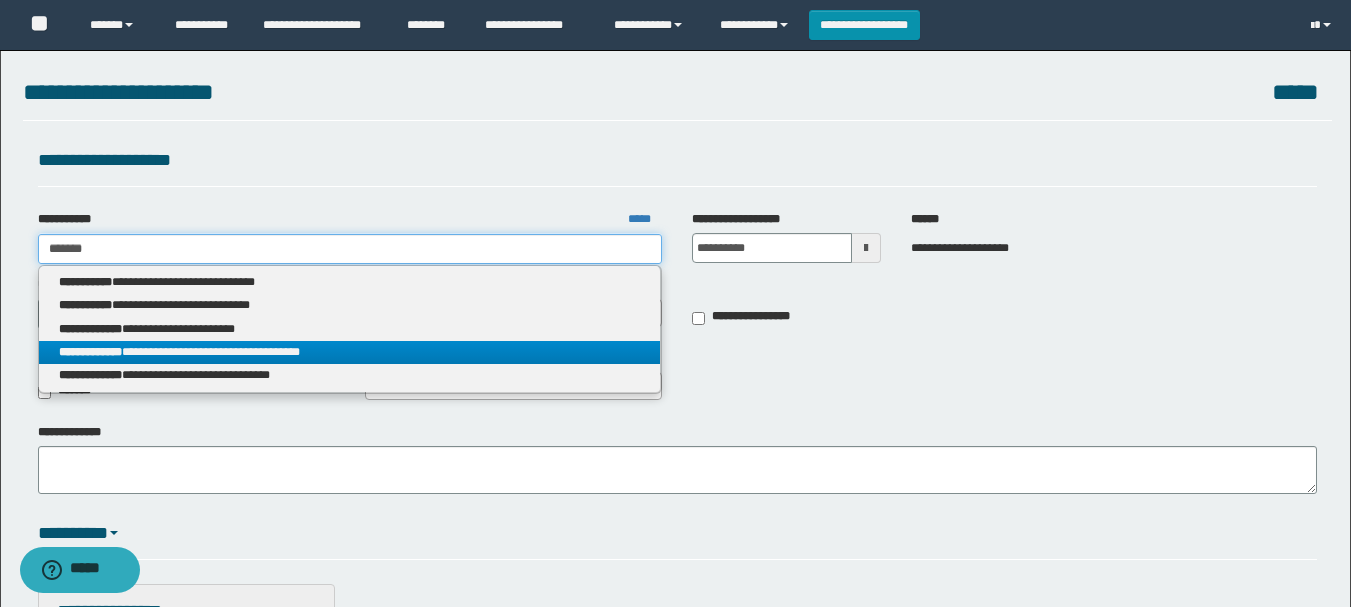 type on "******" 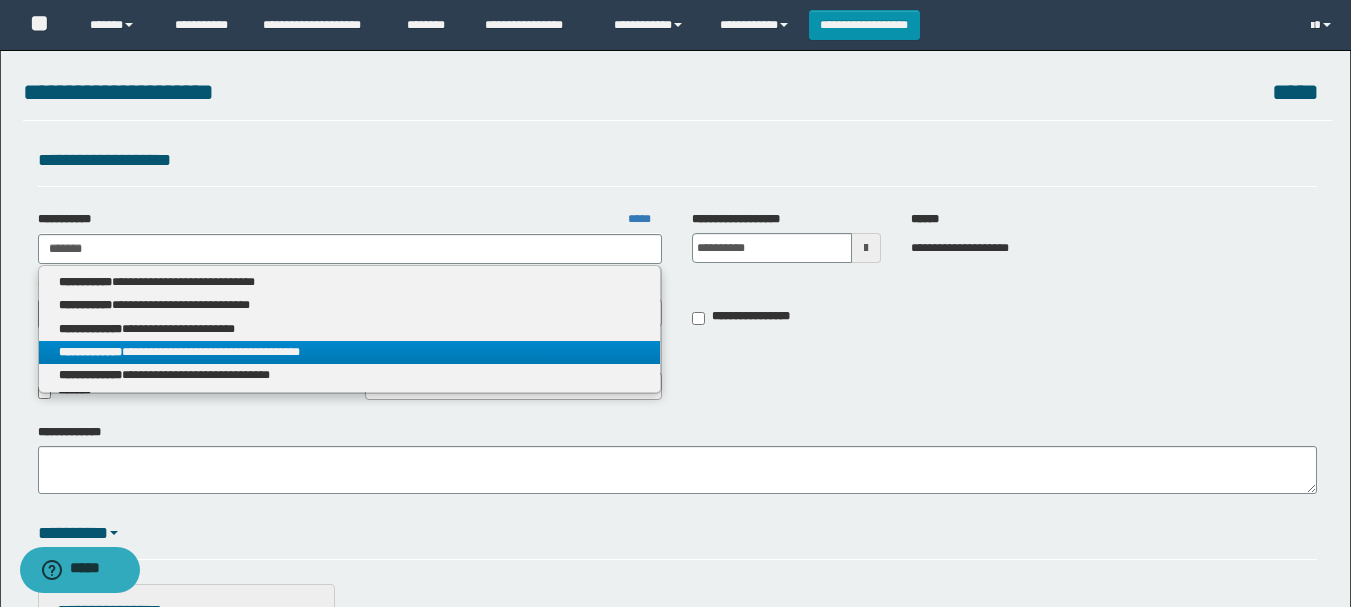 click on "**********" at bounding box center (350, 352) 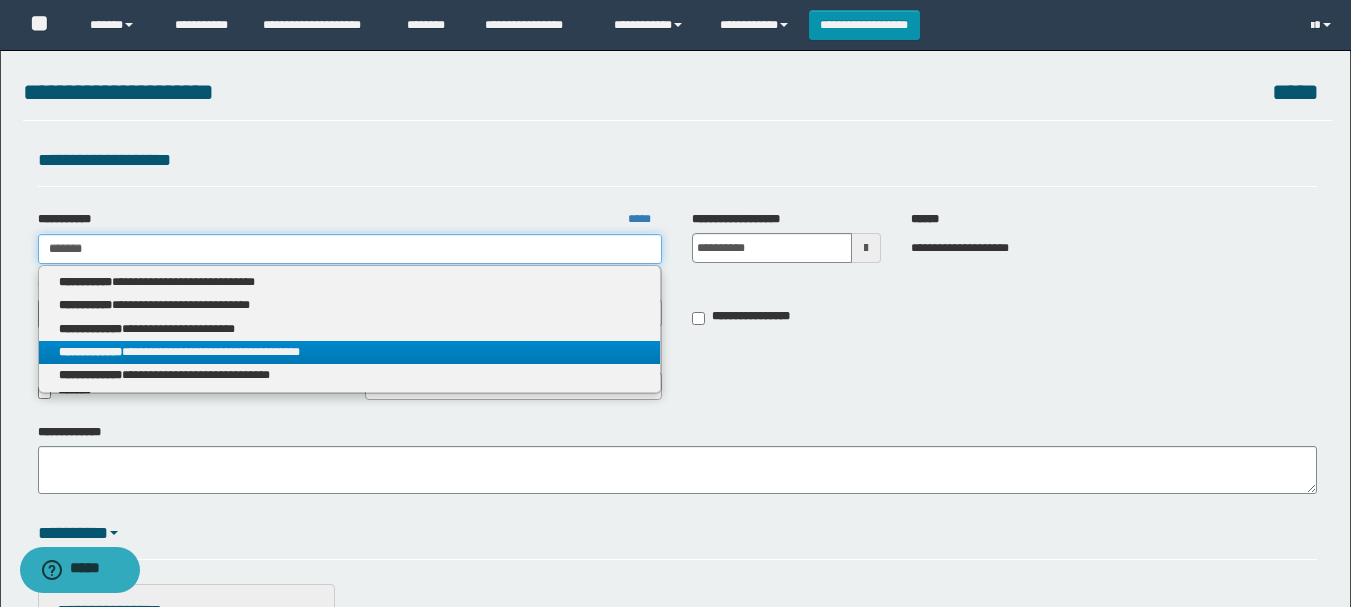 type 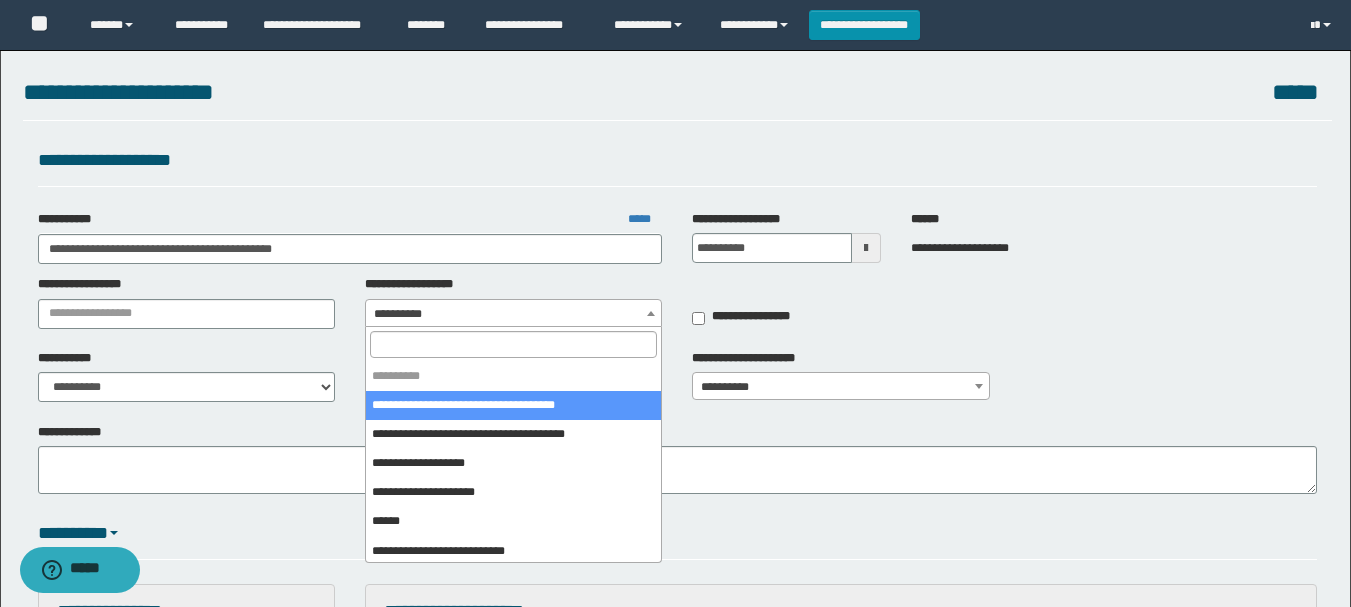 click on "**********" at bounding box center (513, 314) 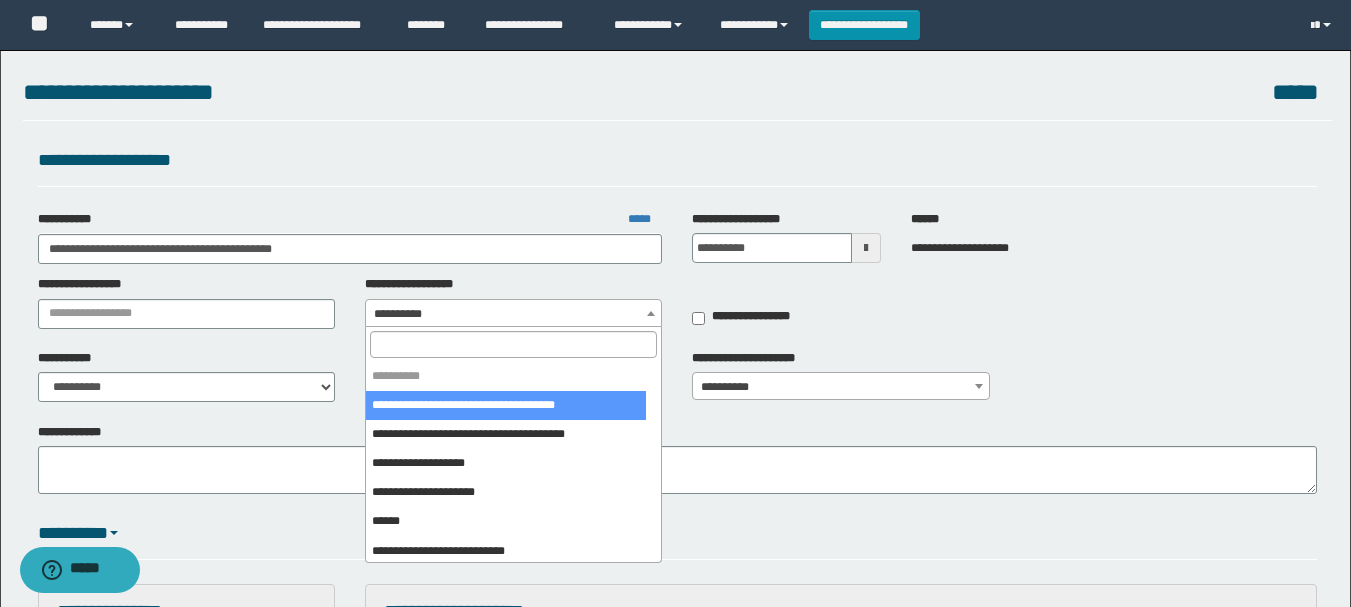 click at bounding box center [513, 344] 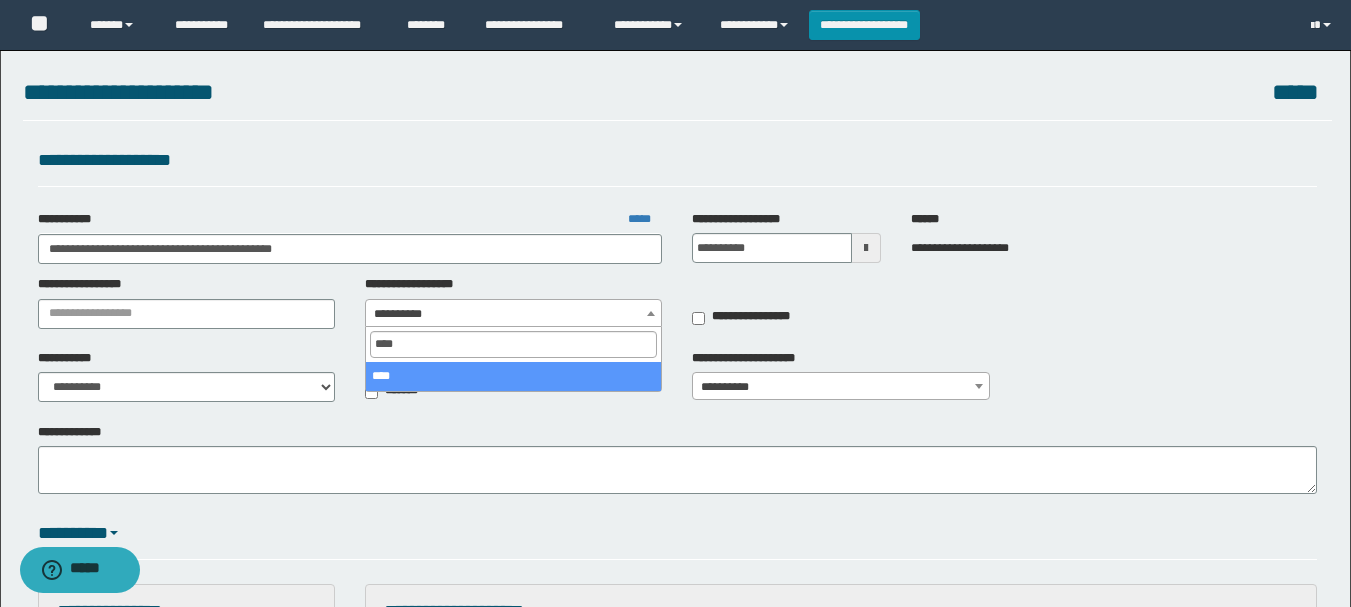 type on "****" 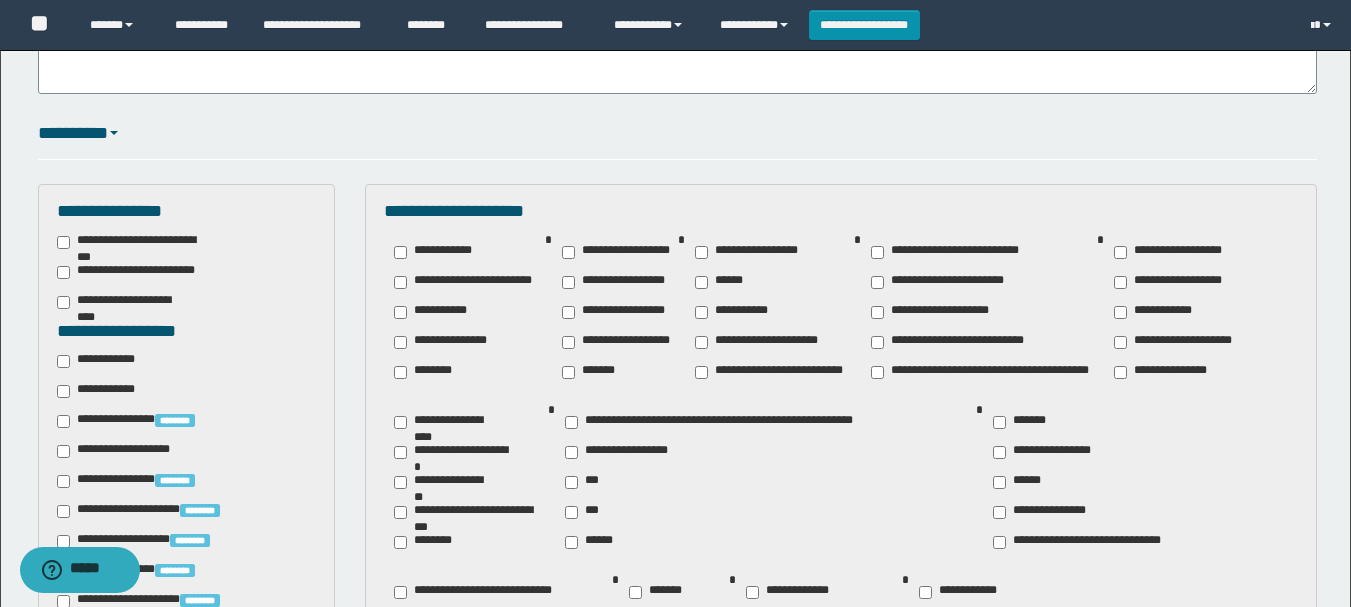 scroll, scrollTop: 800, scrollLeft: 0, axis: vertical 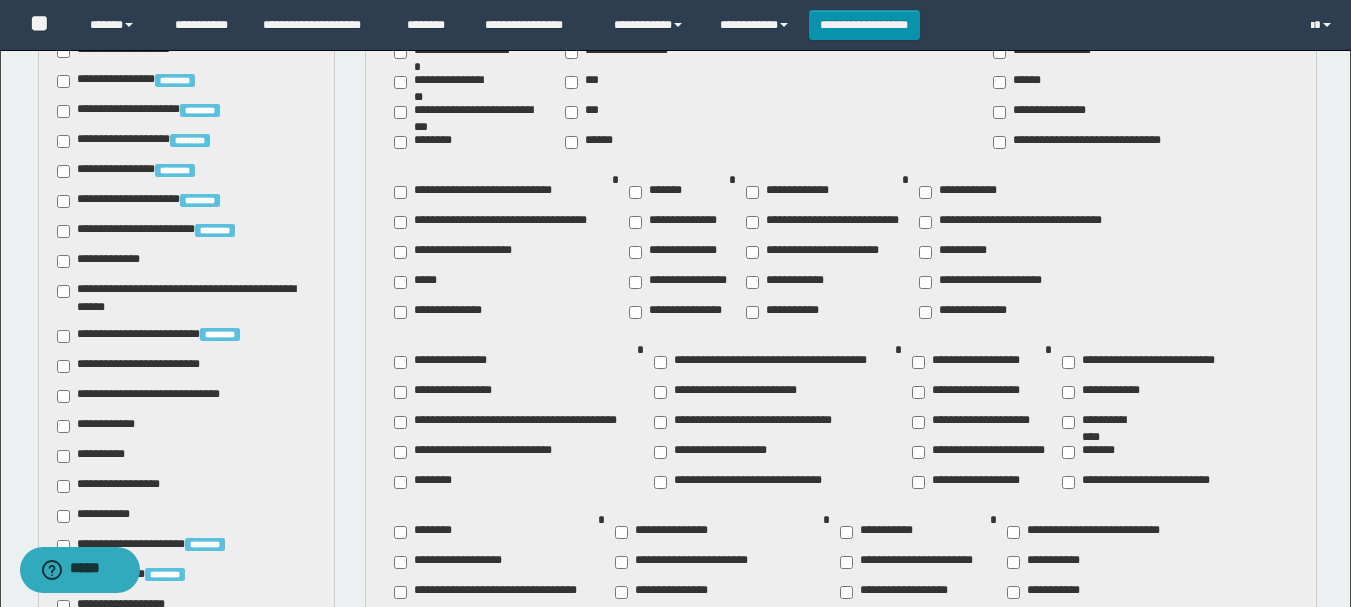 click on "**********" at bounding box center (143, 366) 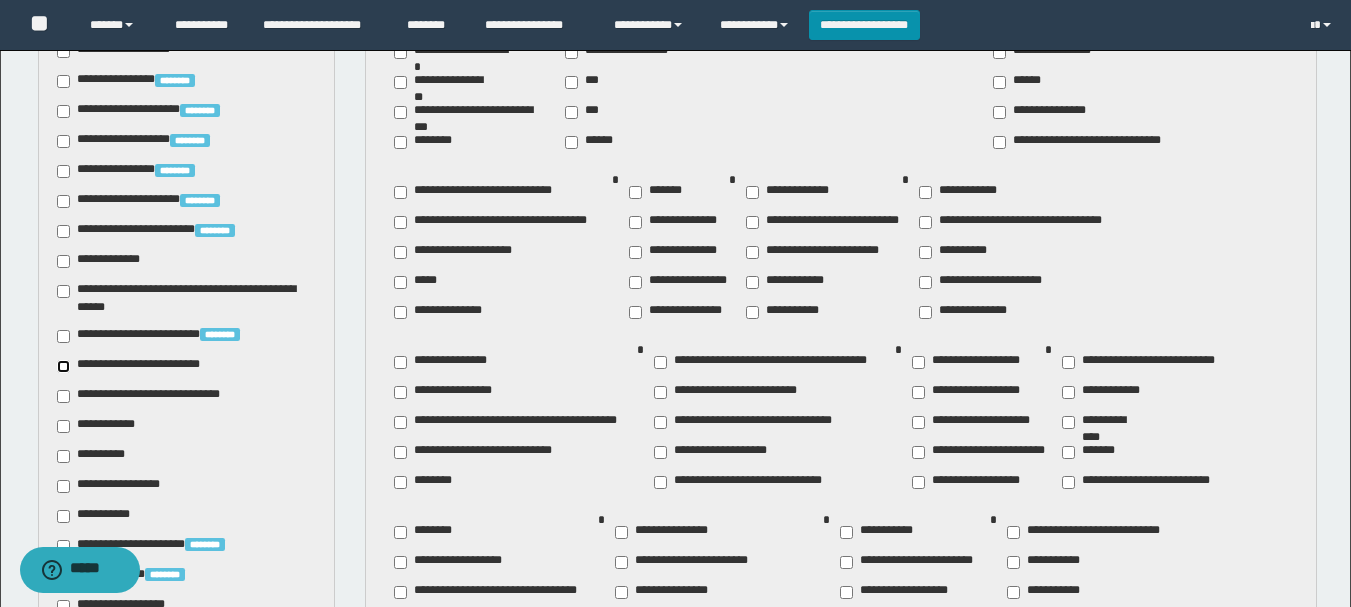 scroll, scrollTop: 400, scrollLeft: 0, axis: vertical 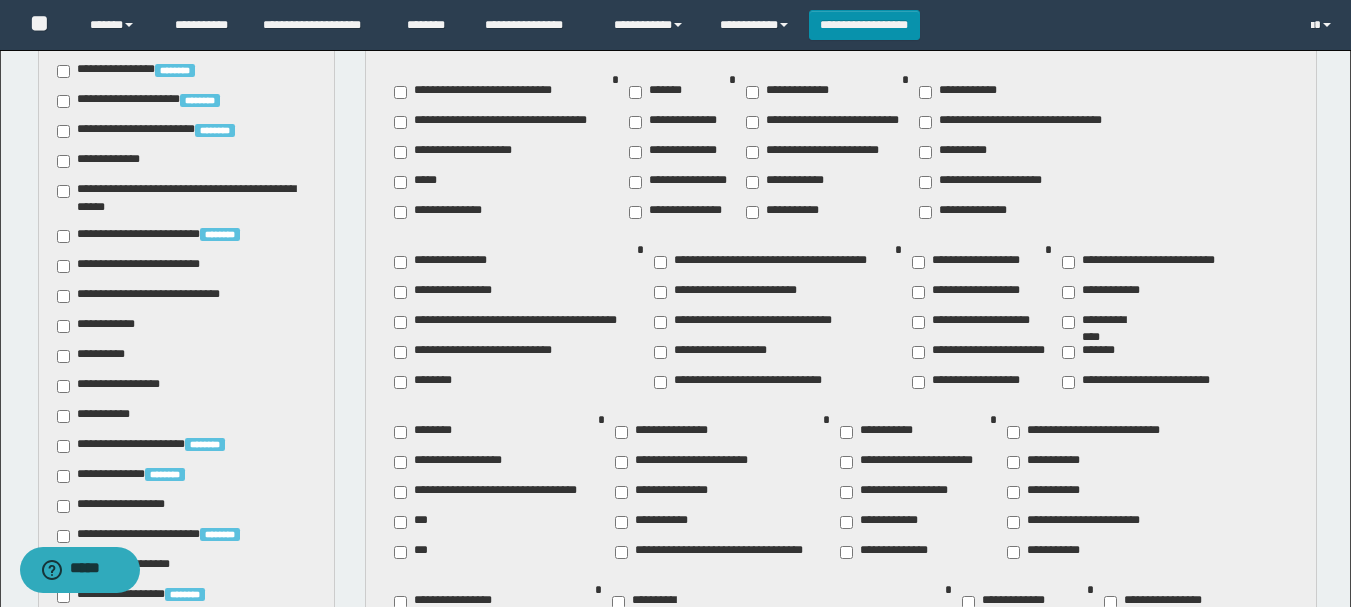 click on "**********" at bounding box center (115, 386) 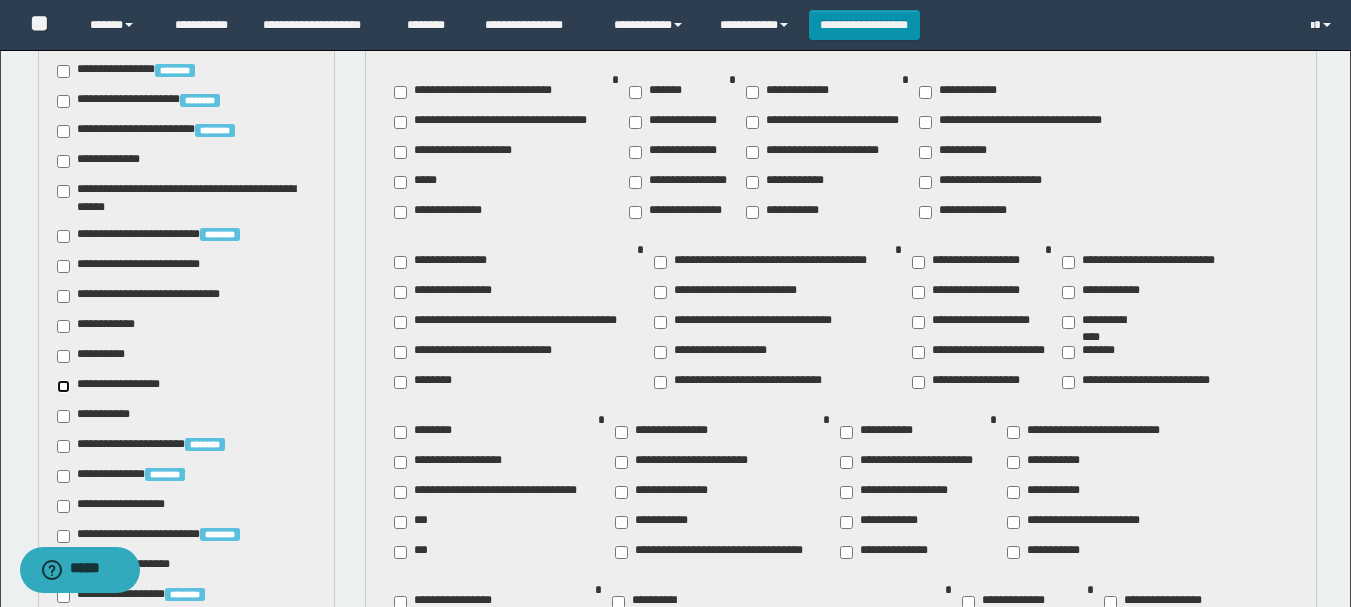 scroll, scrollTop: 1400, scrollLeft: 0, axis: vertical 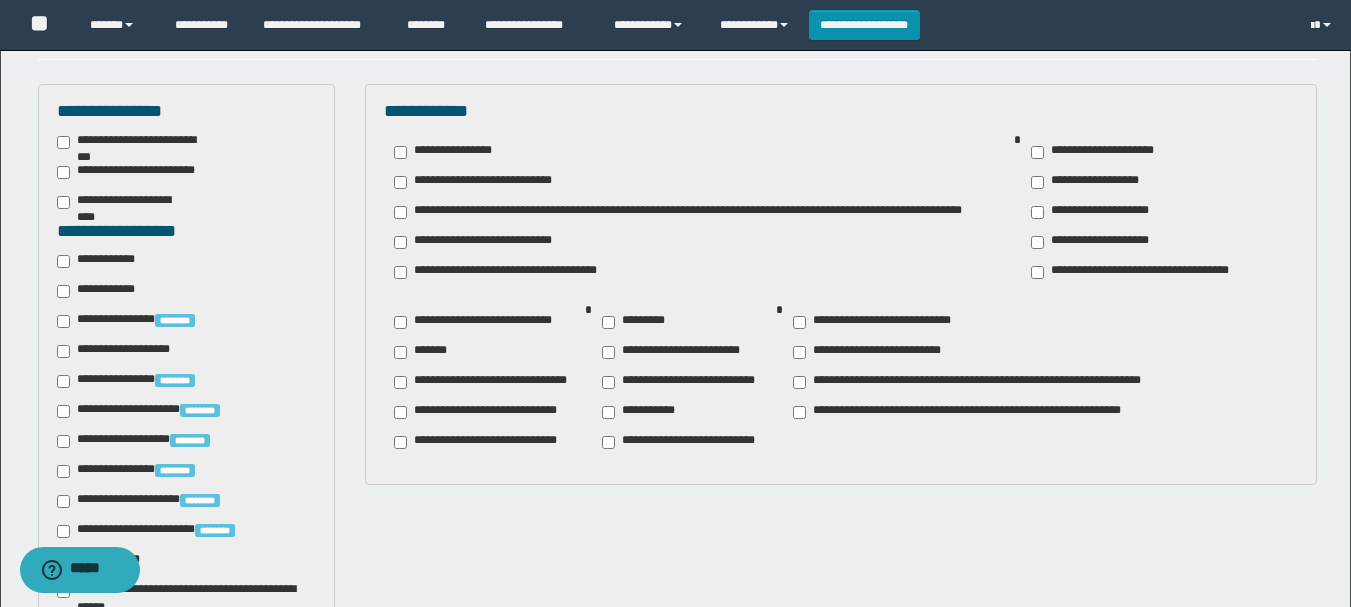 click on "**********" at bounding box center (704, 212) 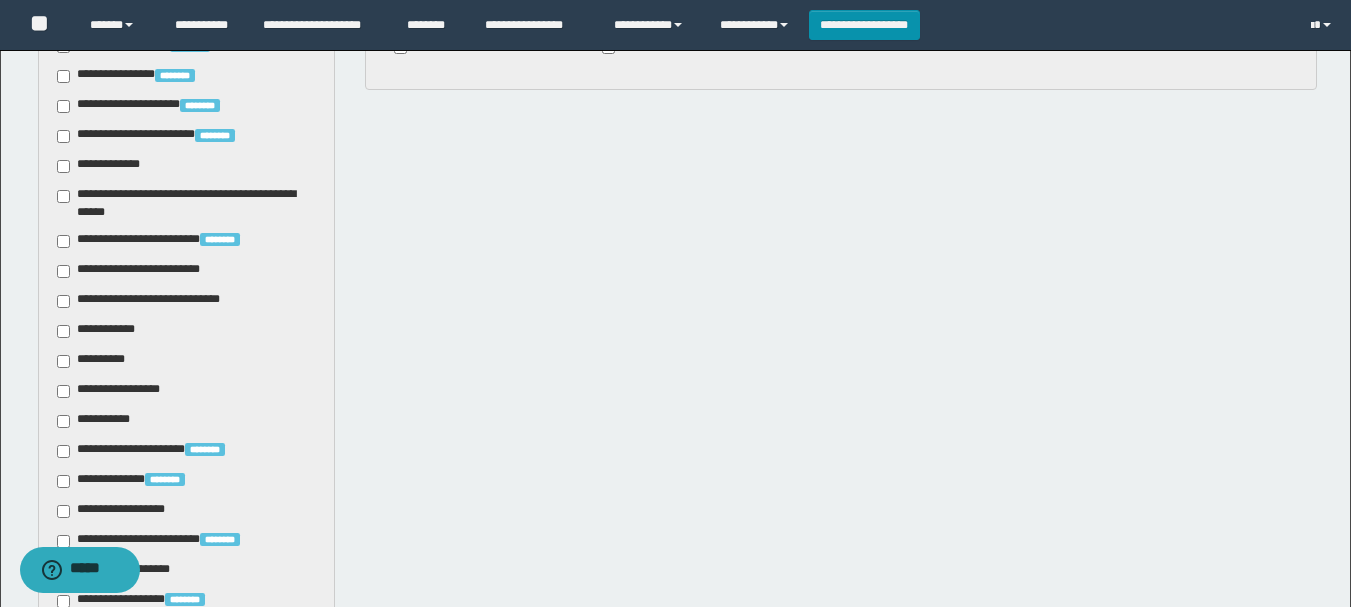 scroll, scrollTop: 1495, scrollLeft: 0, axis: vertical 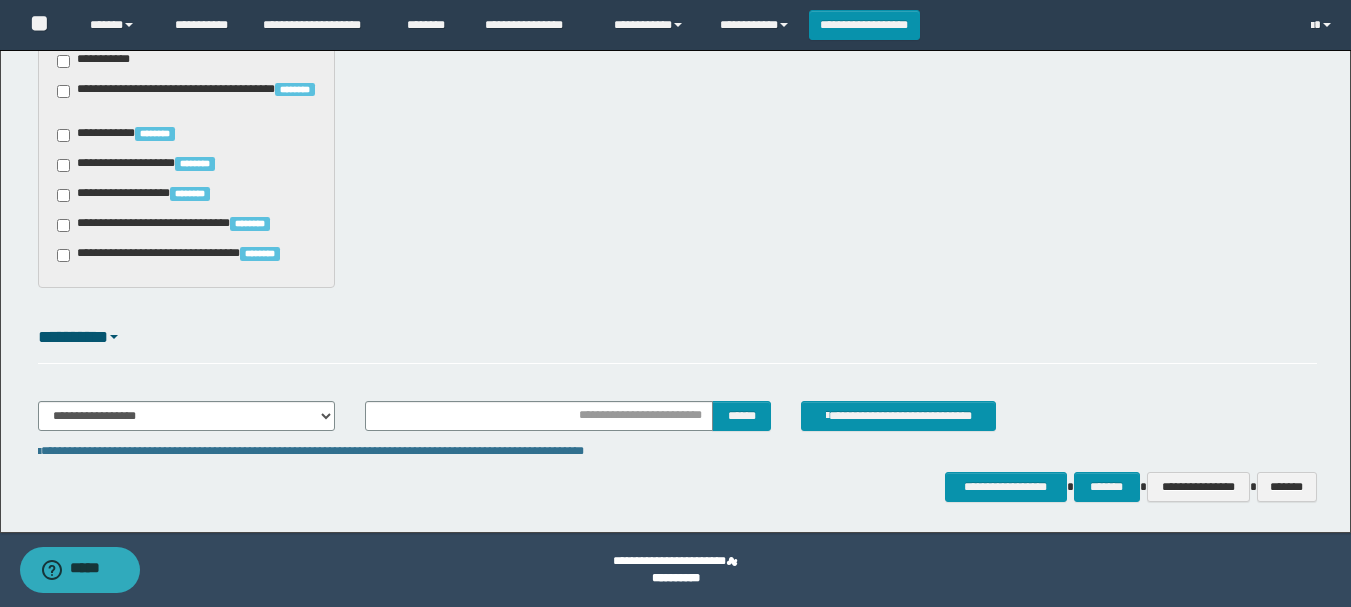 click on "**********" at bounding box center [677, 424] 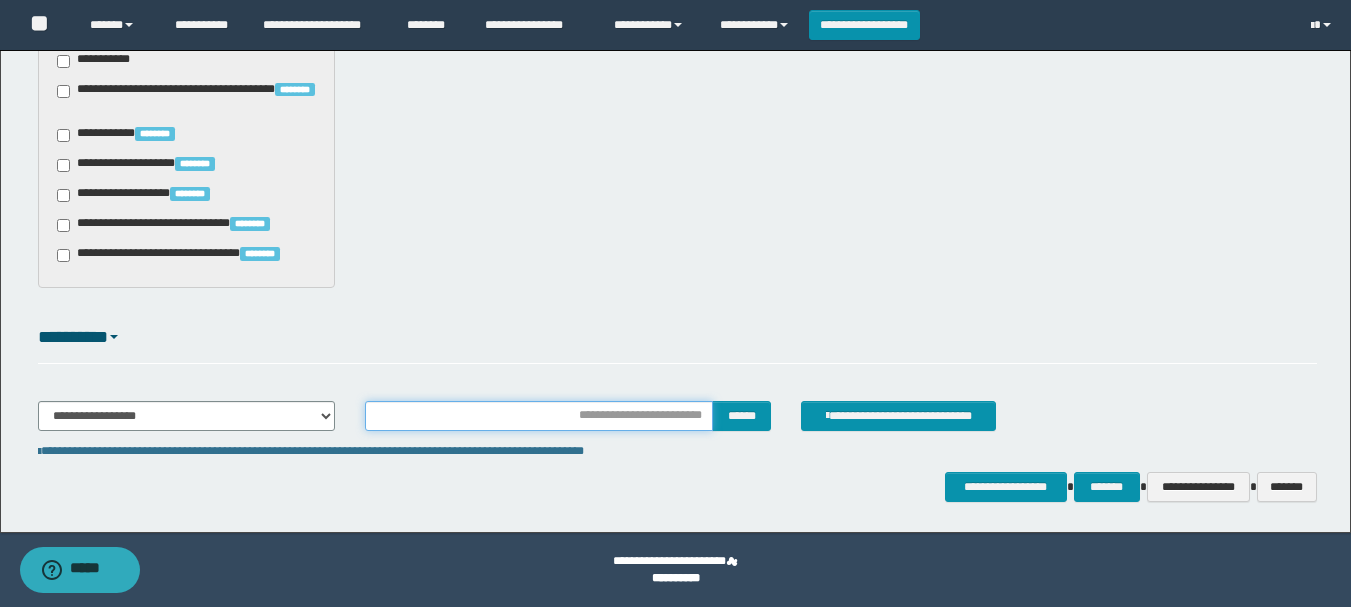 click at bounding box center (539, 416) 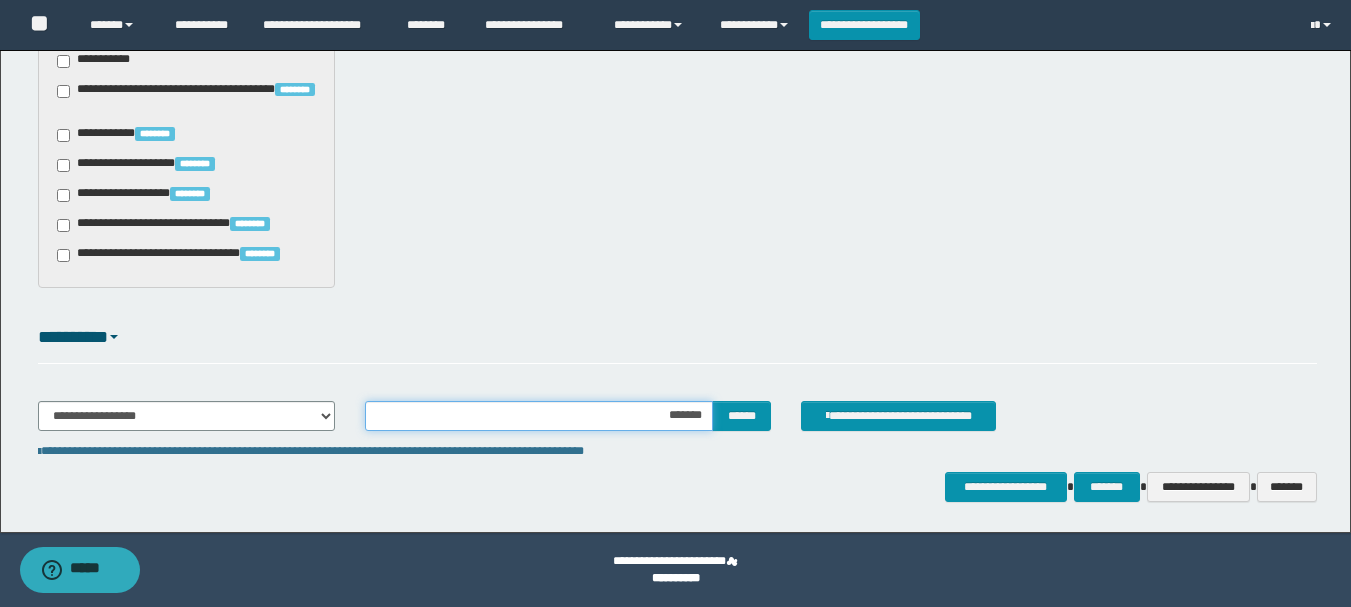 type on "********" 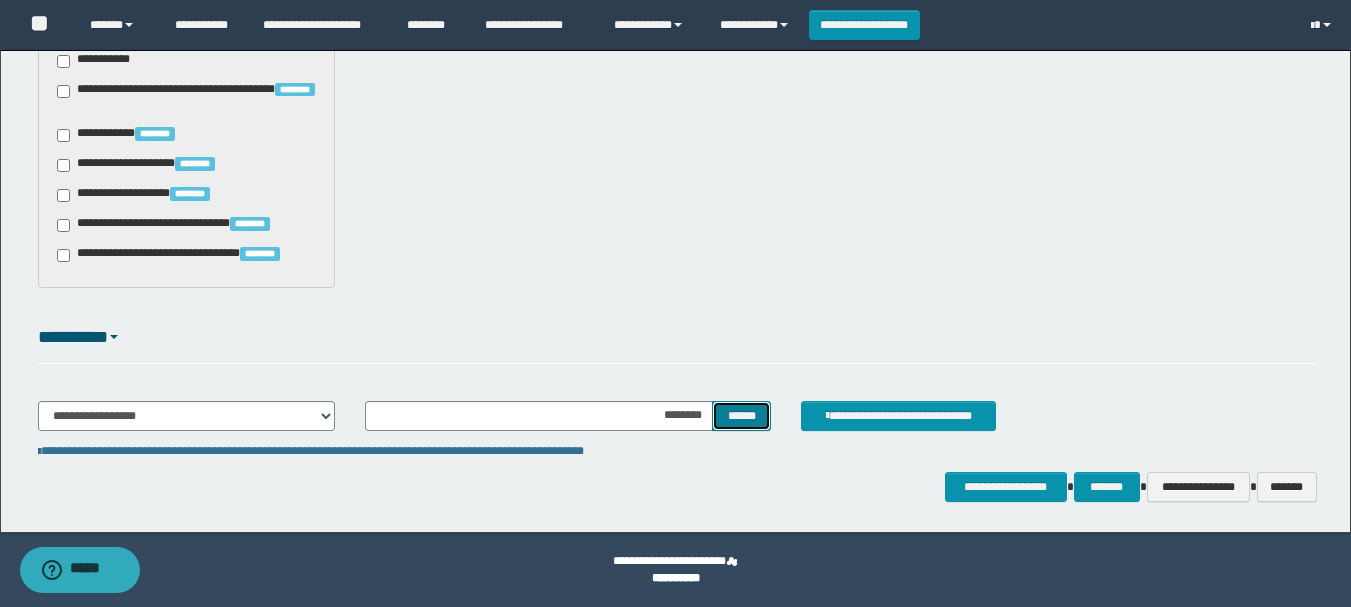 click on "******" at bounding box center [741, 416] 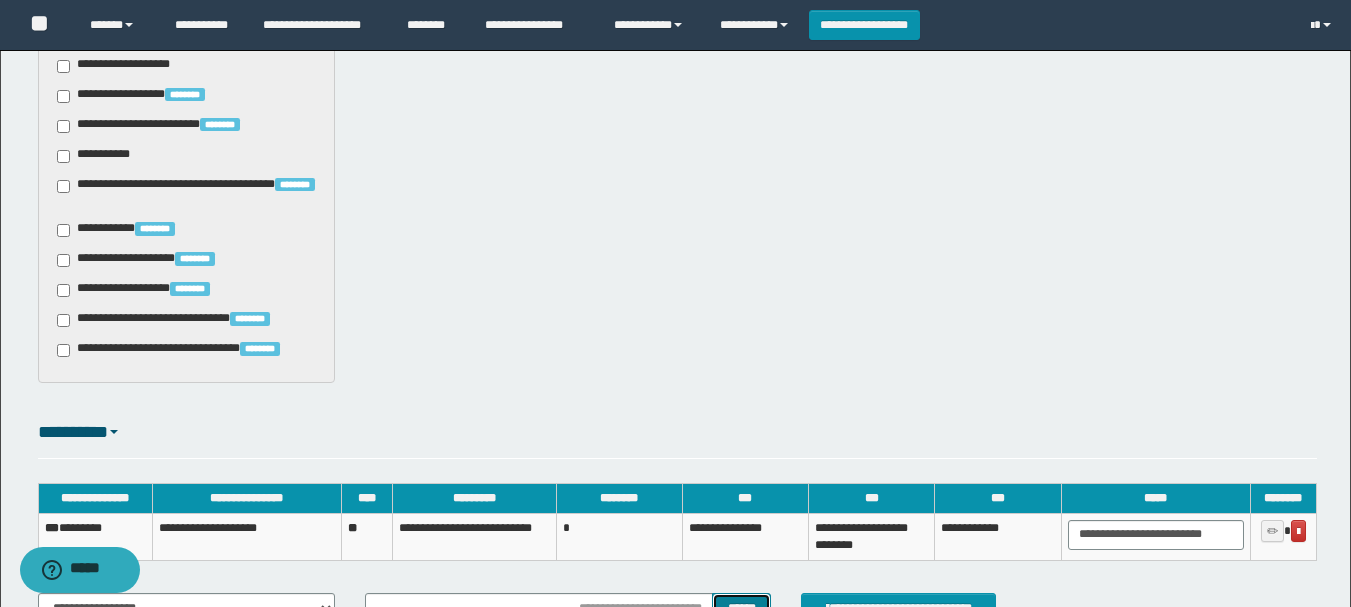scroll, scrollTop: 1593, scrollLeft: 0, axis: vertical 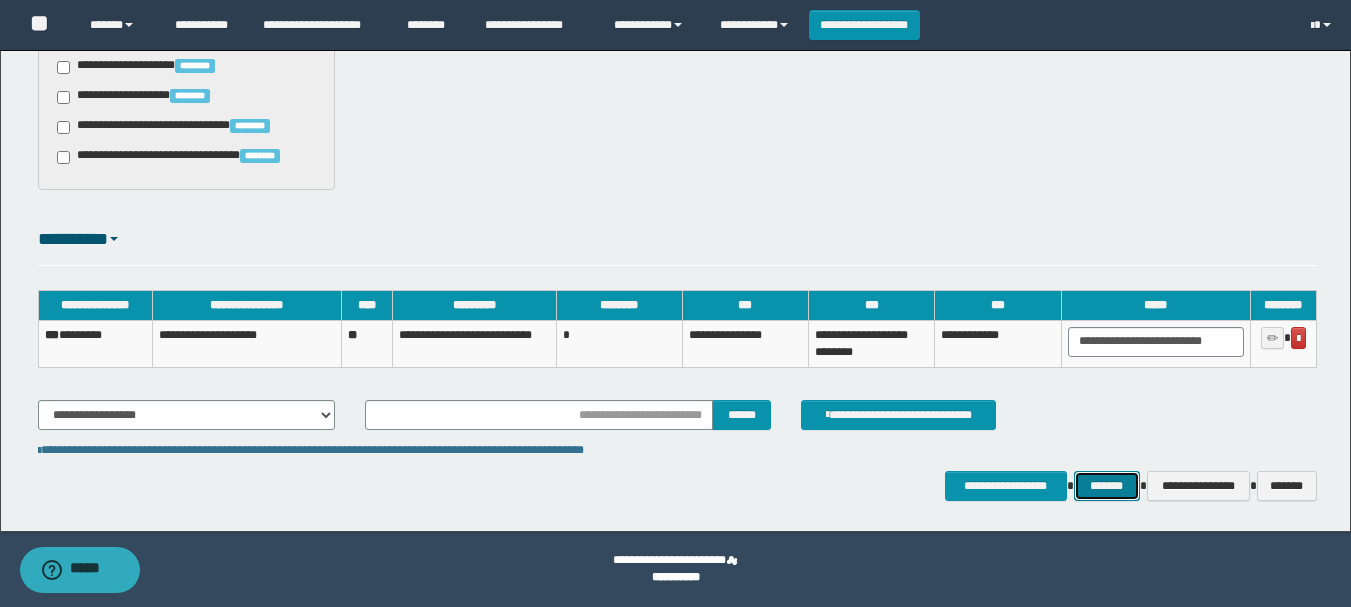 click on "*******" at bounding box center (1107, 486) 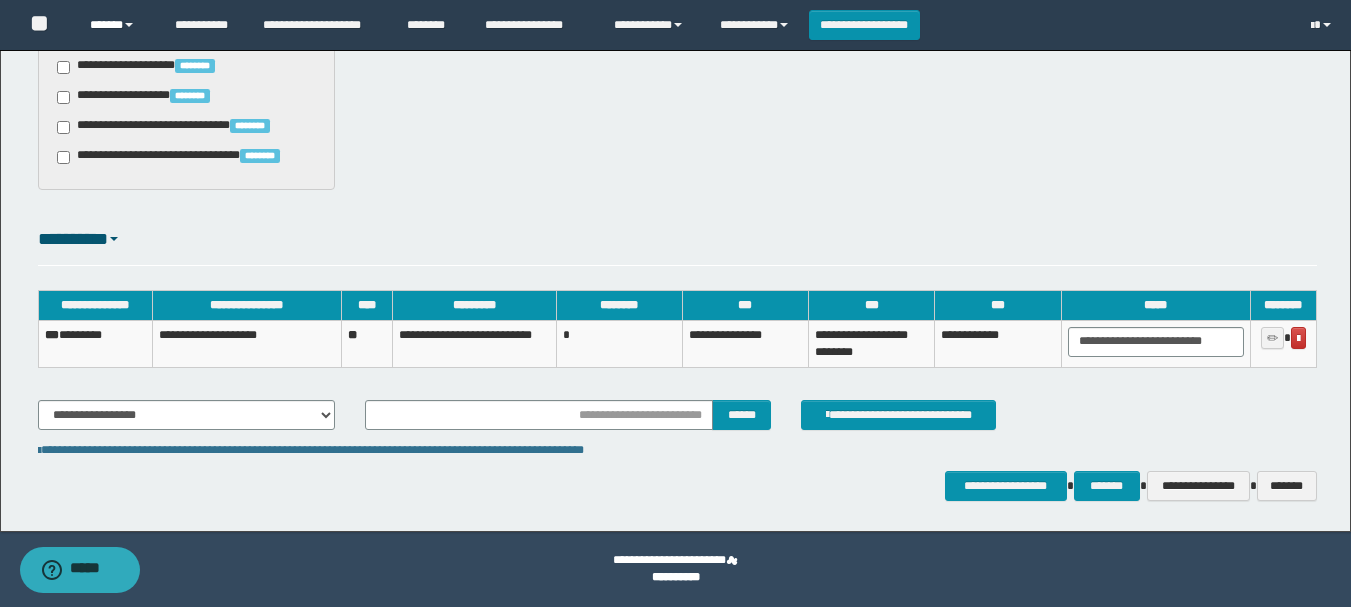 click on "******" at bounding box center (117, 25) 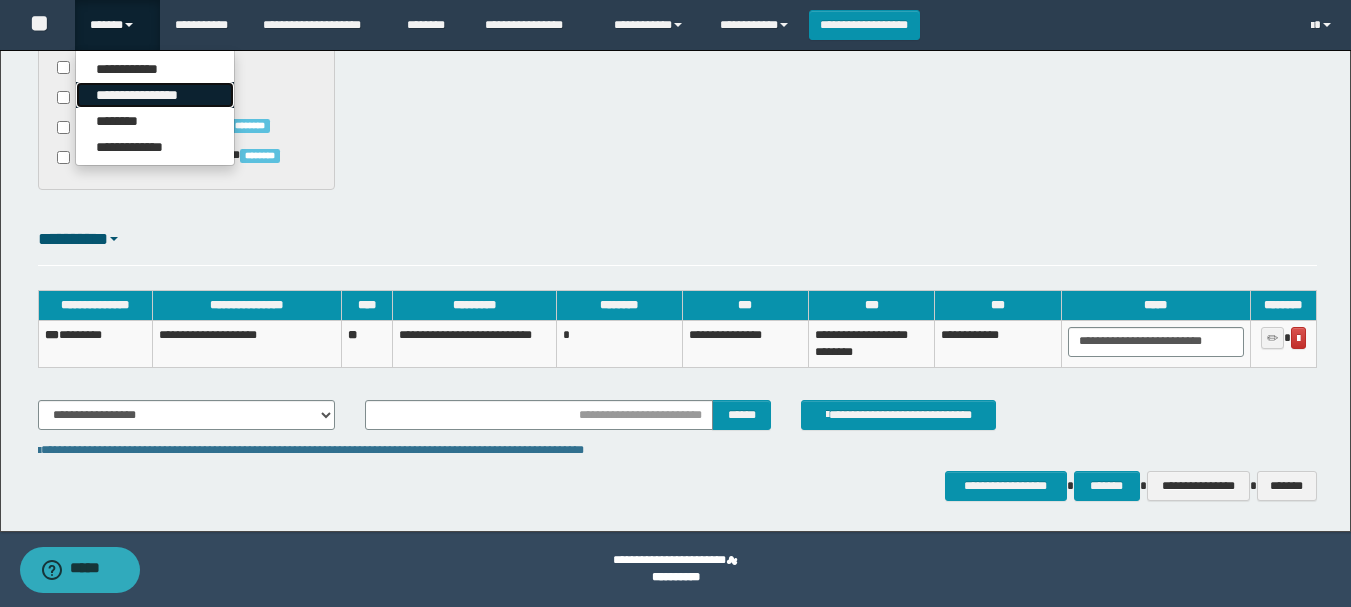 click on "**********" at bounding box center [155, 95] 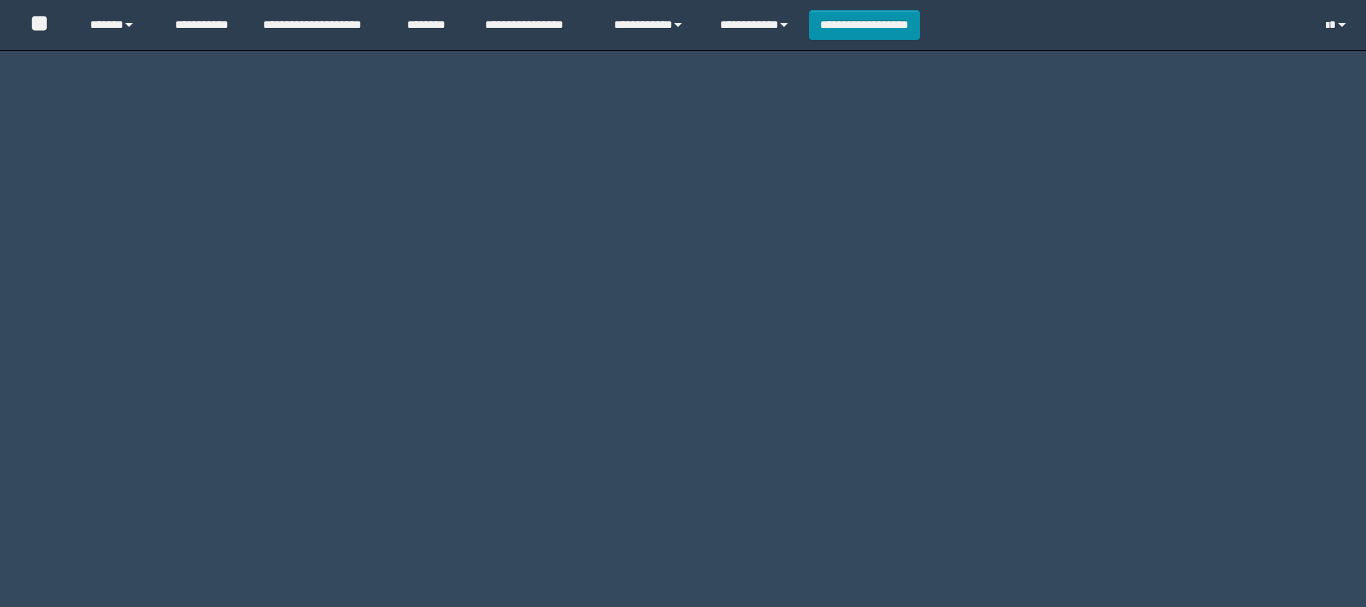 scroll, scrollTop: 0, scrollLeft: 0, axis: both 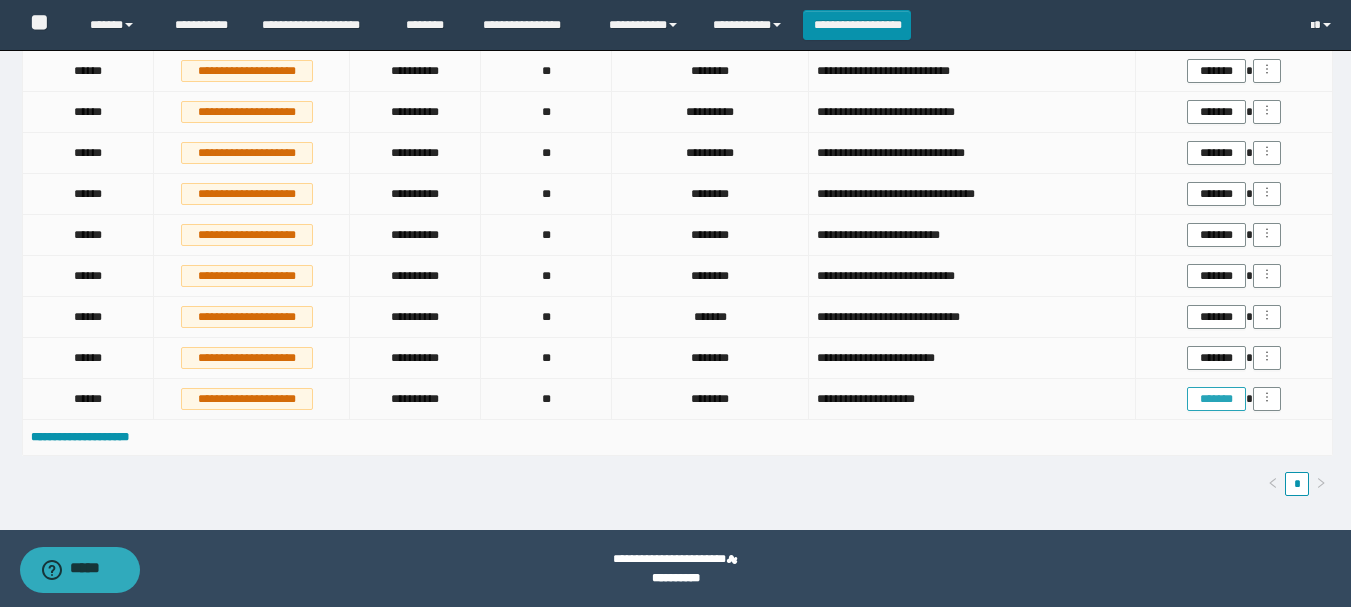 click on "*******" at bounding box center (1216, 399) 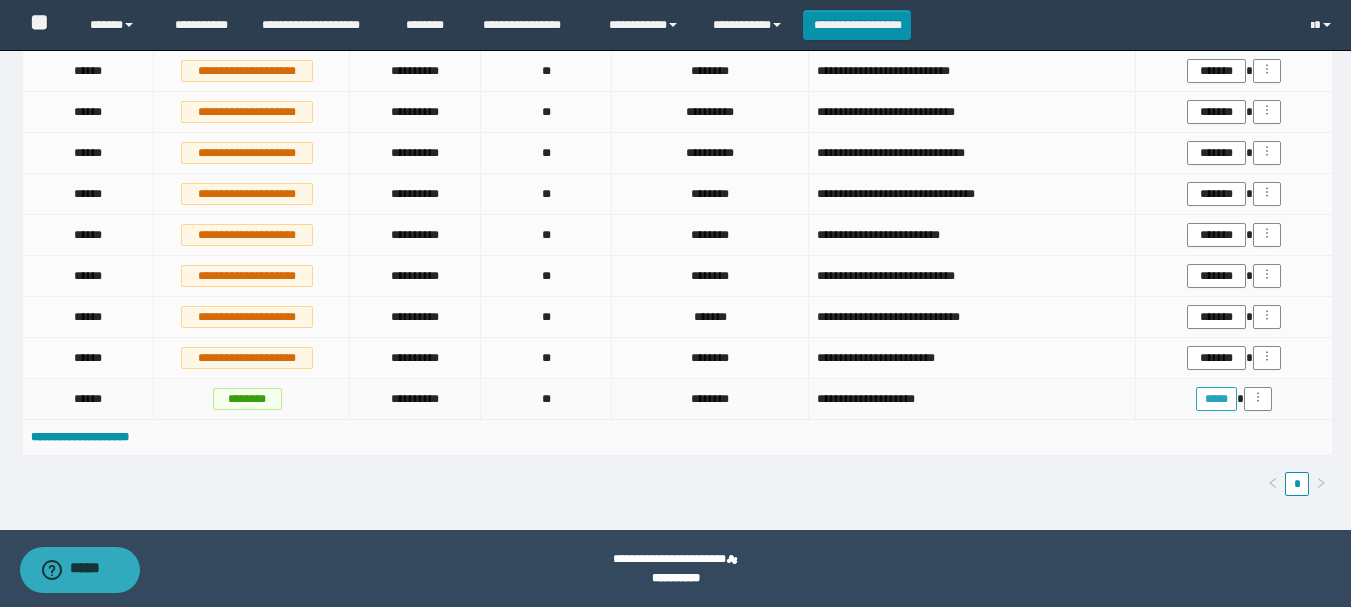 click on "*****" at bounding box center [1216, 399] 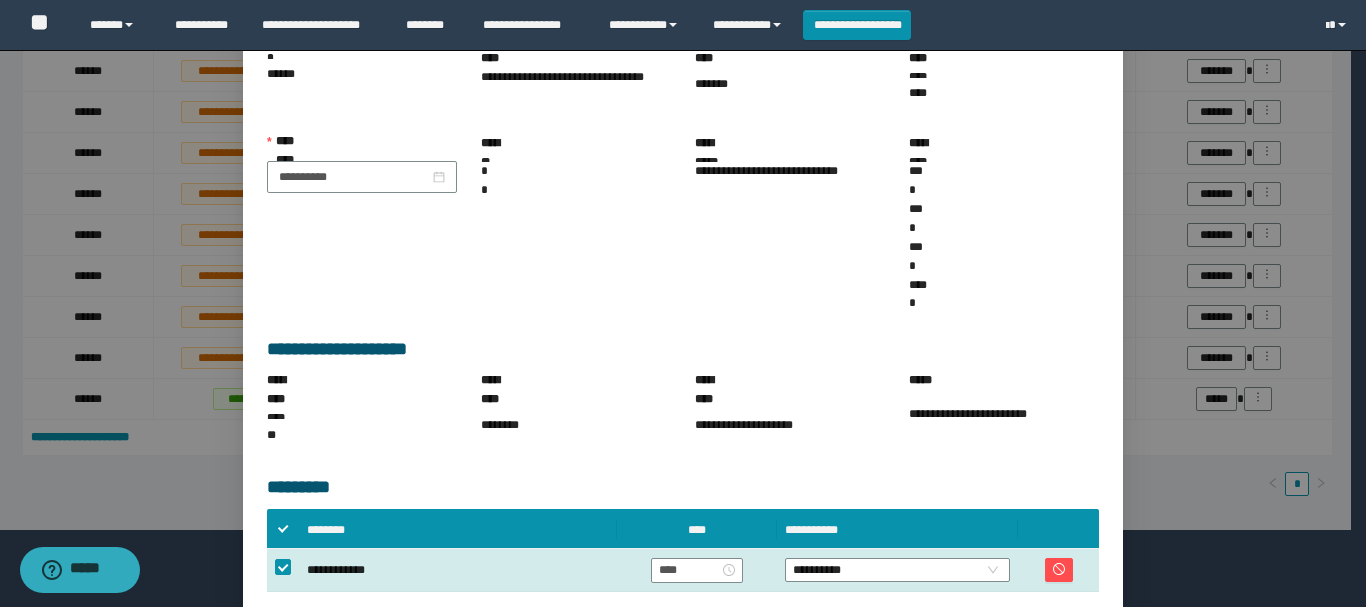 scroll, scrollTop: 398, scrollLeft: 0, axis: vertical 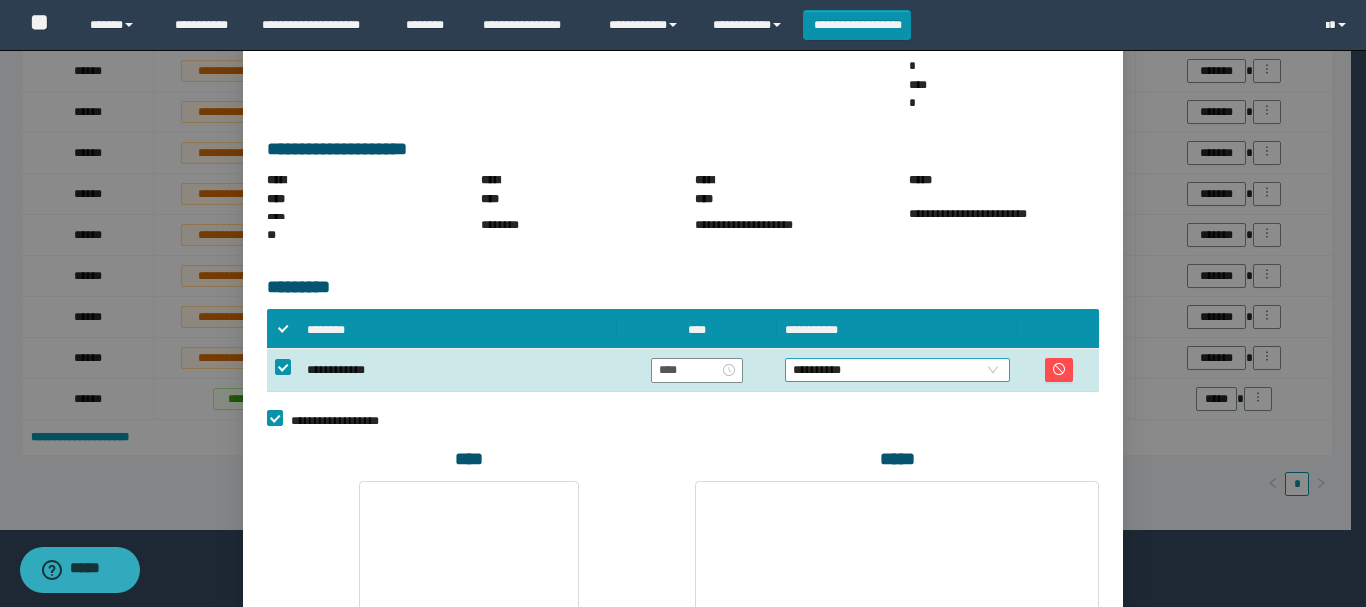 click on "**********" at bounding box center [897, 370] 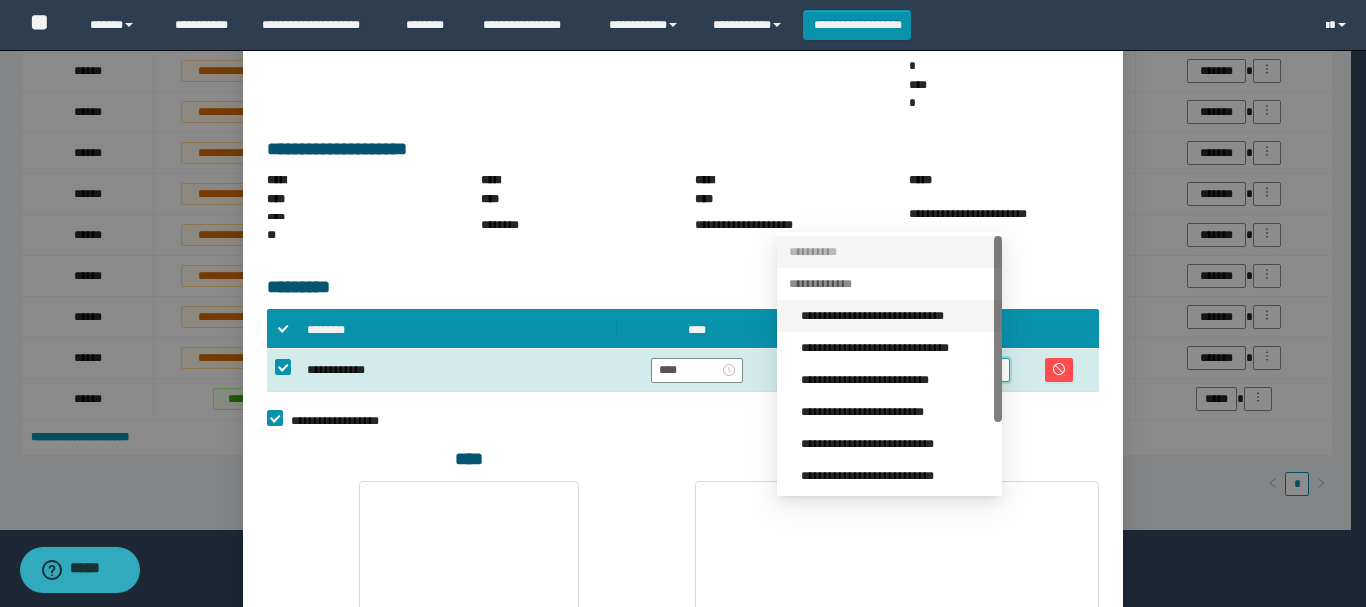 click on "**********" at bounding box center (895, 316) 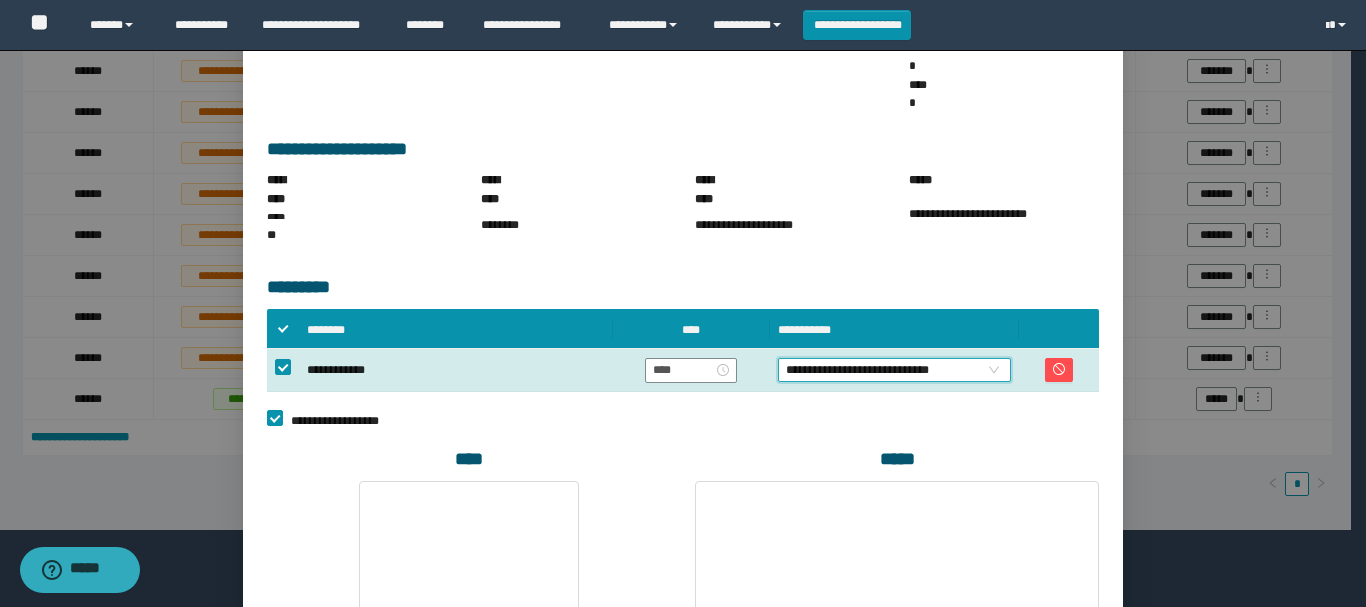 scroll, scrollTop: 498, scrollLeft: 0, axis: vertical 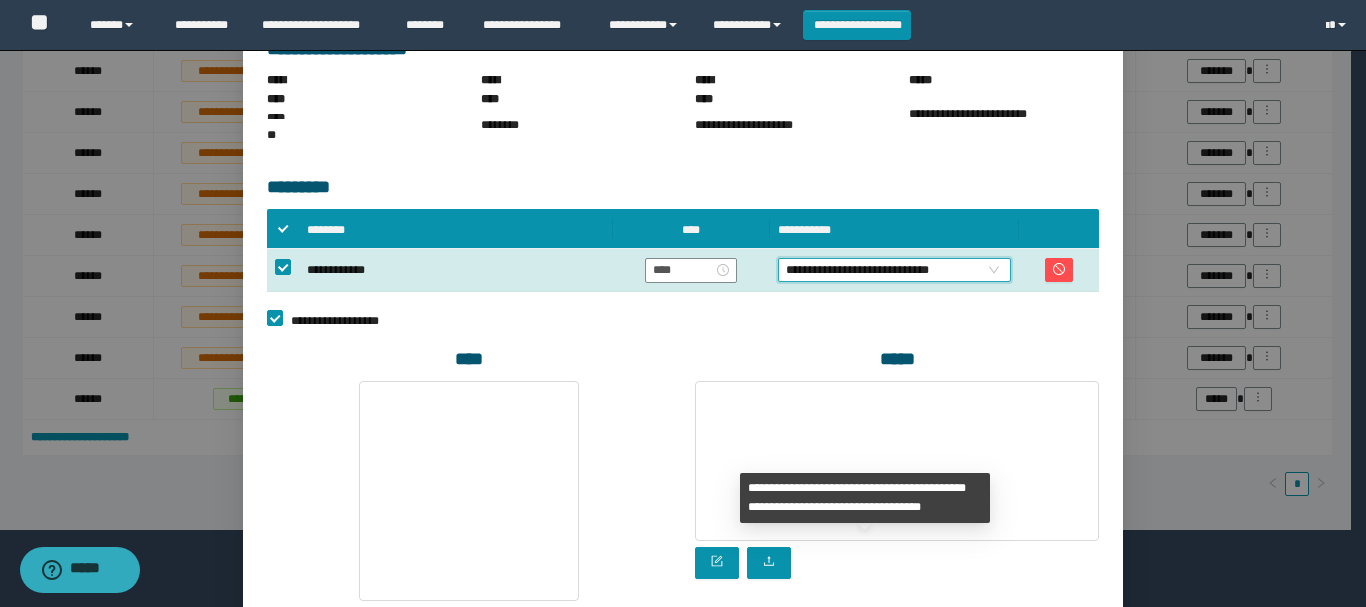 click on "**********" at bounding box center (977, 707) 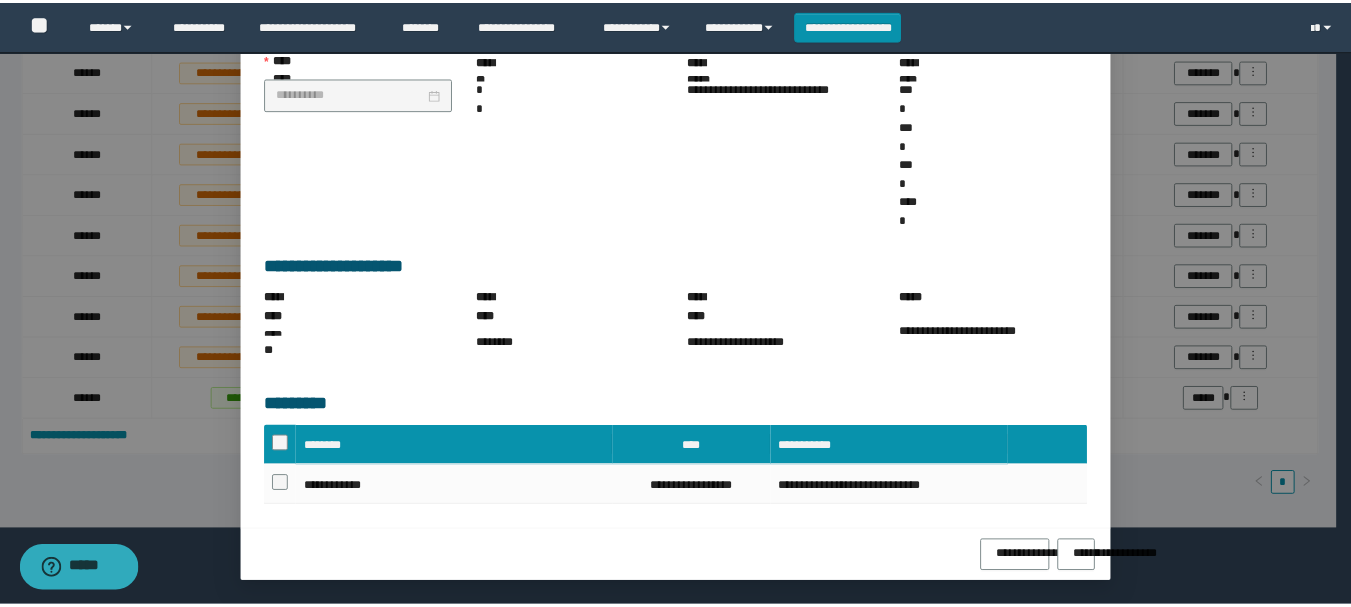 scroll, scrollTop: 179, scrollLeft: 0, axis: vertical 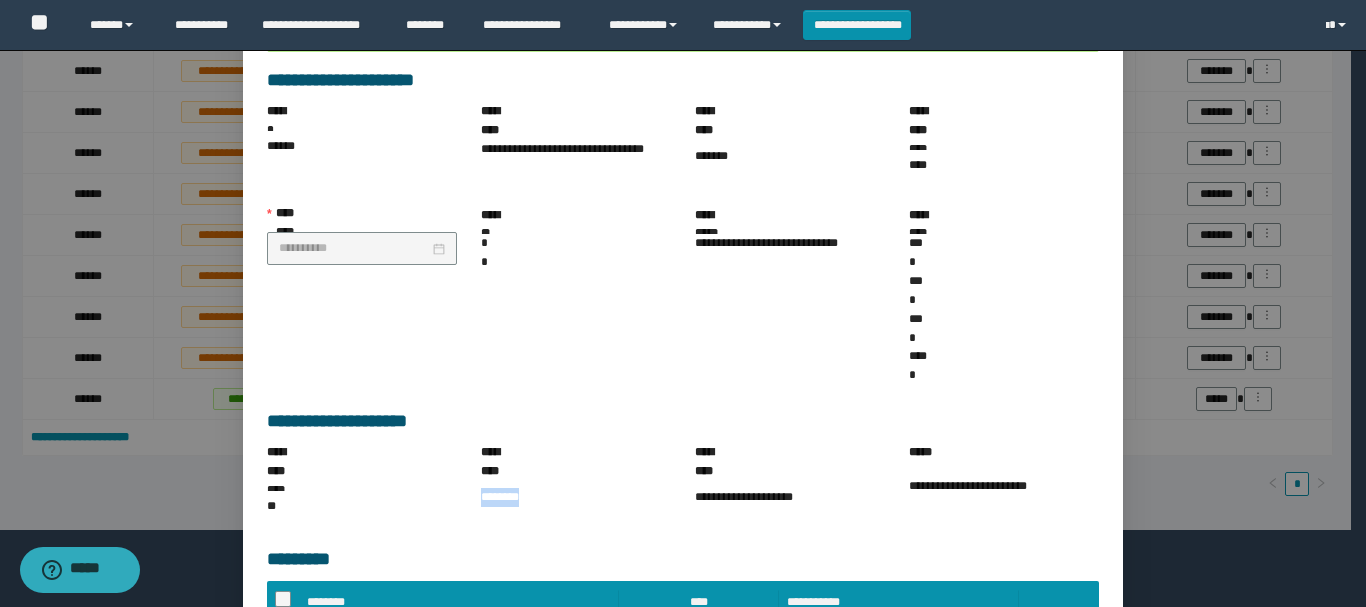 drag, startPoint x: 475, startPoint y: 360, endPoint x: 540, endPoint y: 358, distance: 65.03076 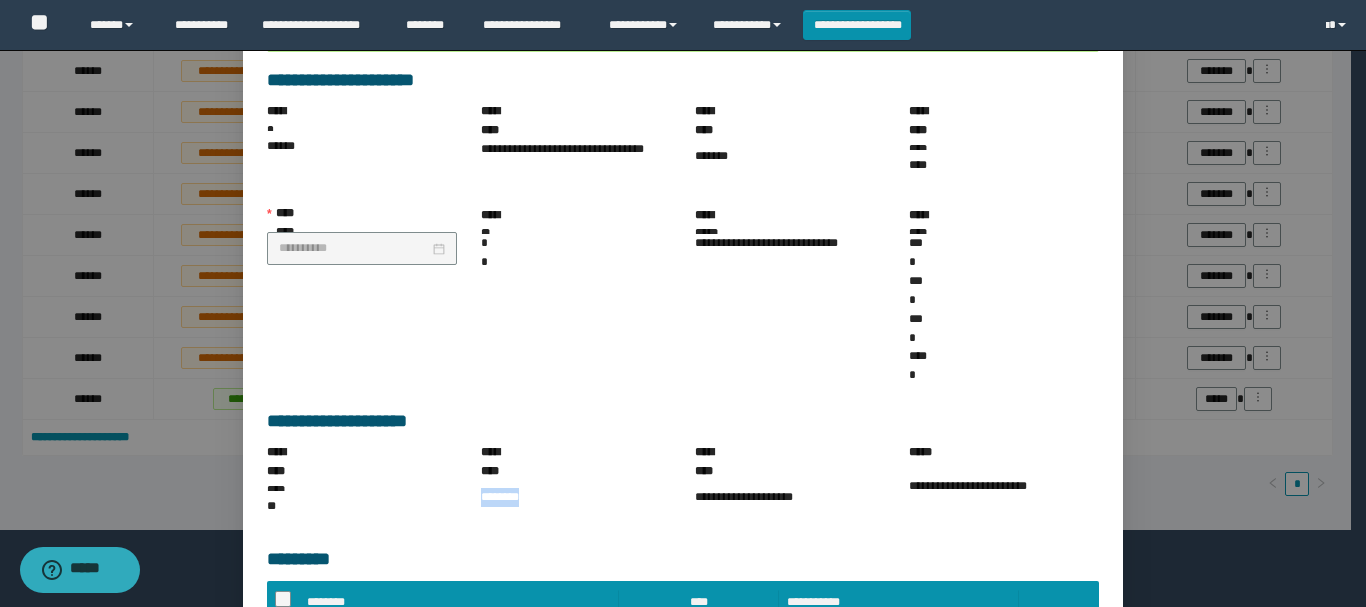 copy on "********" 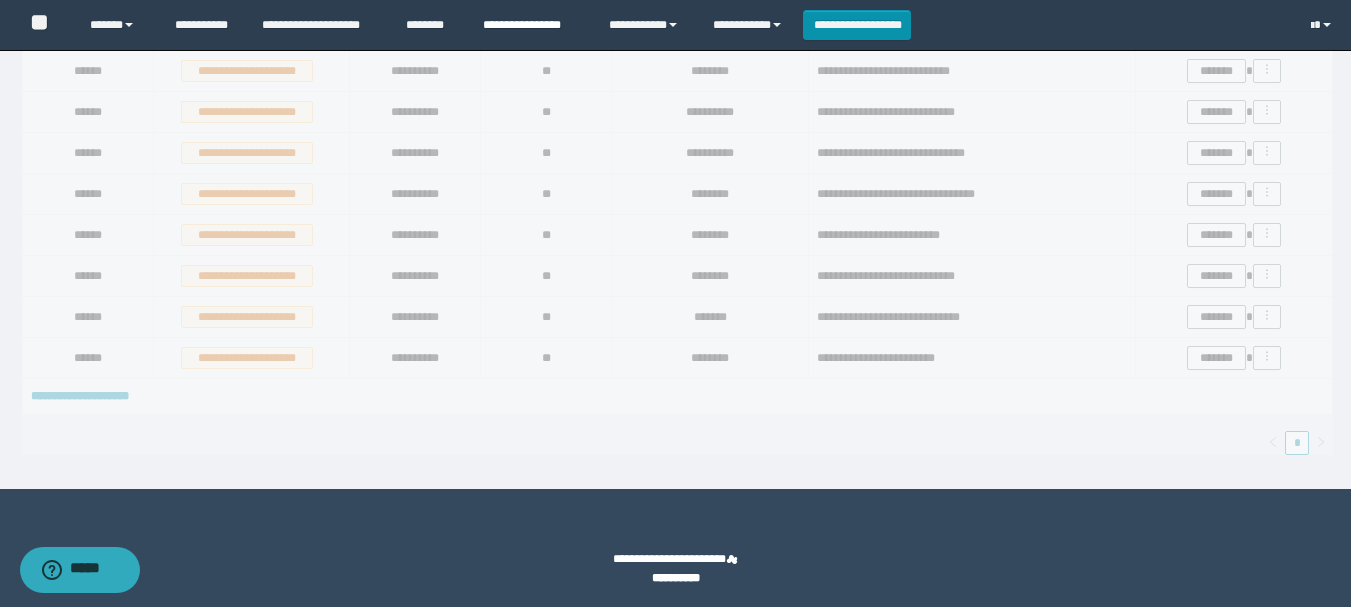 scroll, scrollTop: 1578, scrollLeft: 0, axis: vertical 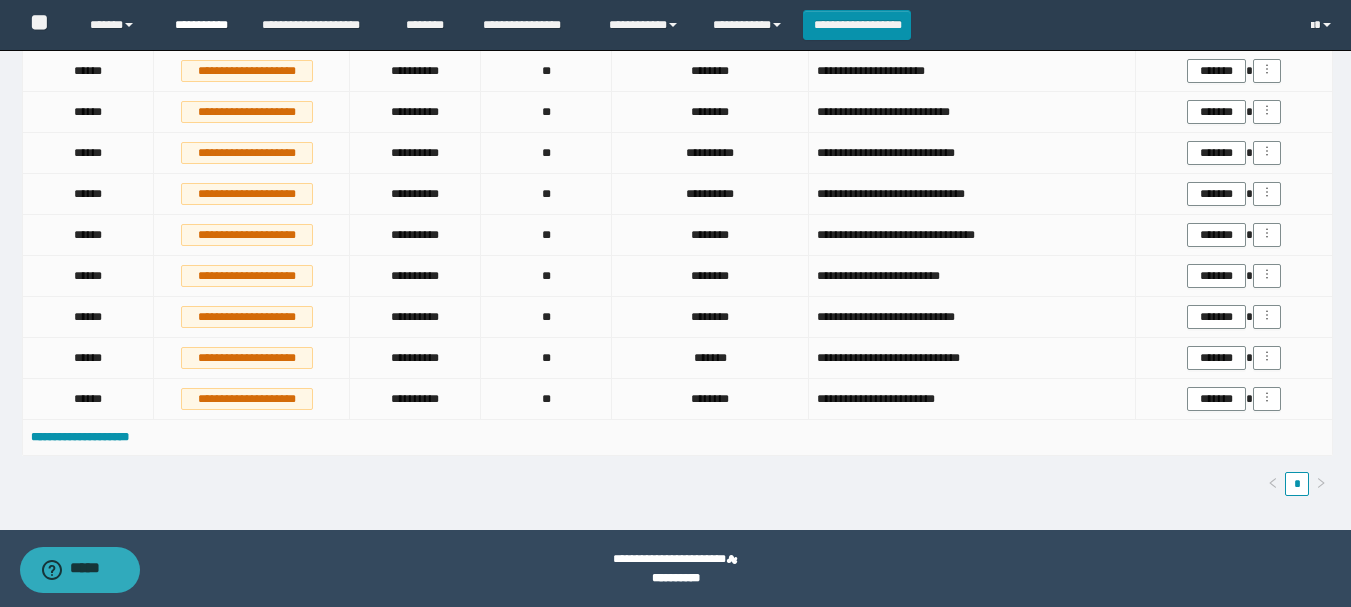 click on "**********" at bounding box center [203, 25] 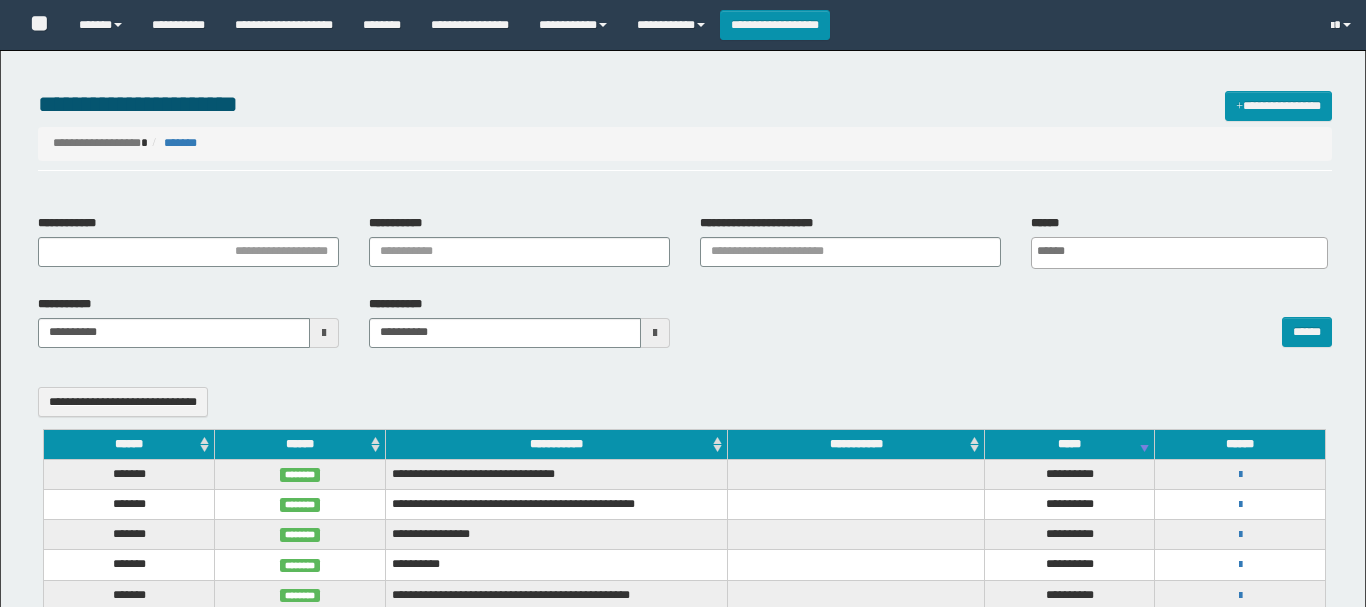 select 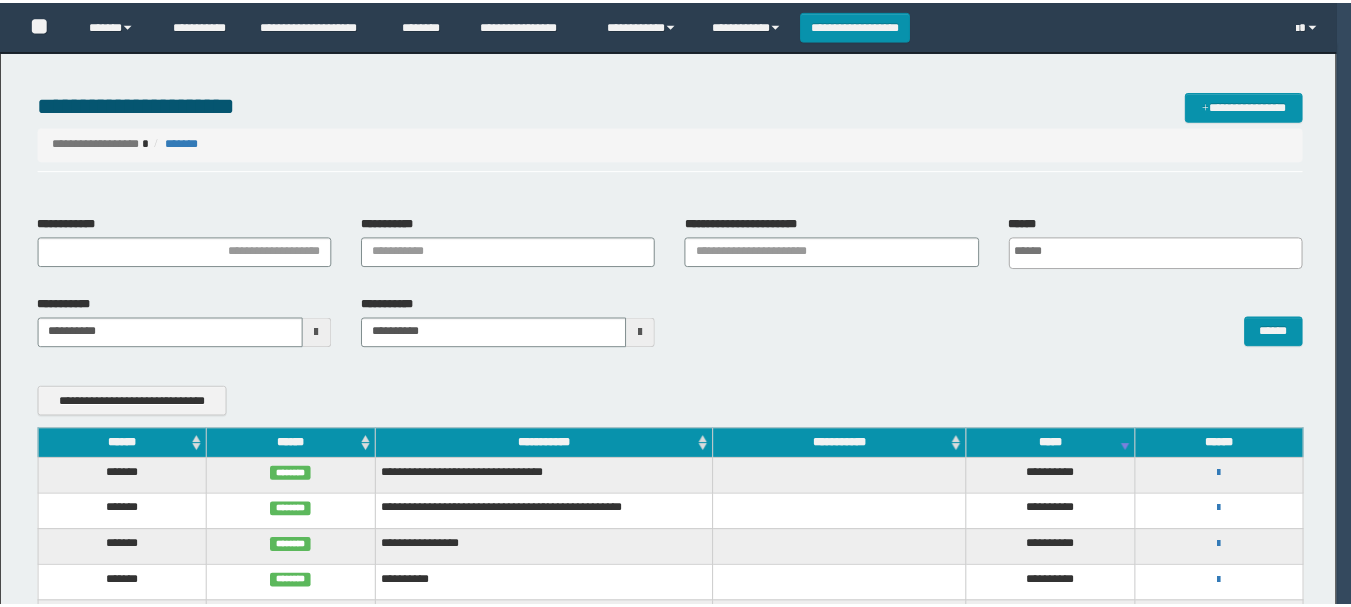 scroll, scrollTop: 0, scrollLeft: 0, axis: both 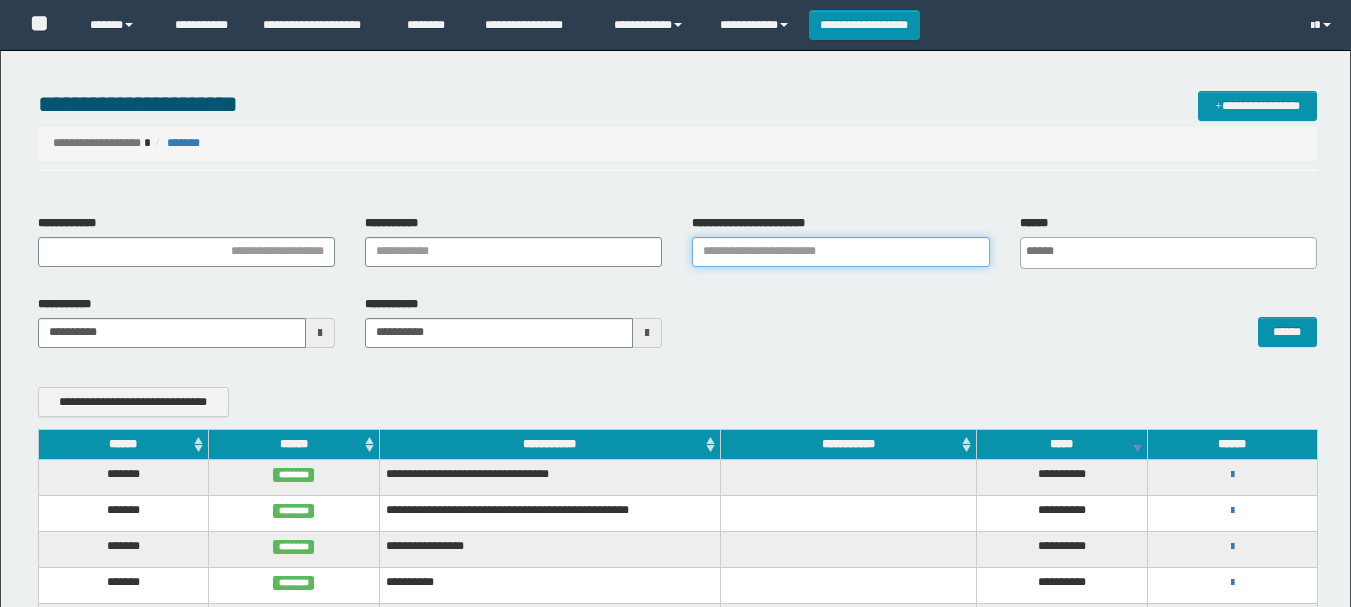 click on "**********" at bounding box center [840, 252] 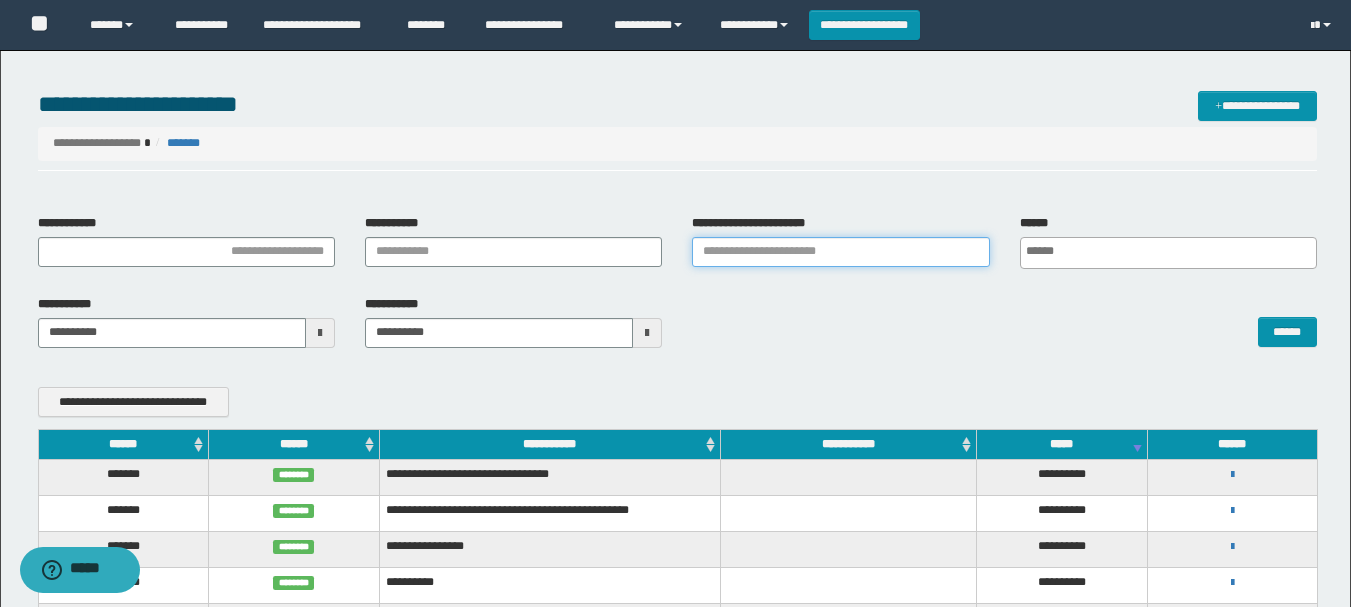 scroll, scrollTop: 0, scrollLeft: 0, axis: both 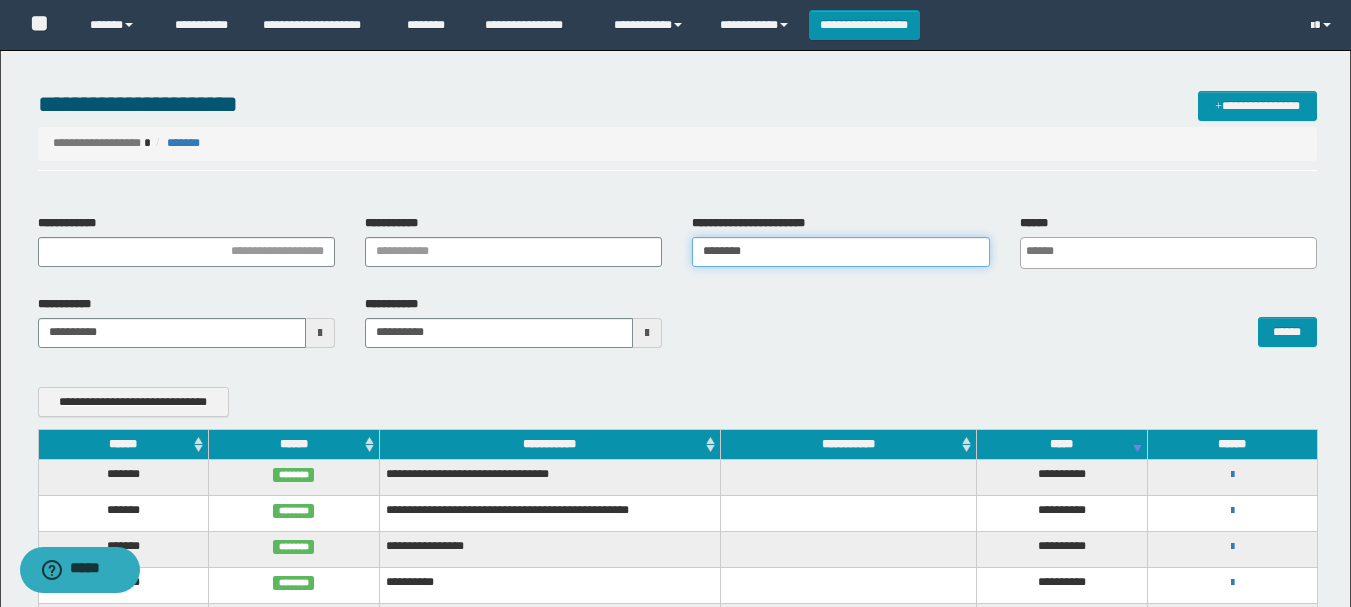 type on "********" 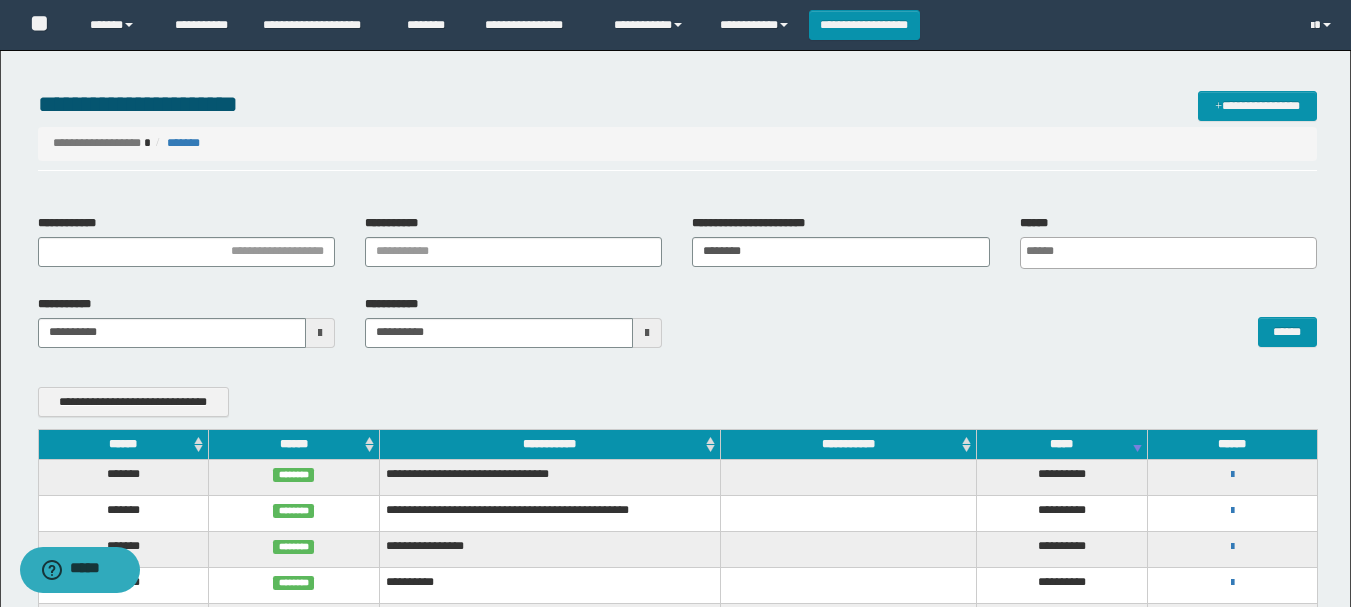 click on "**********" at bounding box center (677, 329) 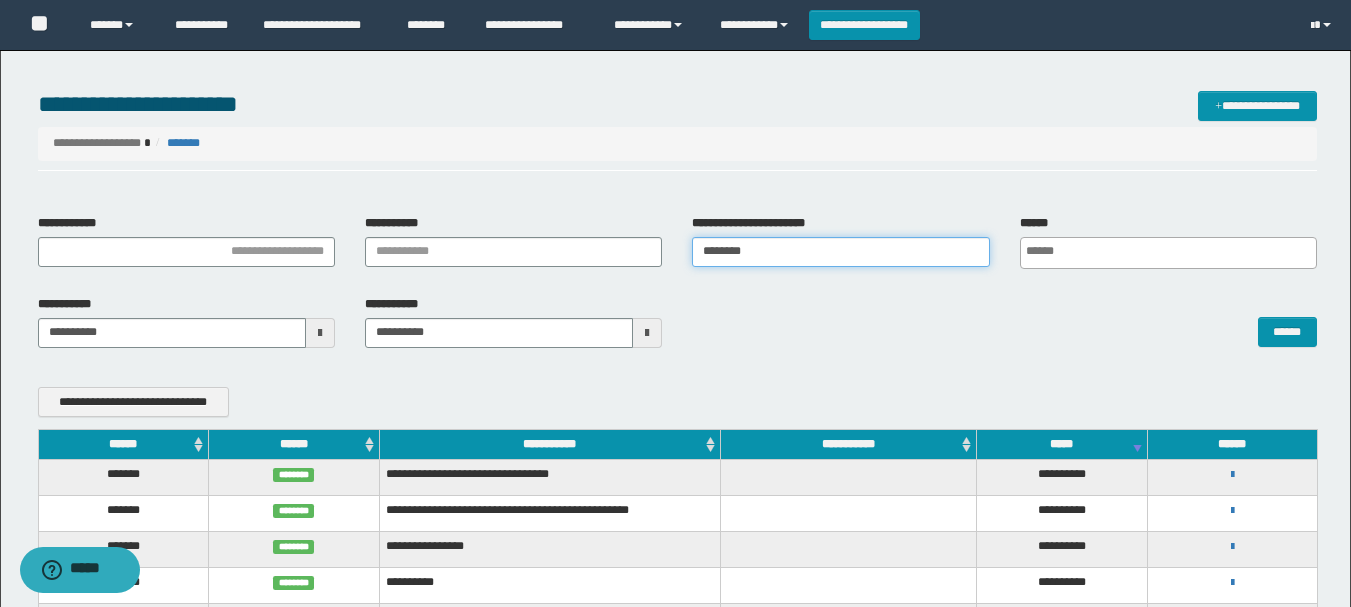 click on "********" at bounding box center [840, 252] 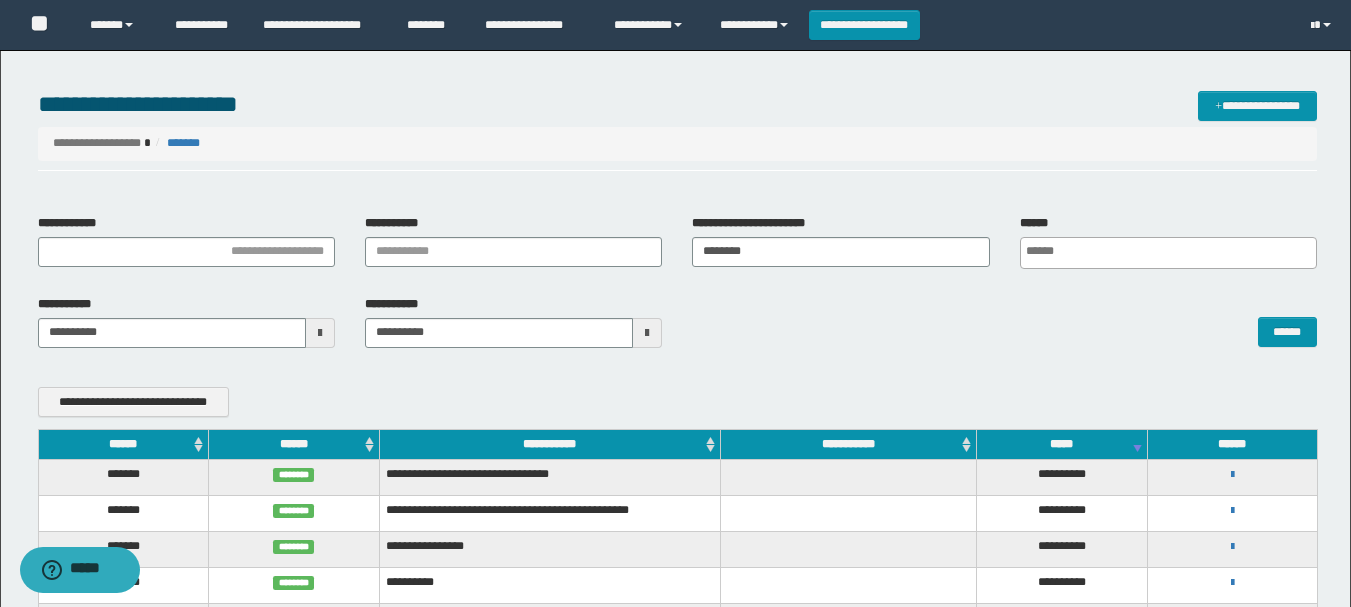 click on "******" at bounding box center [1004, 322] 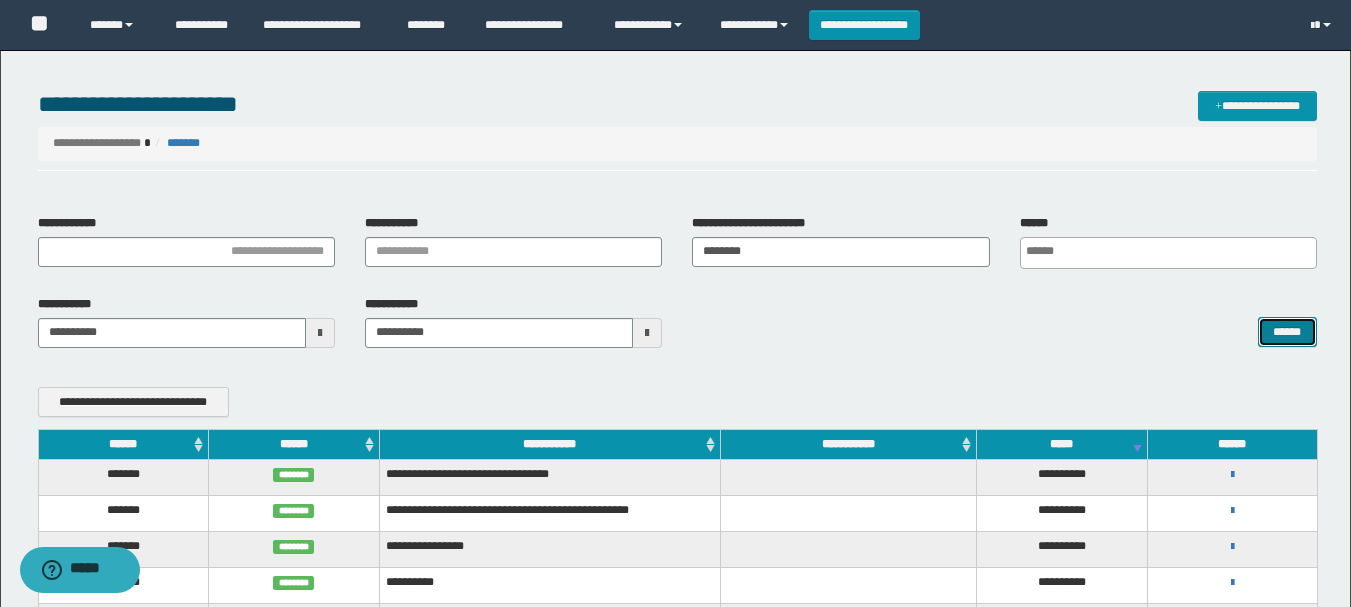 click on "******" at bounding box center (1287, 332) 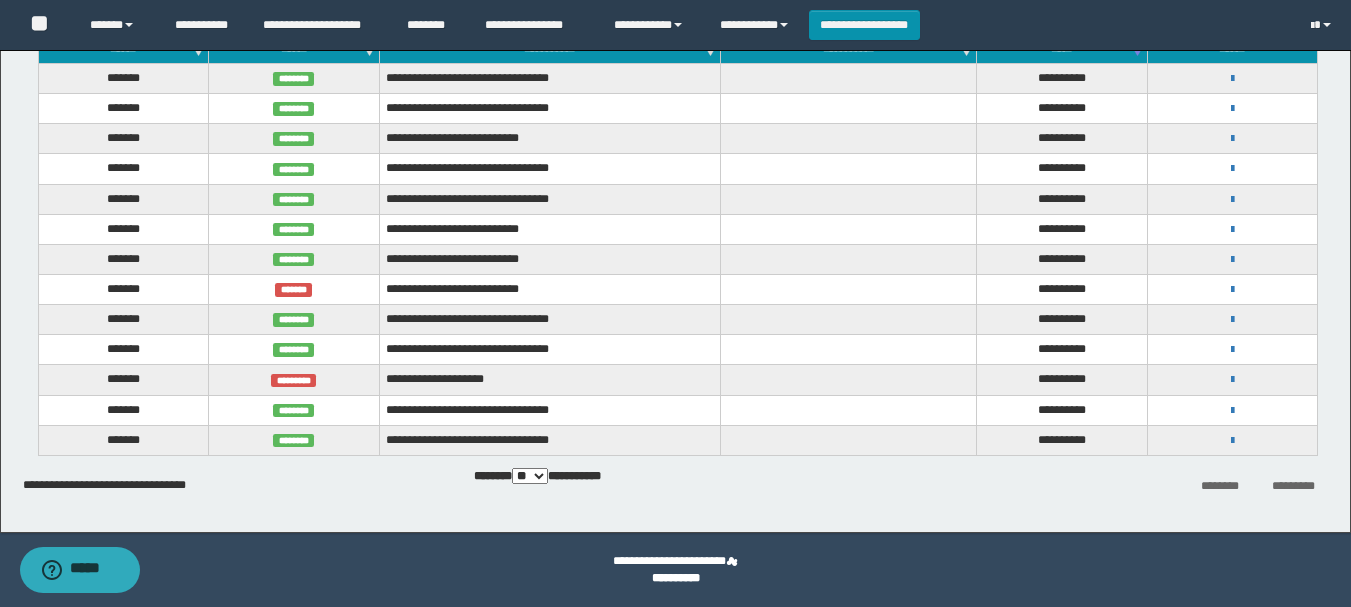scroll, scrollTop: 296, scrollLeft: 0, axis: vertical 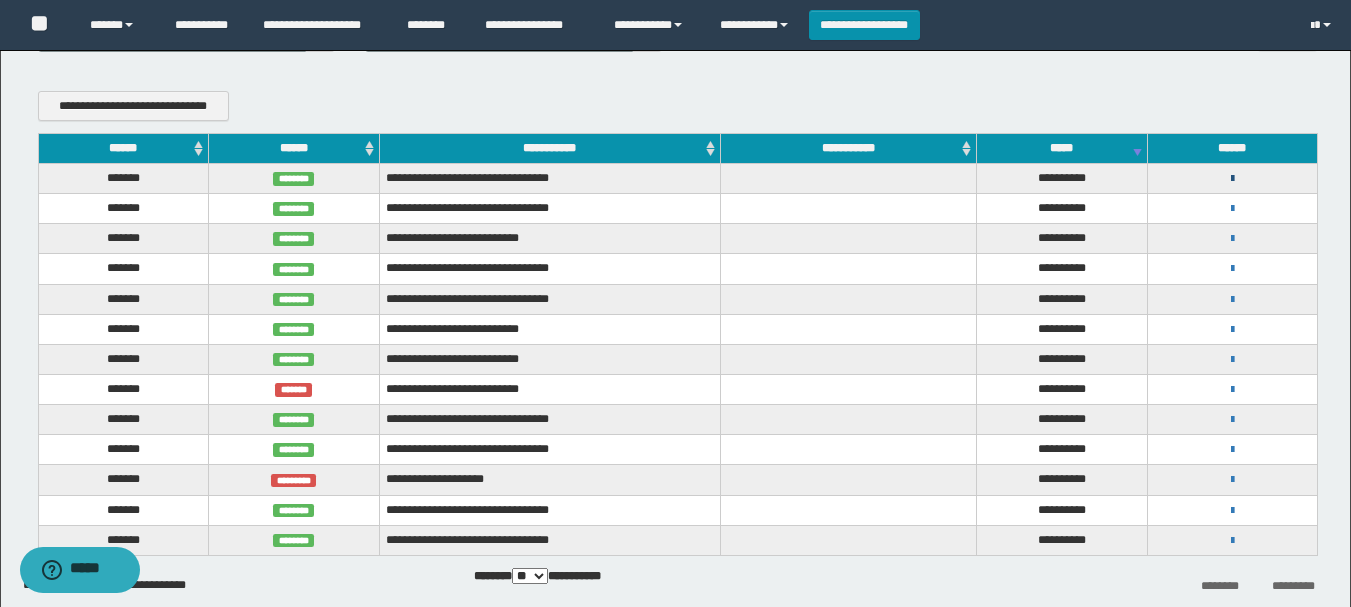click at bounding box center (1232, 179) 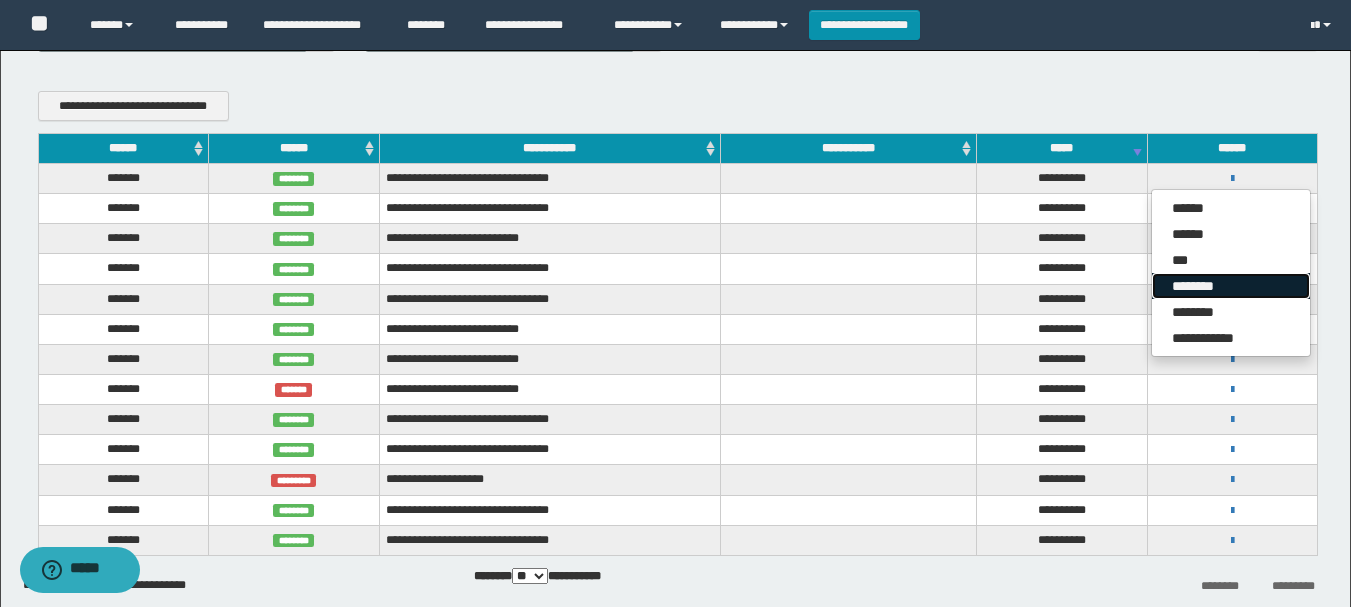 click on "********" at bounding box center [1231, 286] 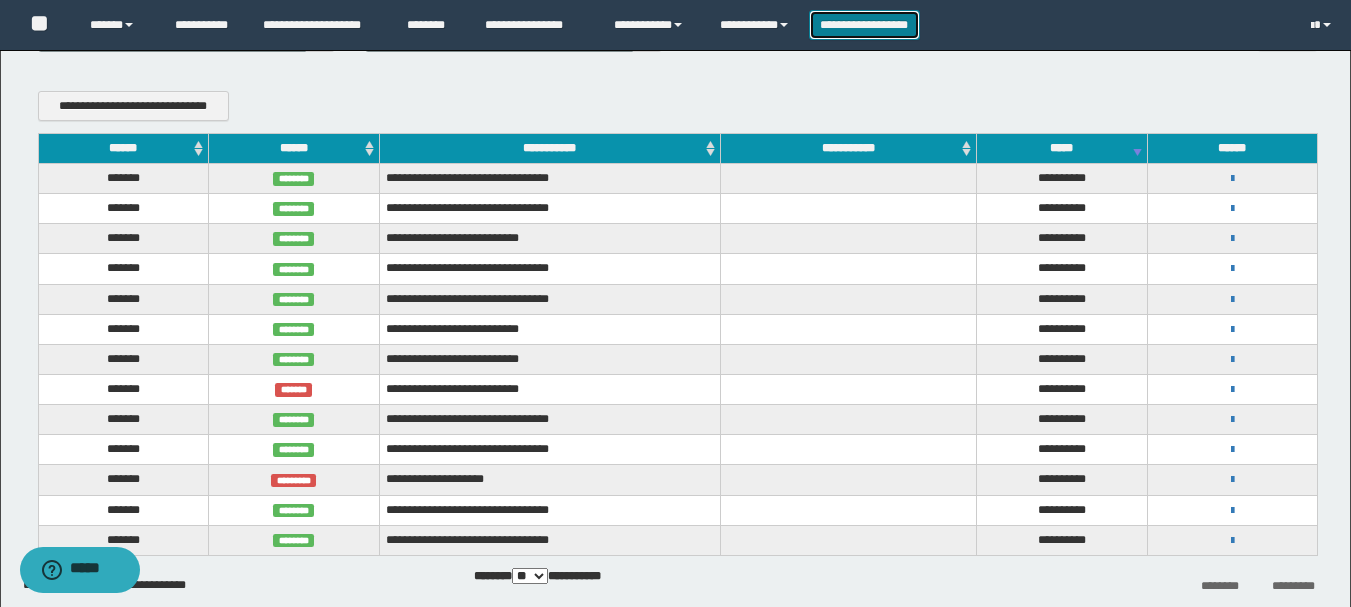 click on "**********" at bounding box center [864, 25] 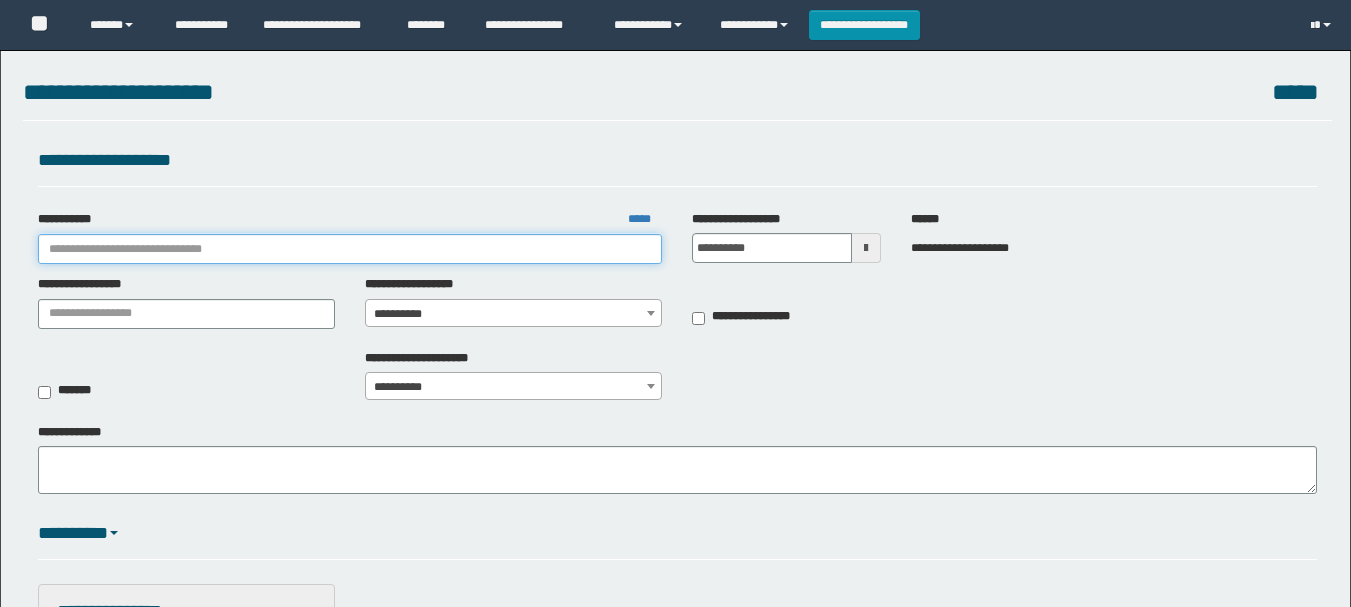 click on "**********" at bounding box center [350, 249] 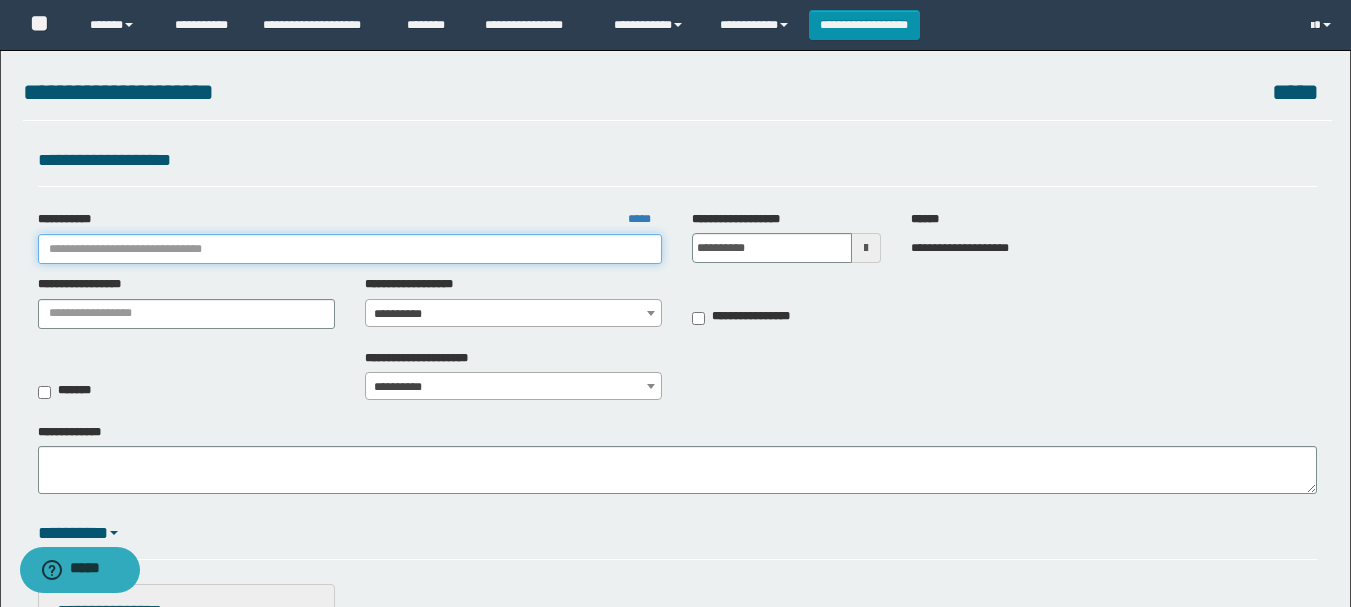 scroll, scrollTop: 0, scrollLeft: 0, axis: both 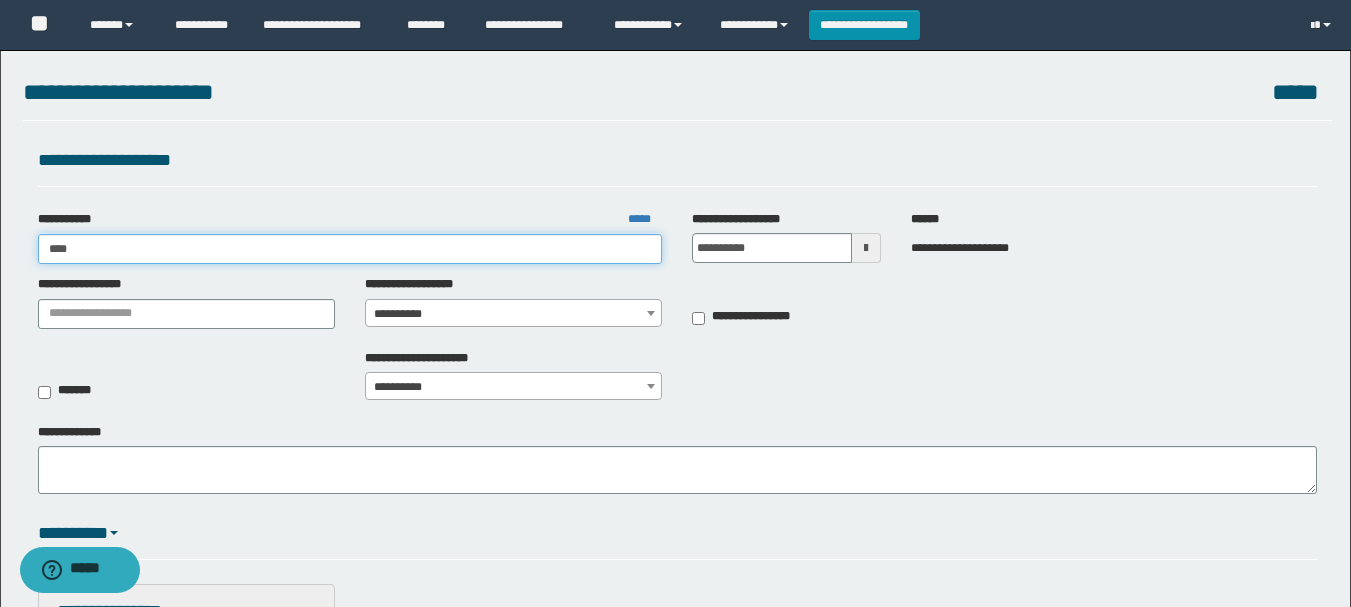 type on "*****" 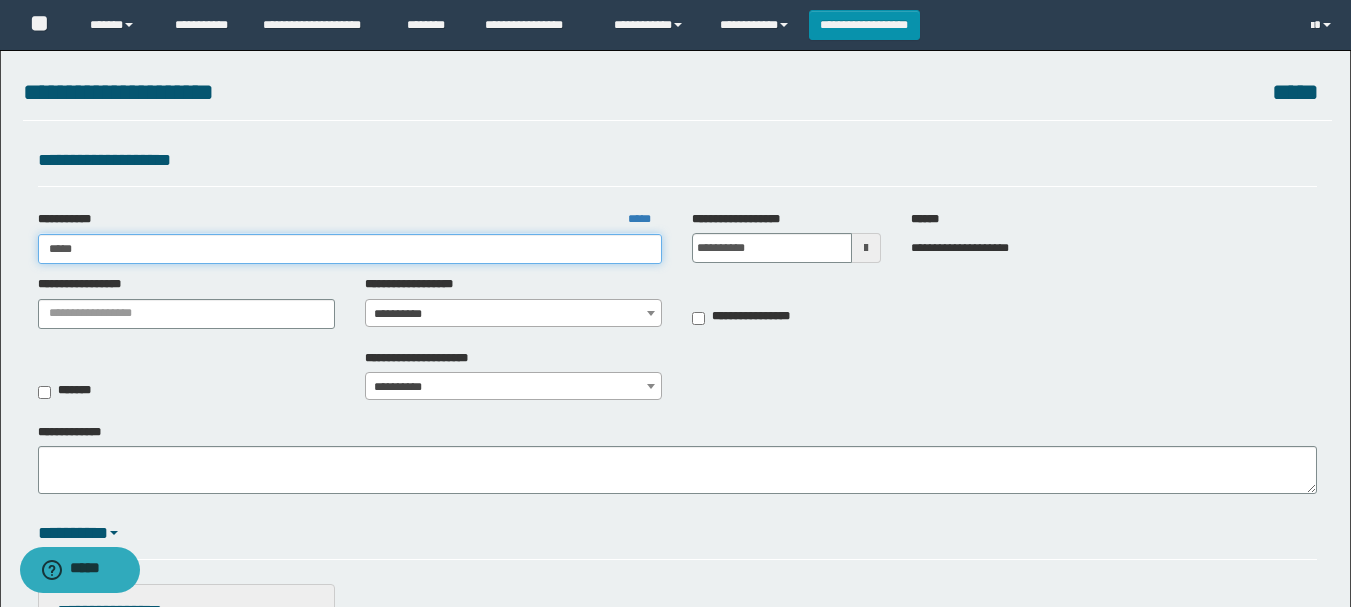type on "*****" 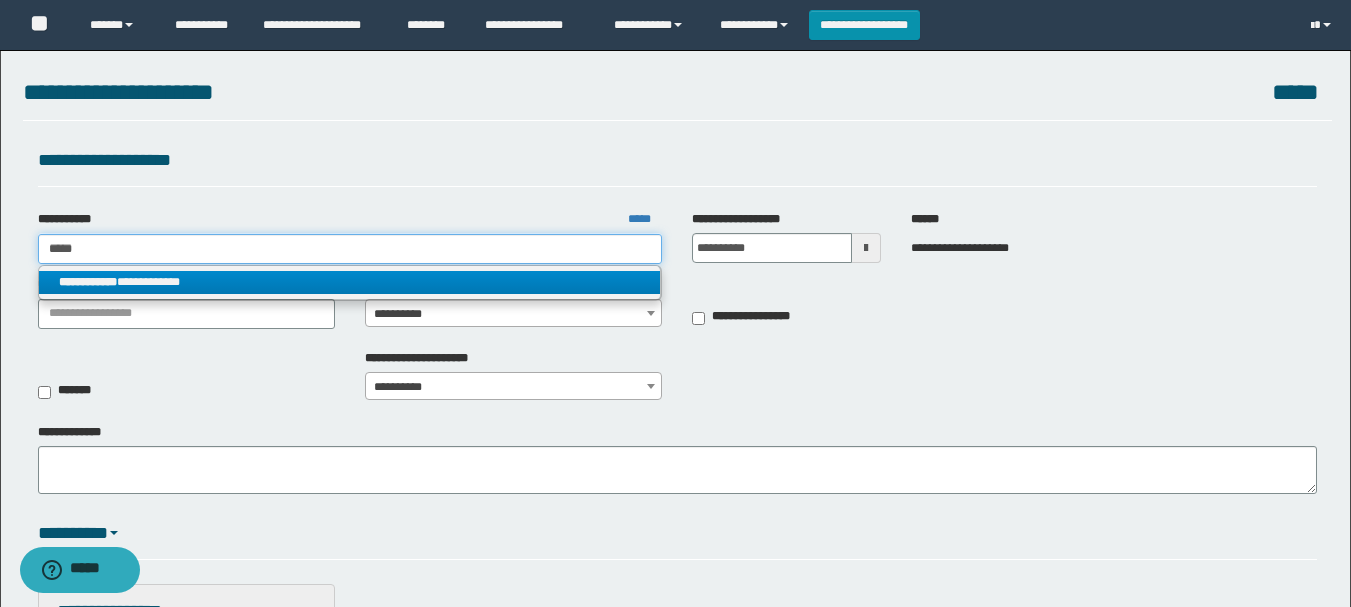 type on "*****" 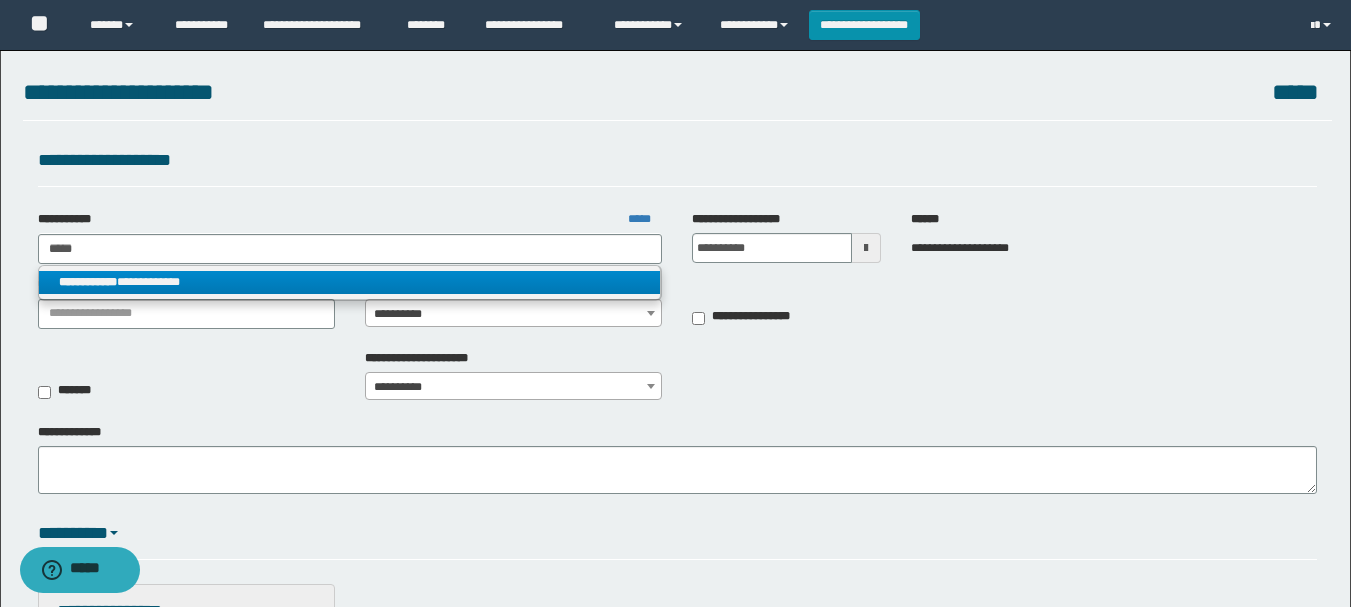 click on "**********" at bounding box center (350, 282) 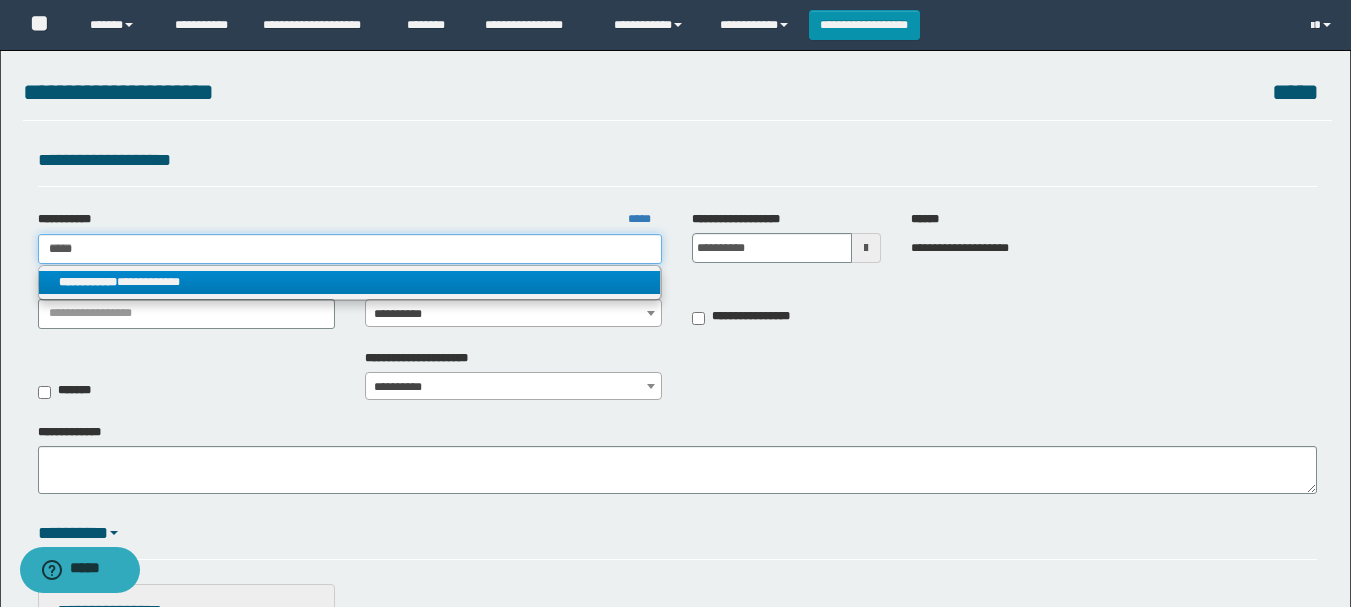 type 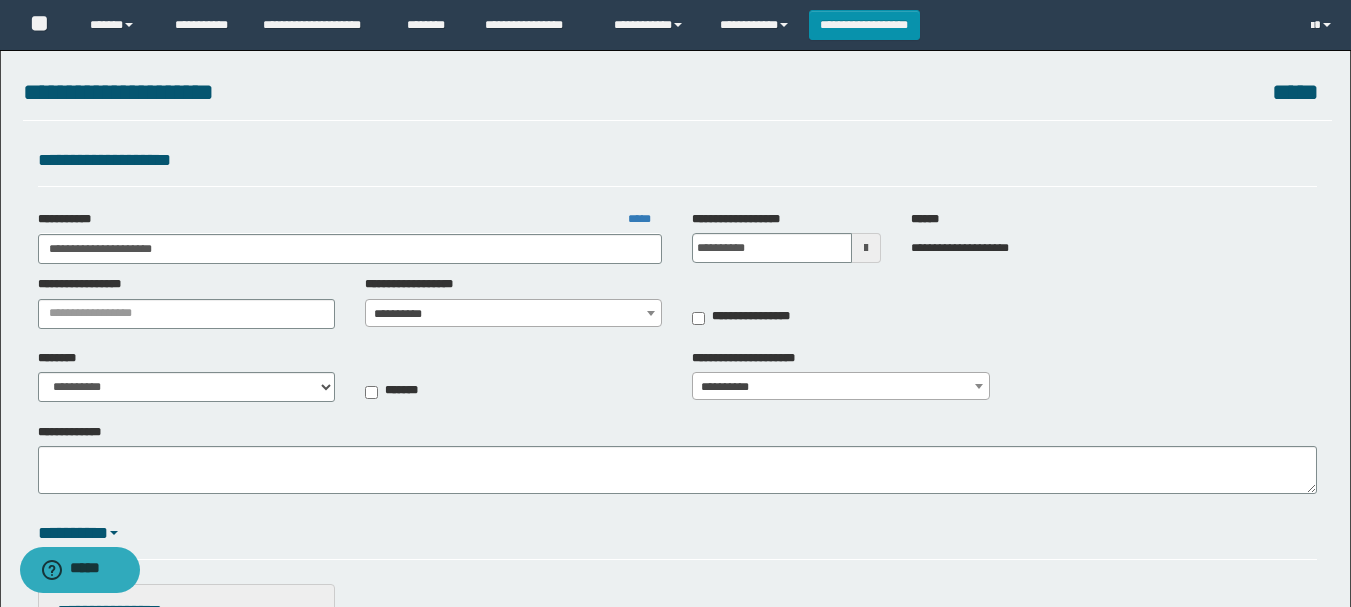 click on "**********" at bounding box center [513, 314] 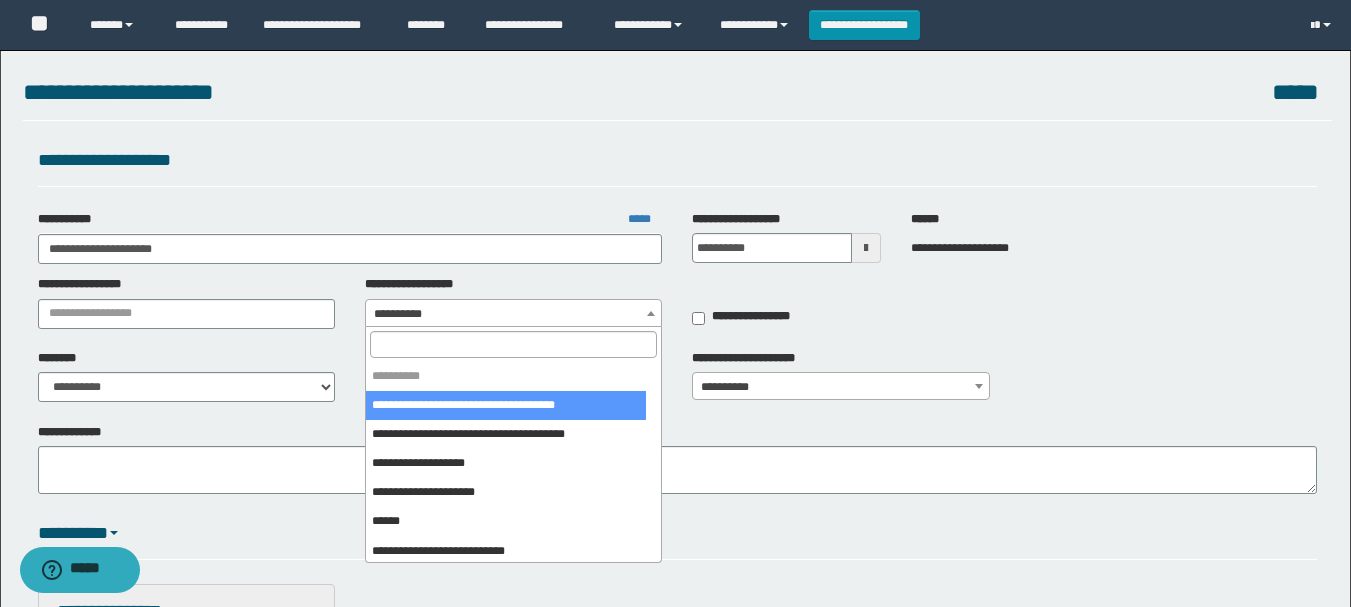 click at bounding box center (513, 344) 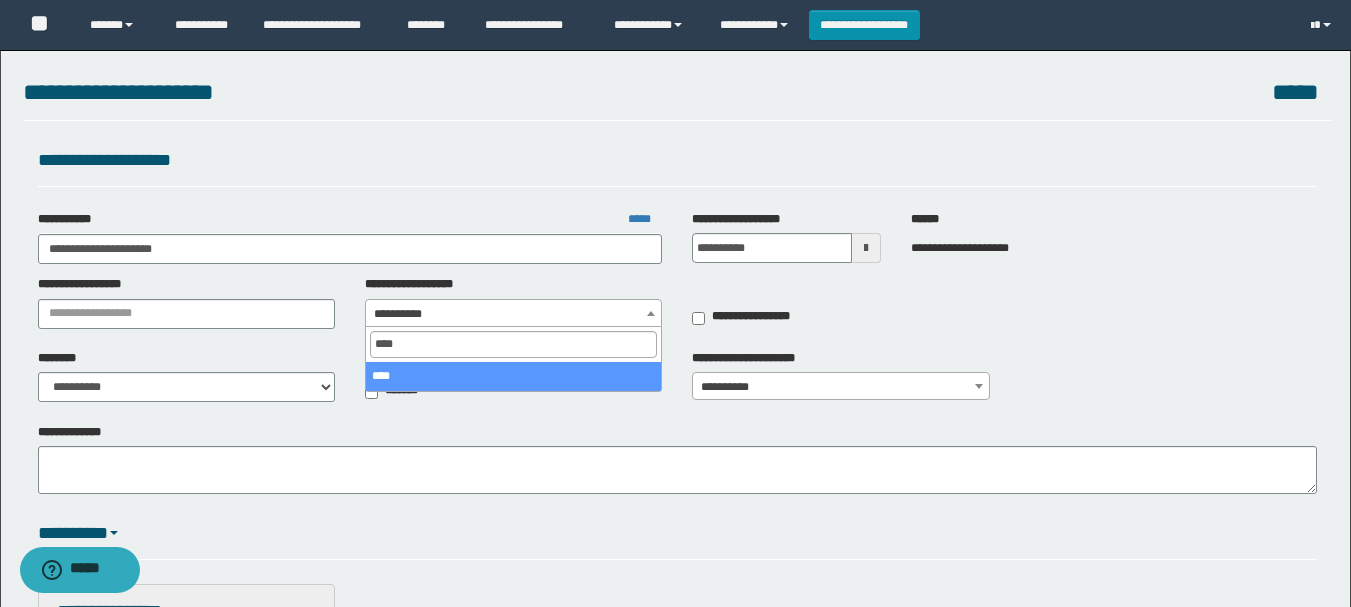 type on "****" 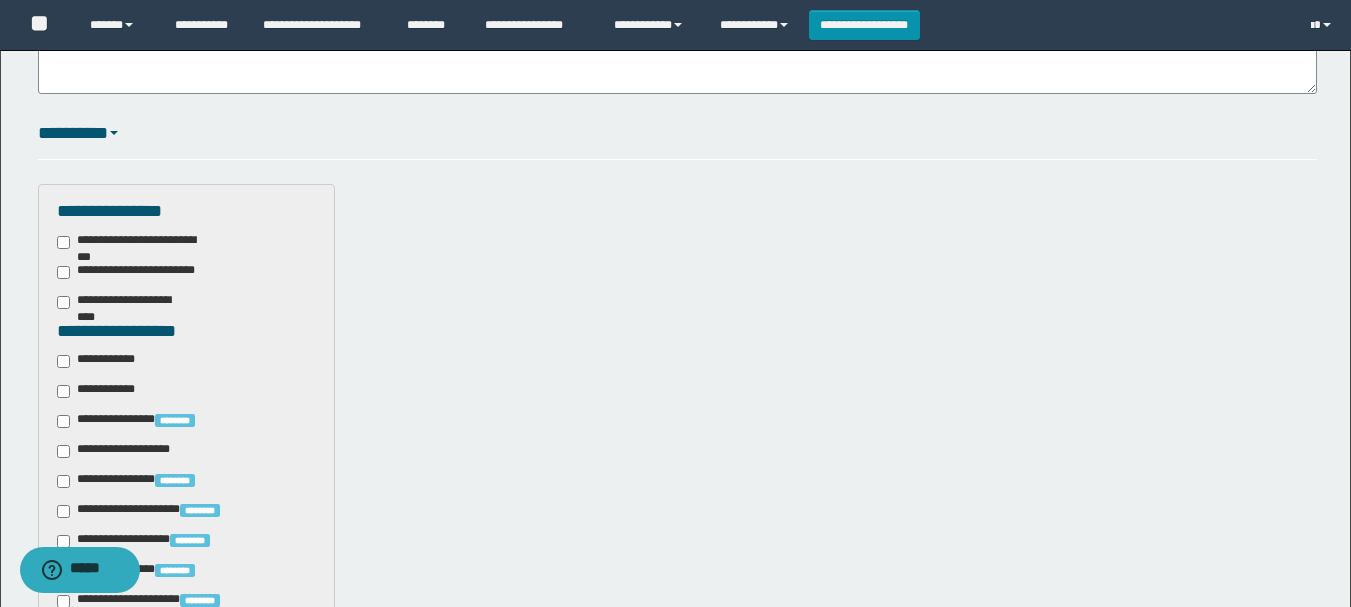 scroll, scrollTop: 500, scrollLeft: 0, axis: vertical 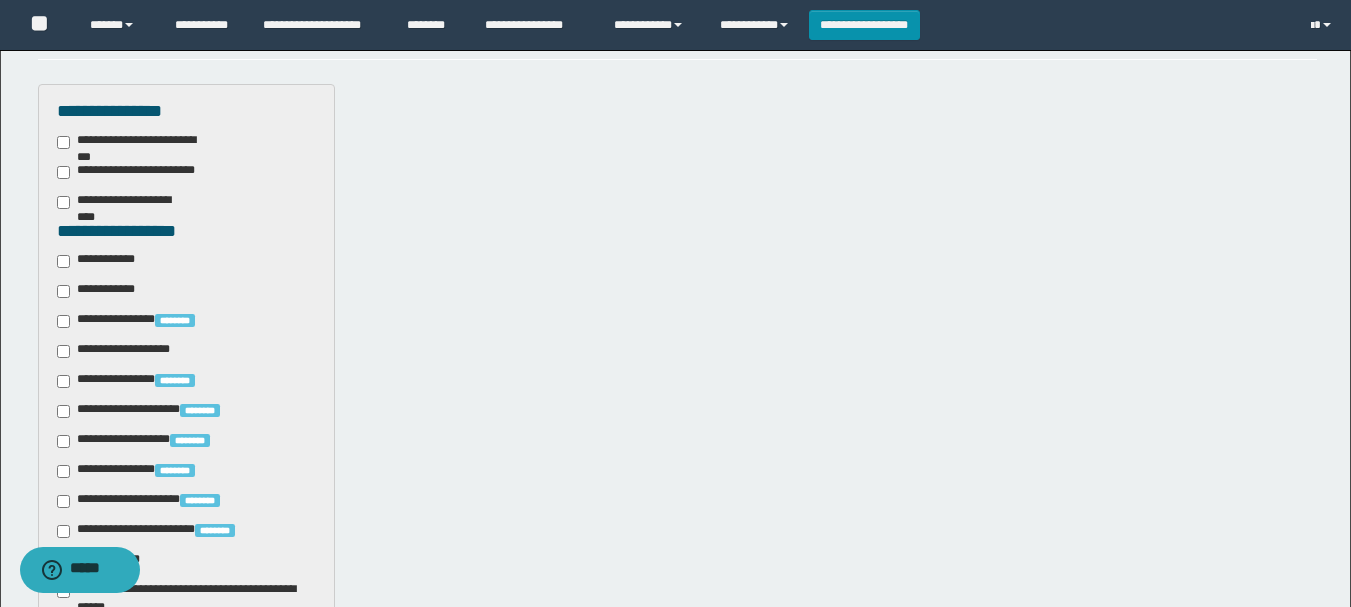 click on "**********" at bounding box center (103, 261) 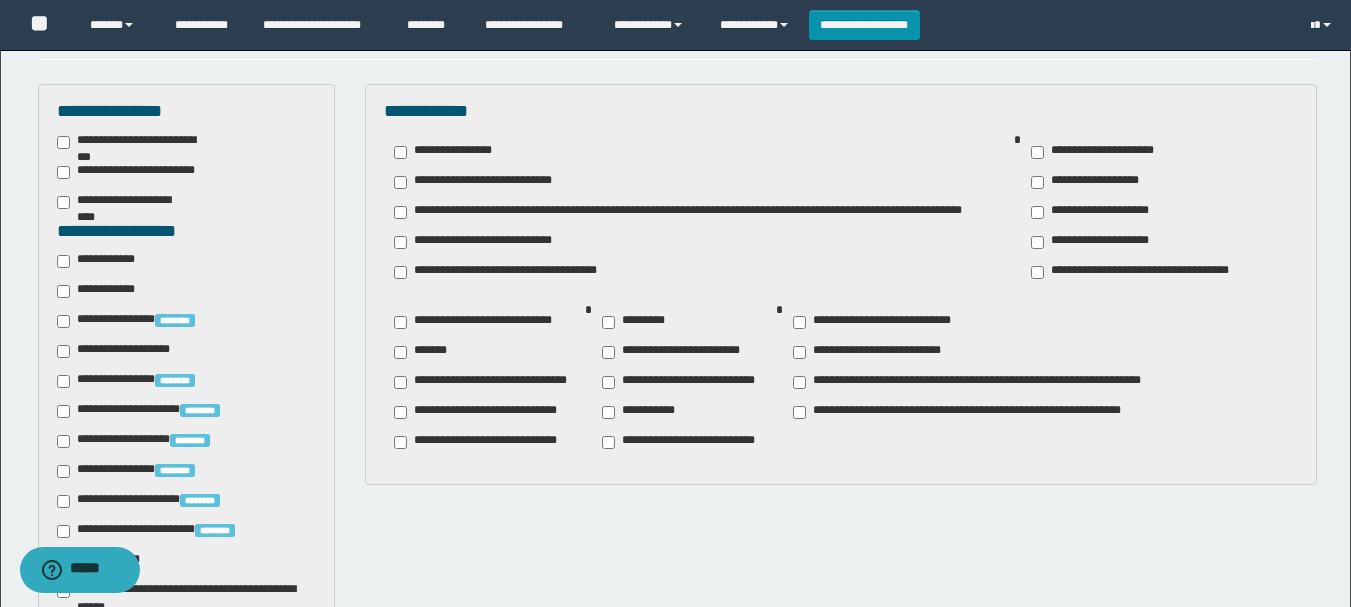 click on "*******" at bounding box center [424, 352] 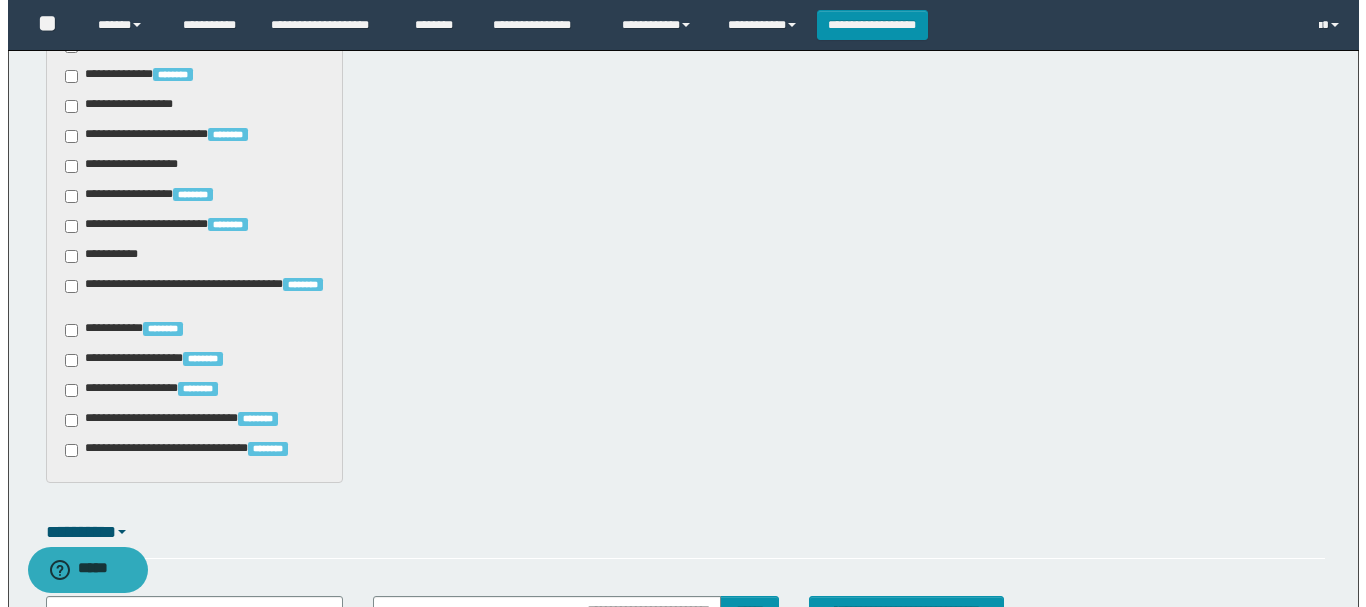 scroll, scrollTop: 1495, scrollLeft: 0, axis: vertical 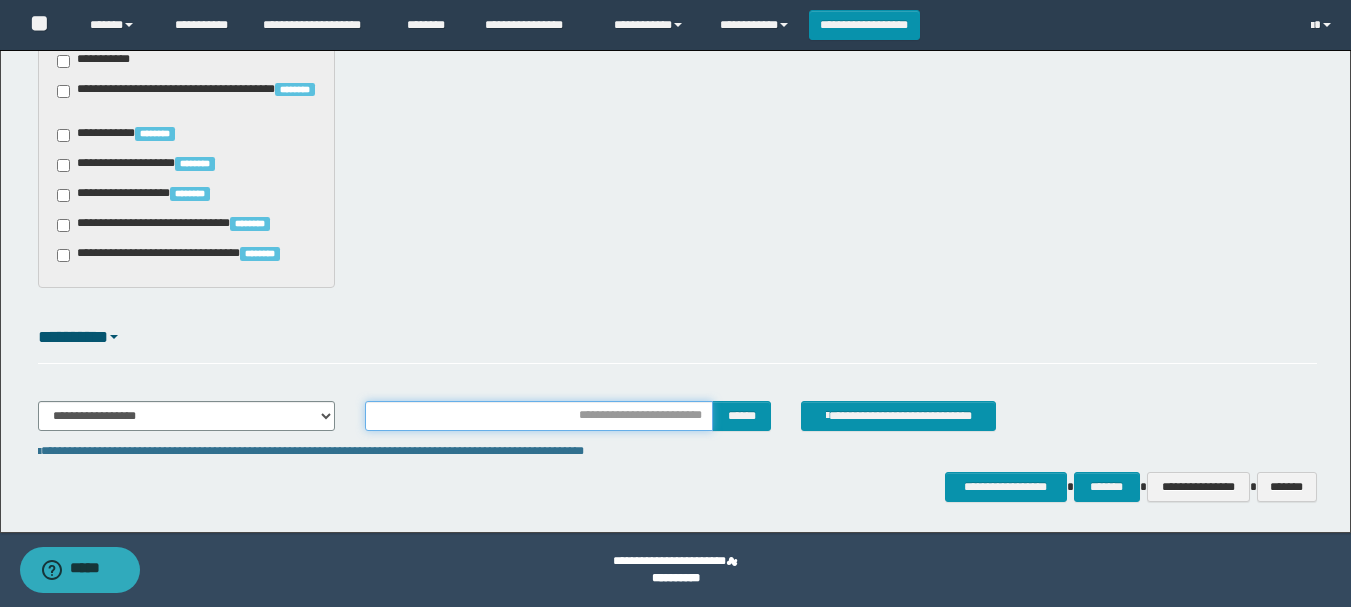 click at bounding box center (539, 416) 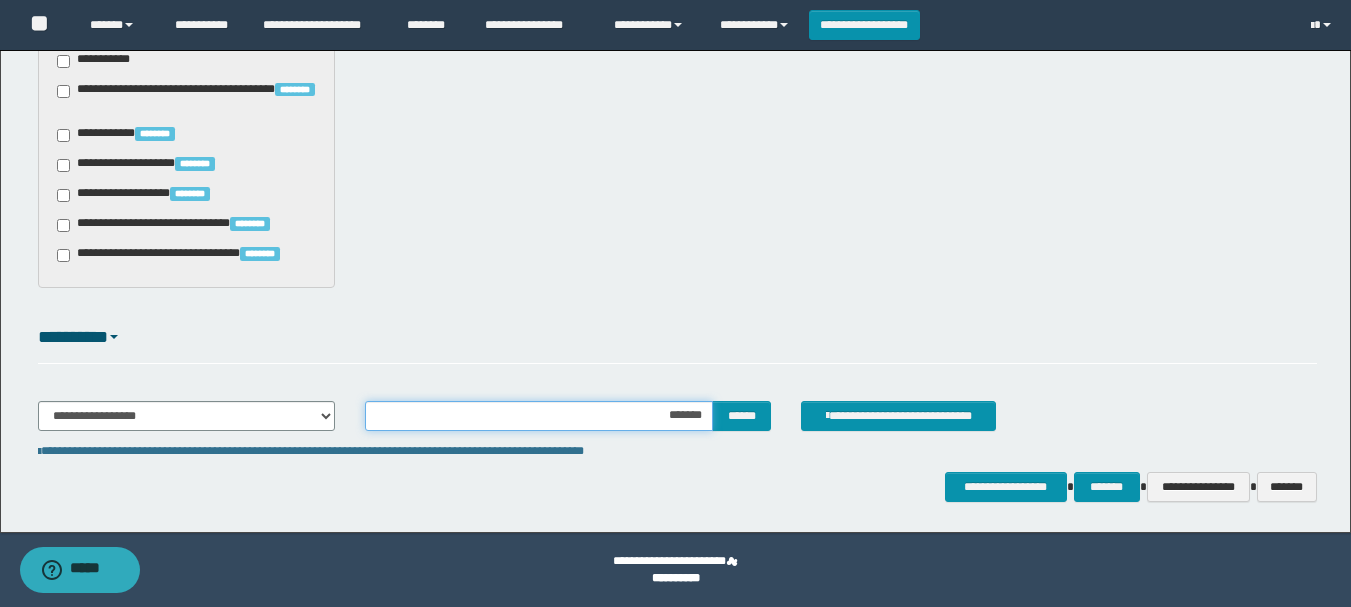 type on "********" 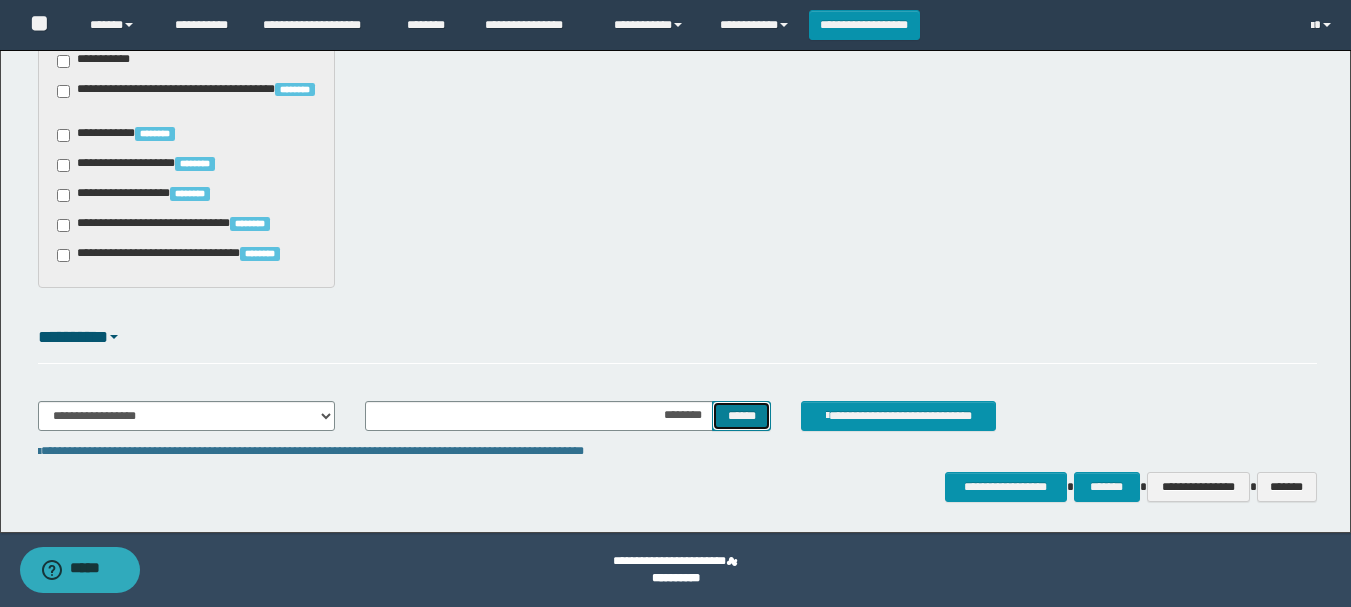 click on "******" at bounding box center (741, 416) 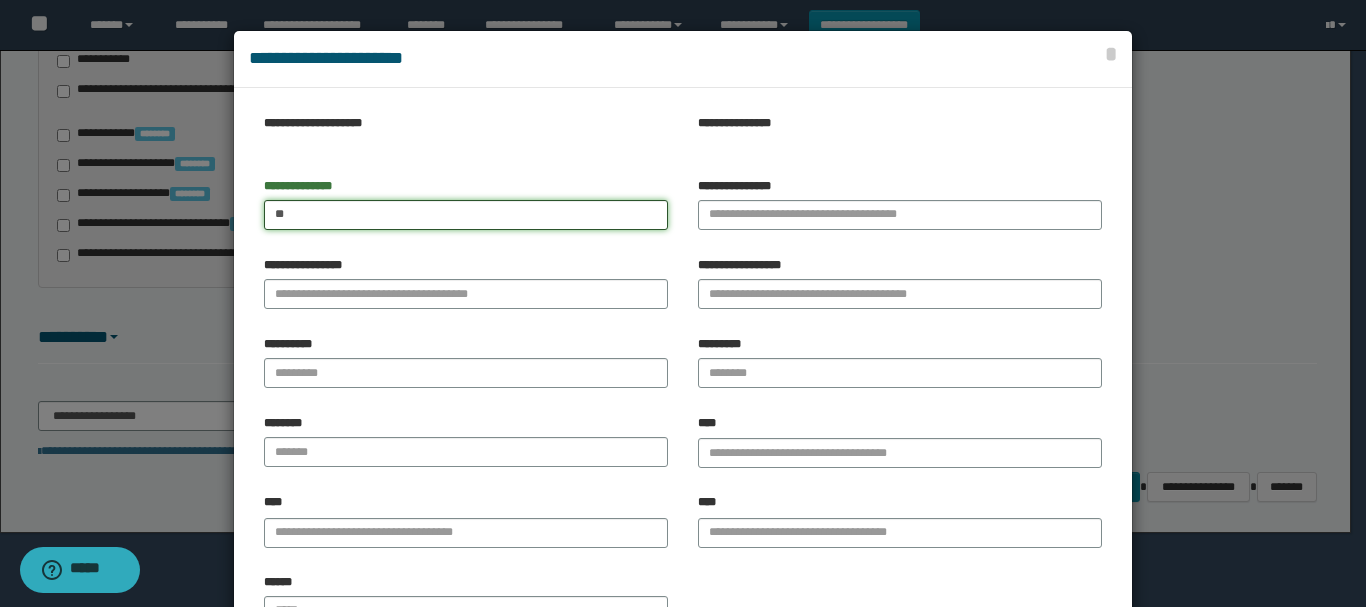 type on "*" 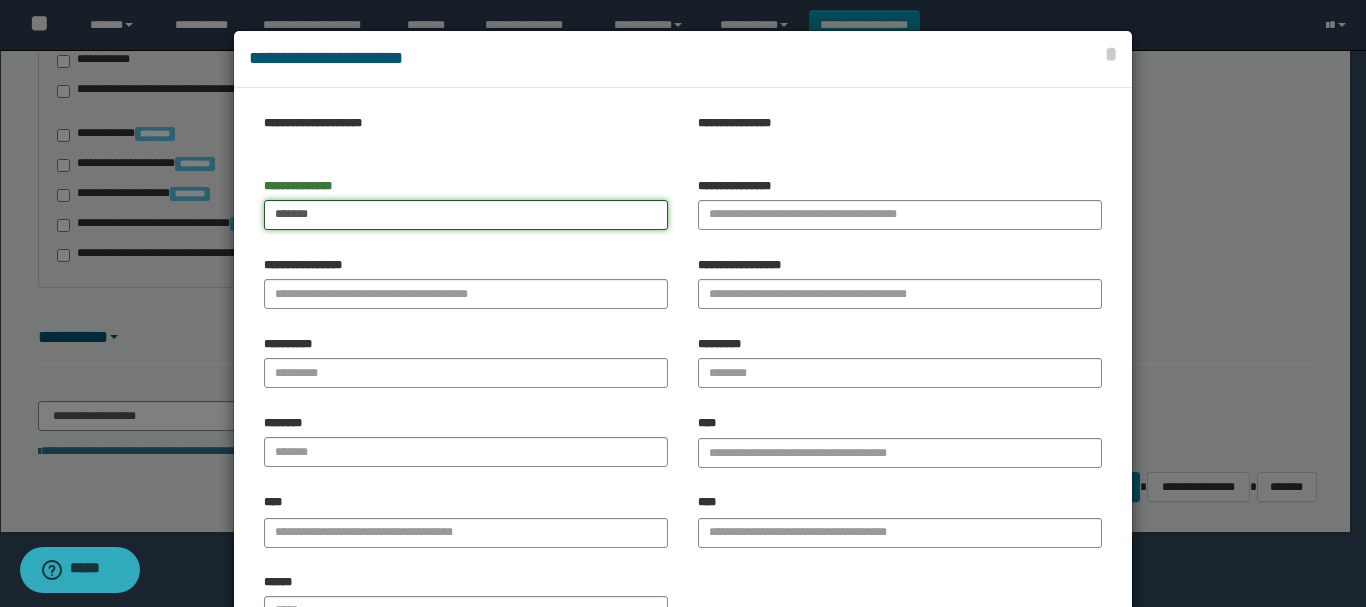 type on "******" 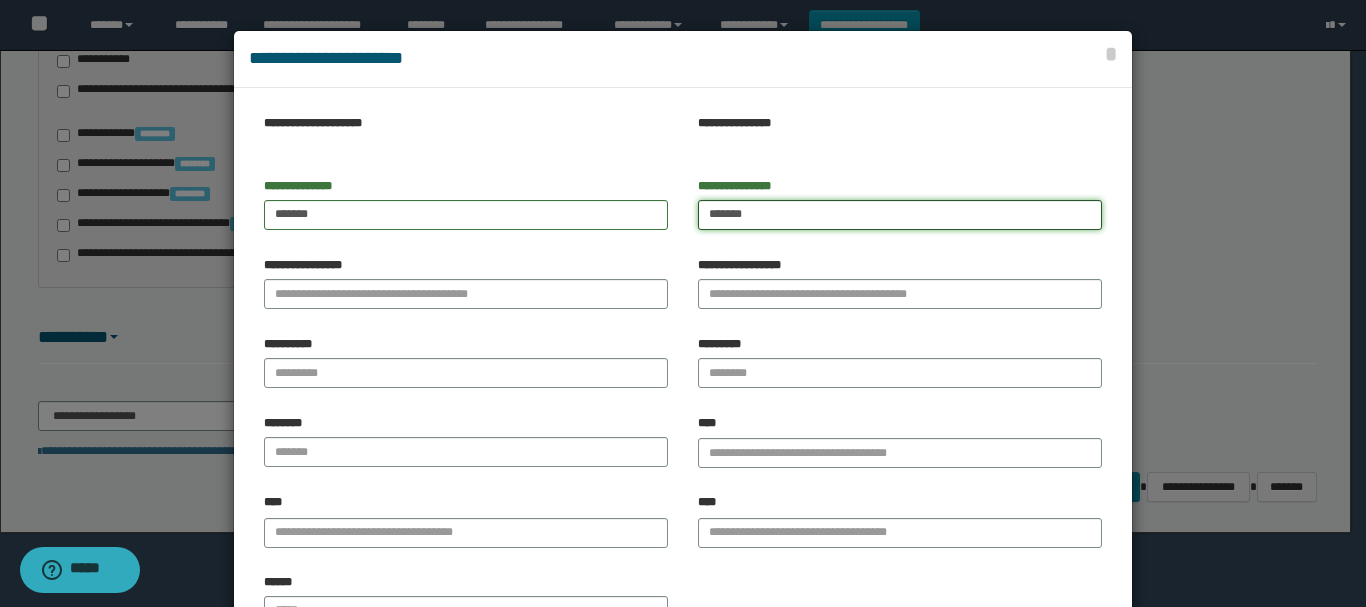 type on "******" 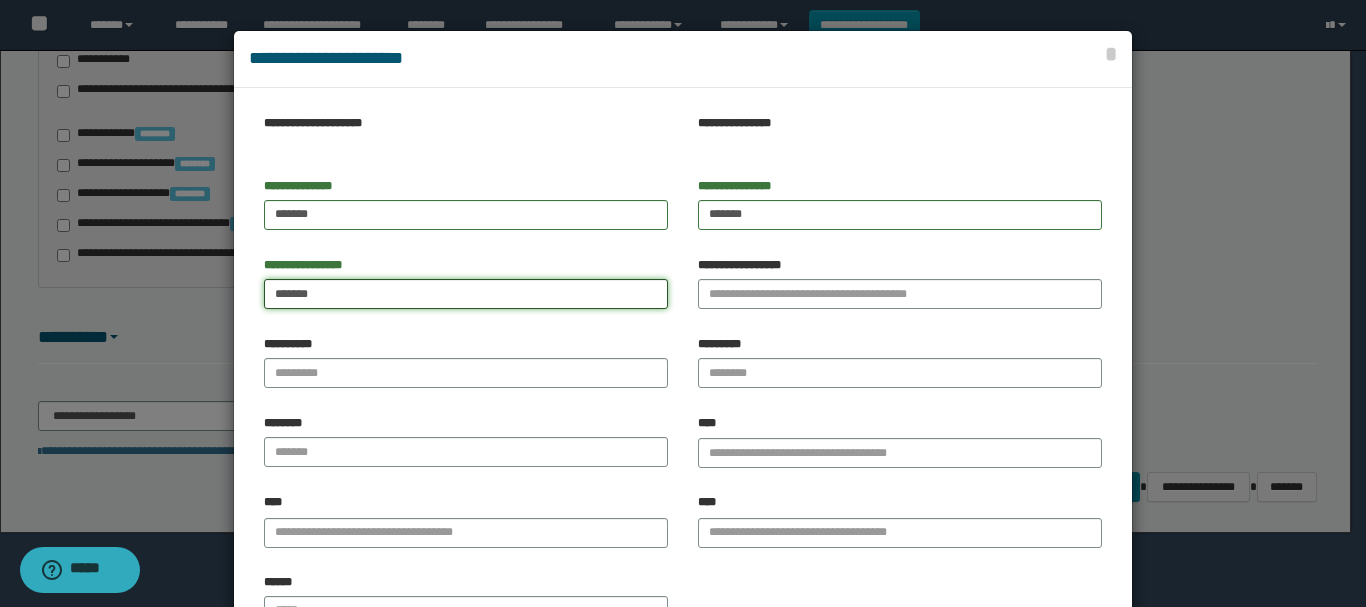 type on "******" 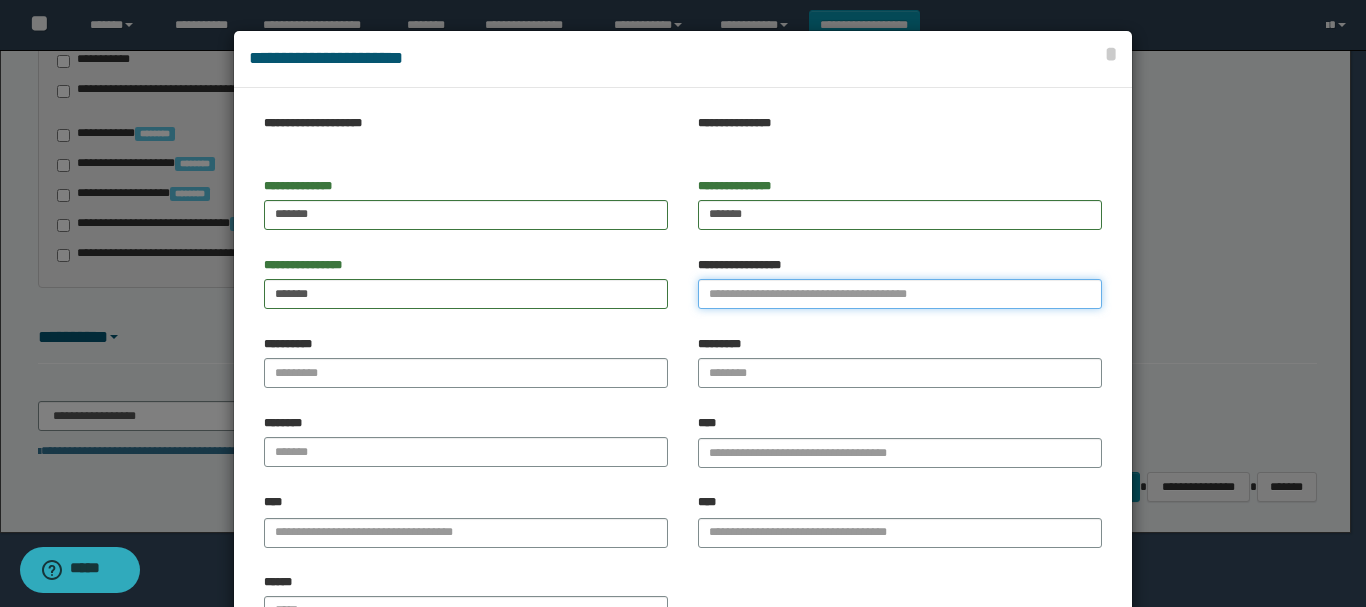 click on "**********" at bounding box center (900, 294) 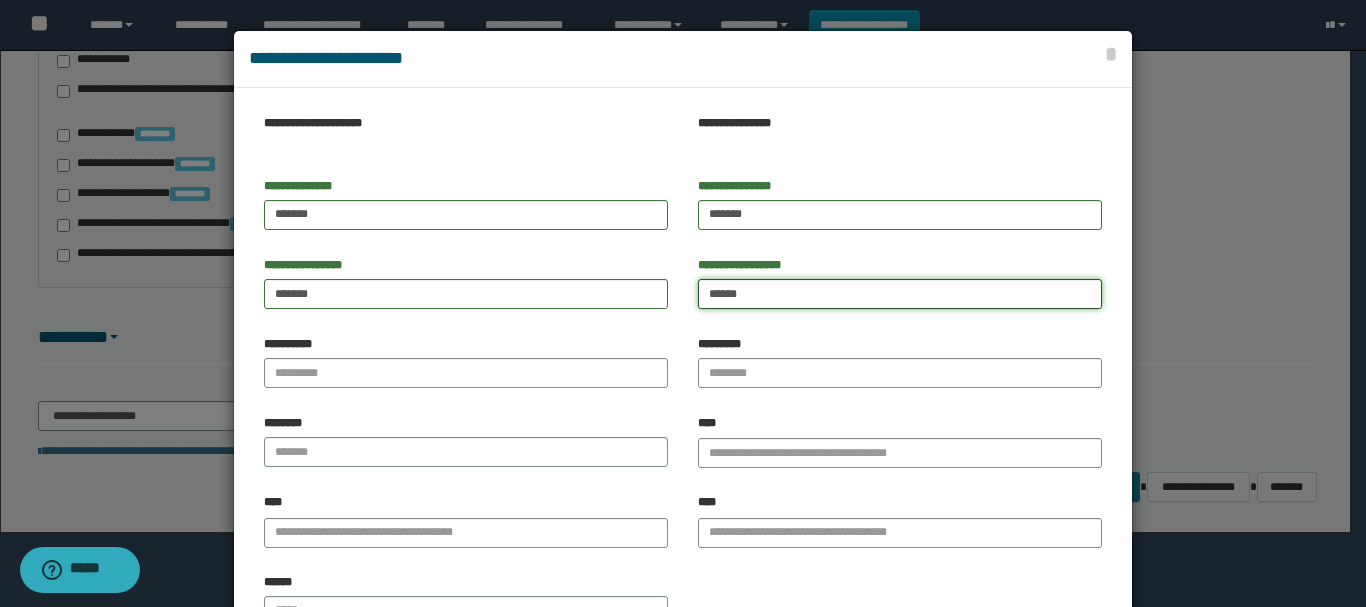 type on "*****" 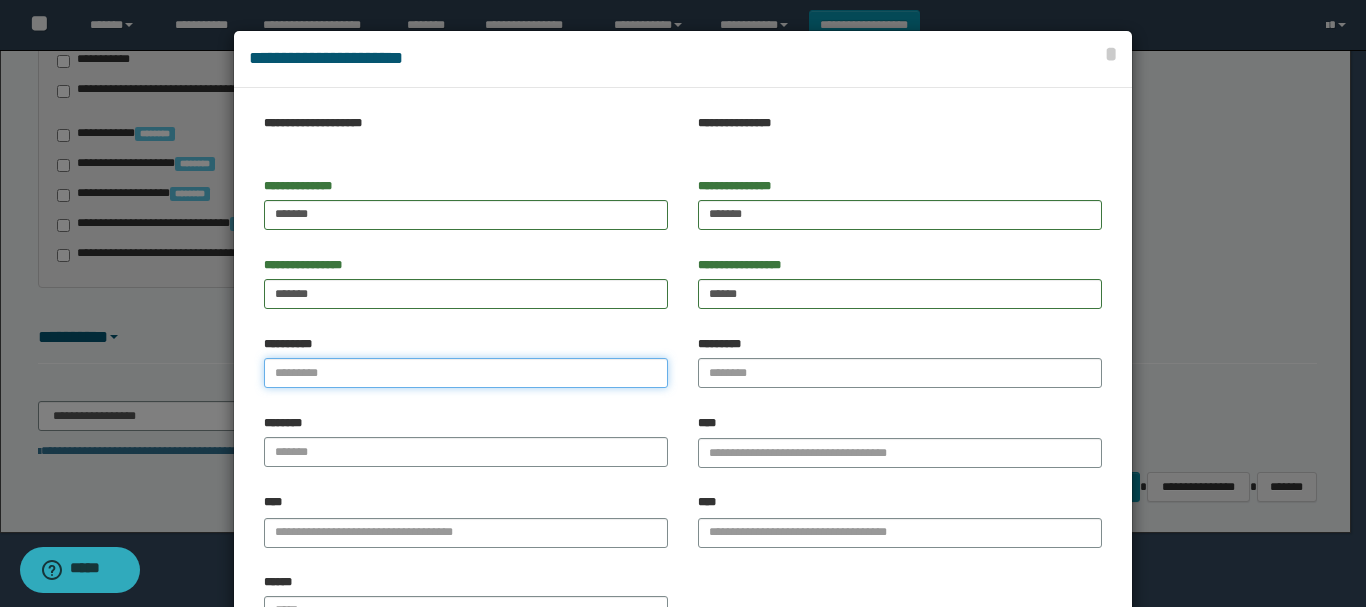 click on "**********" at bounding box center [466, 373] 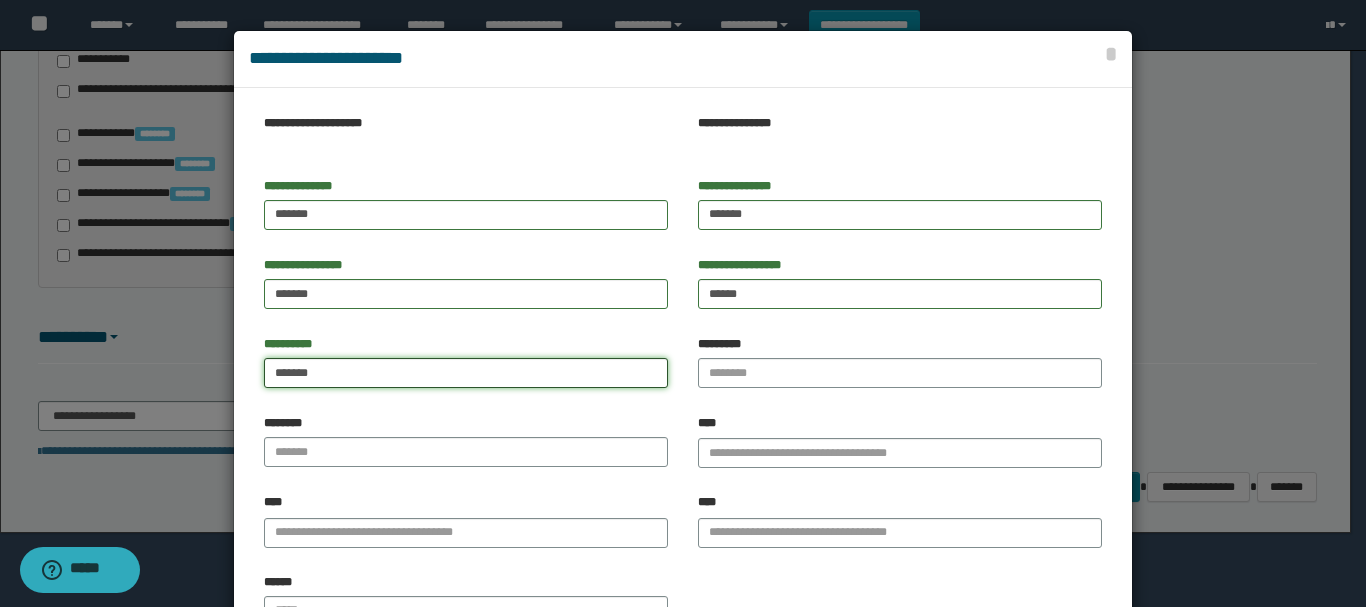 type on "*******" 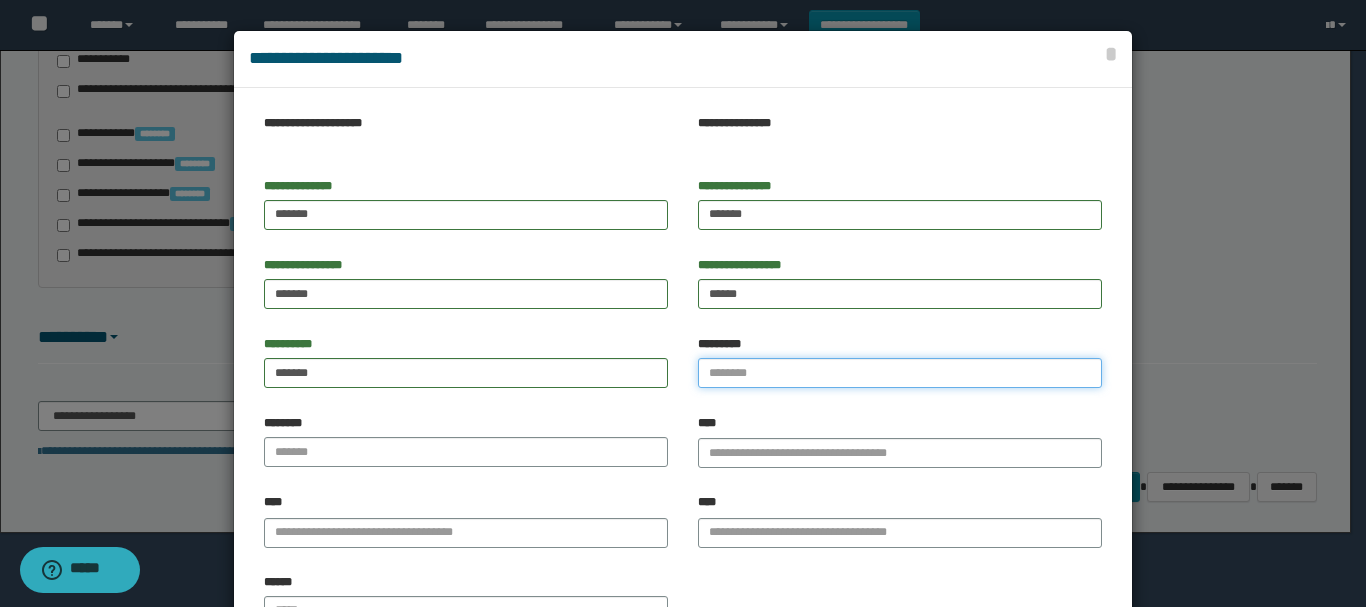 click on "*********" at bounding box center [900, 373] 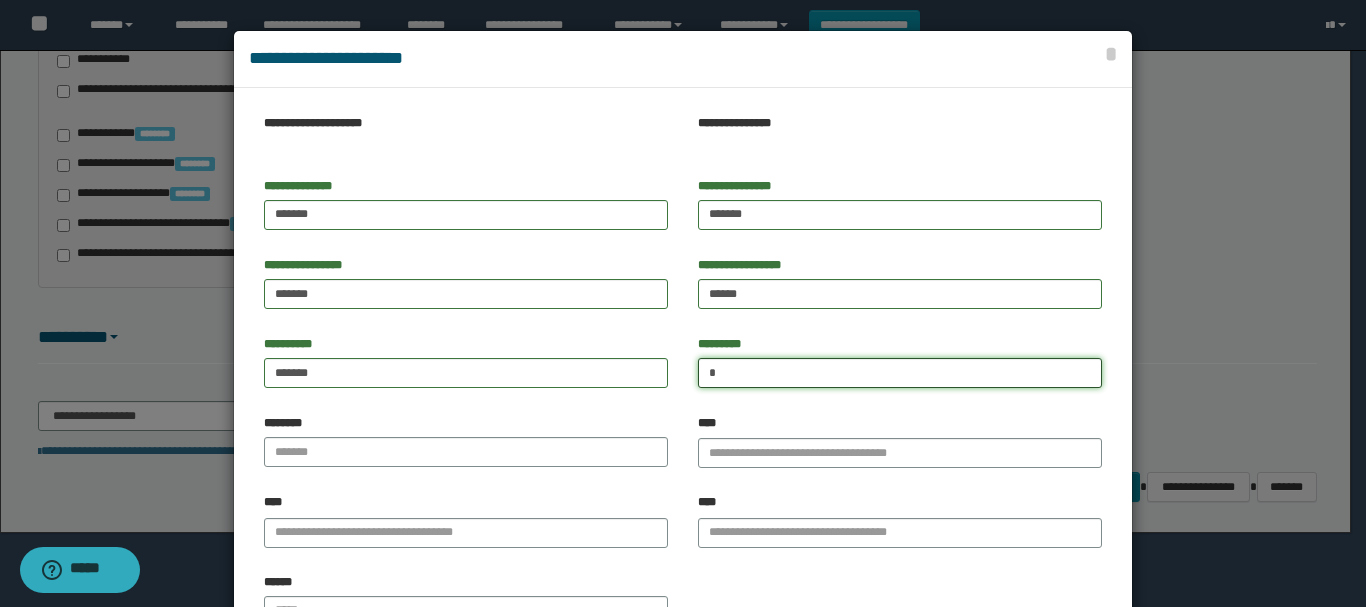 type on "*" 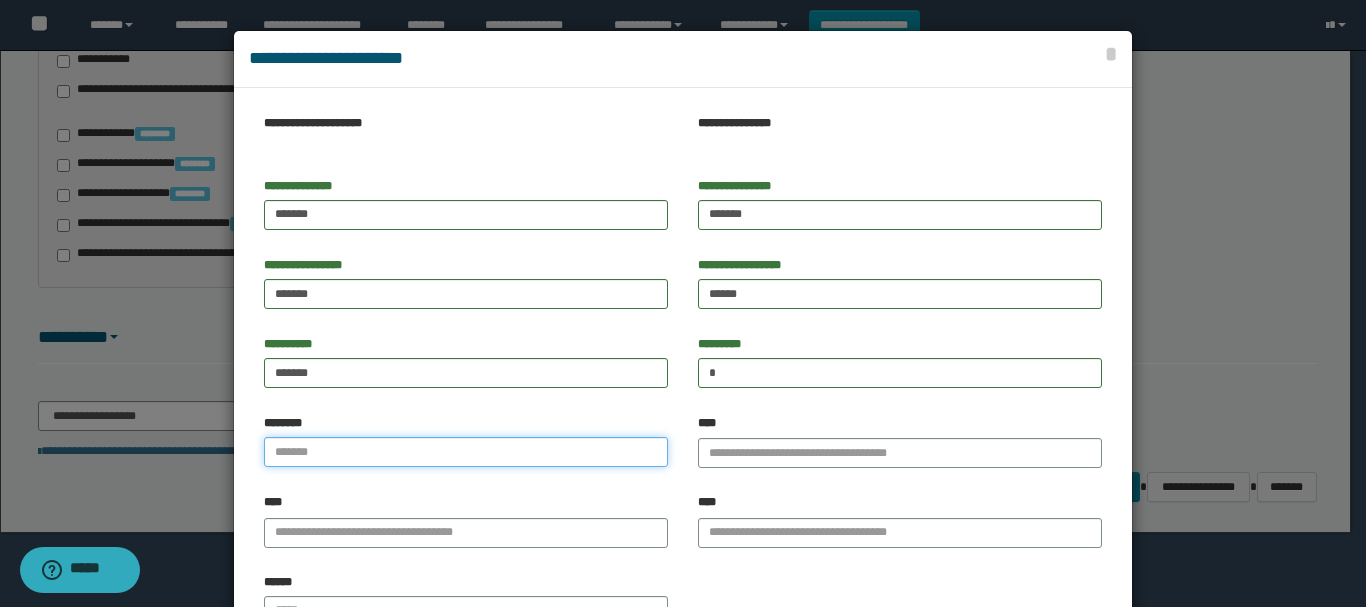 click at bounding box center [466, 452] 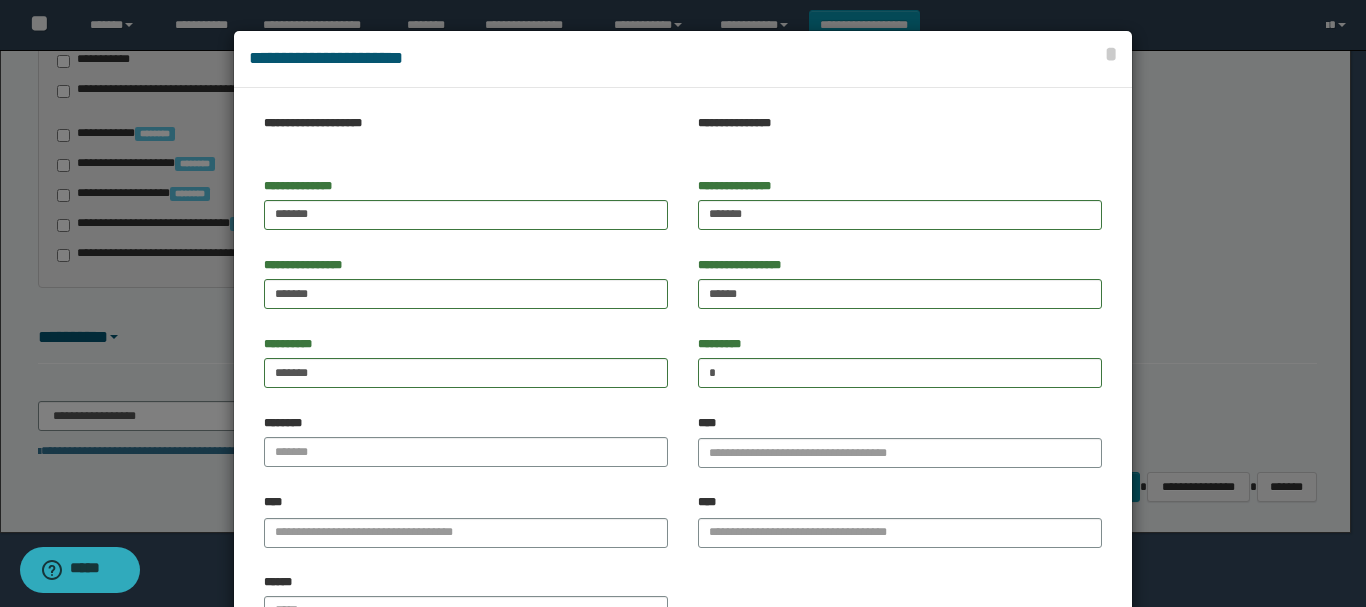 click on "**********" at bounding box center [683, 378] 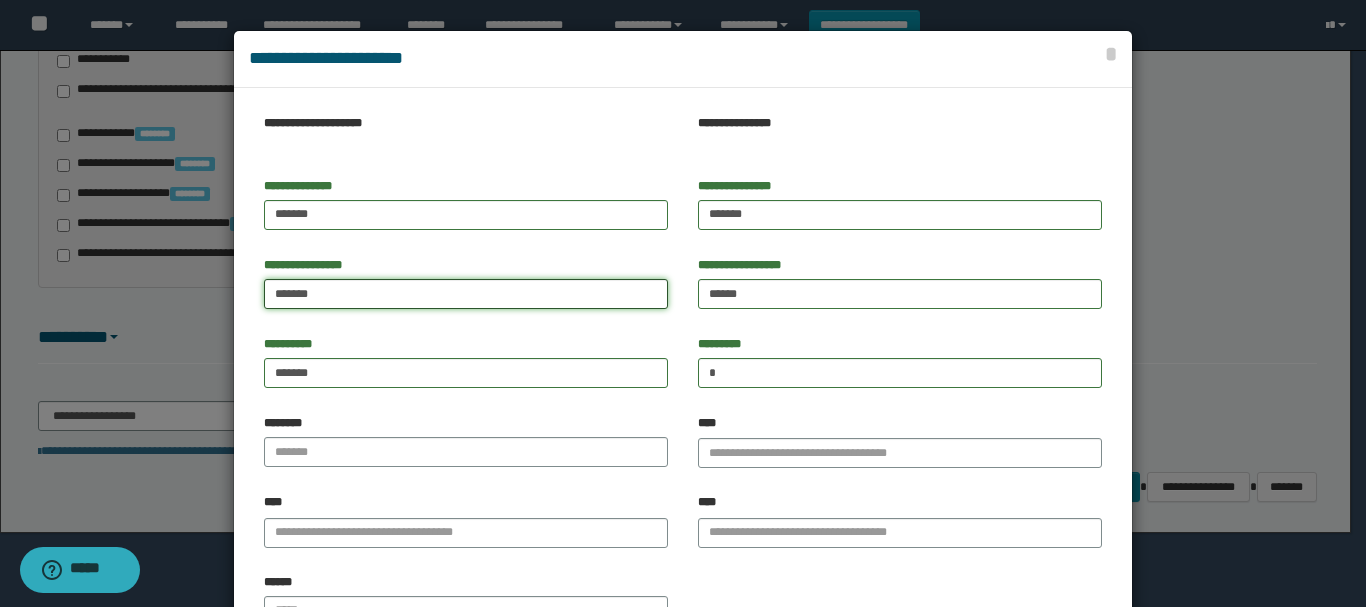 click on "******" at bounding box center [466, 294] 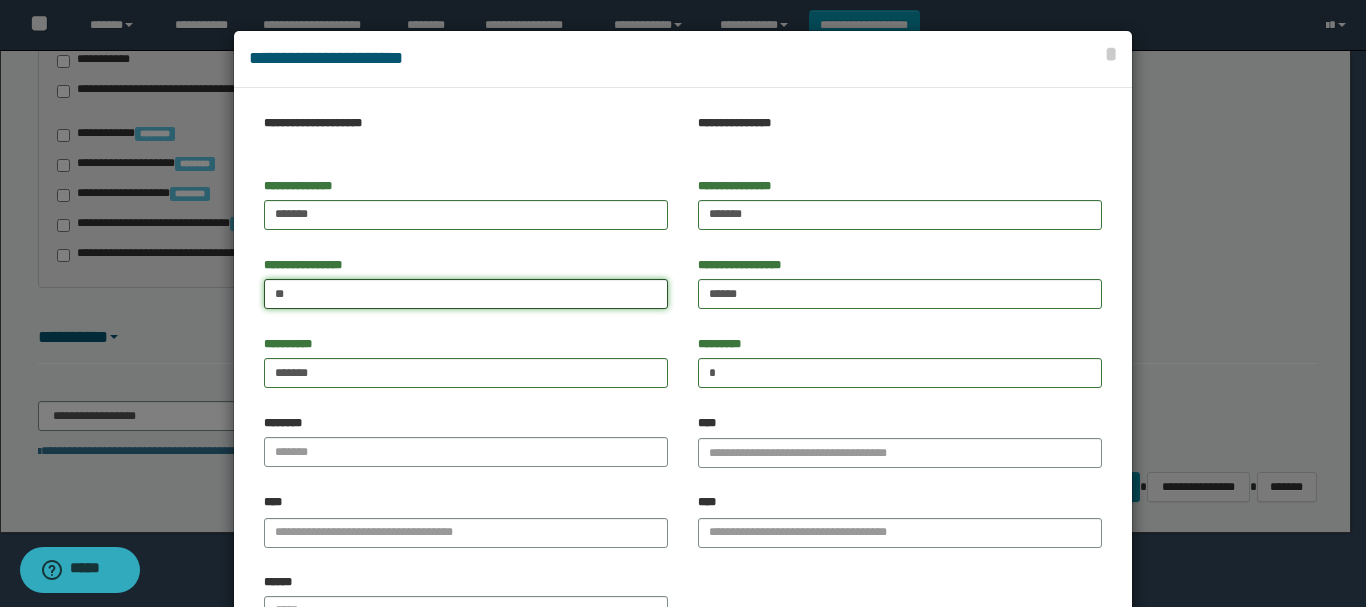 type on "*" 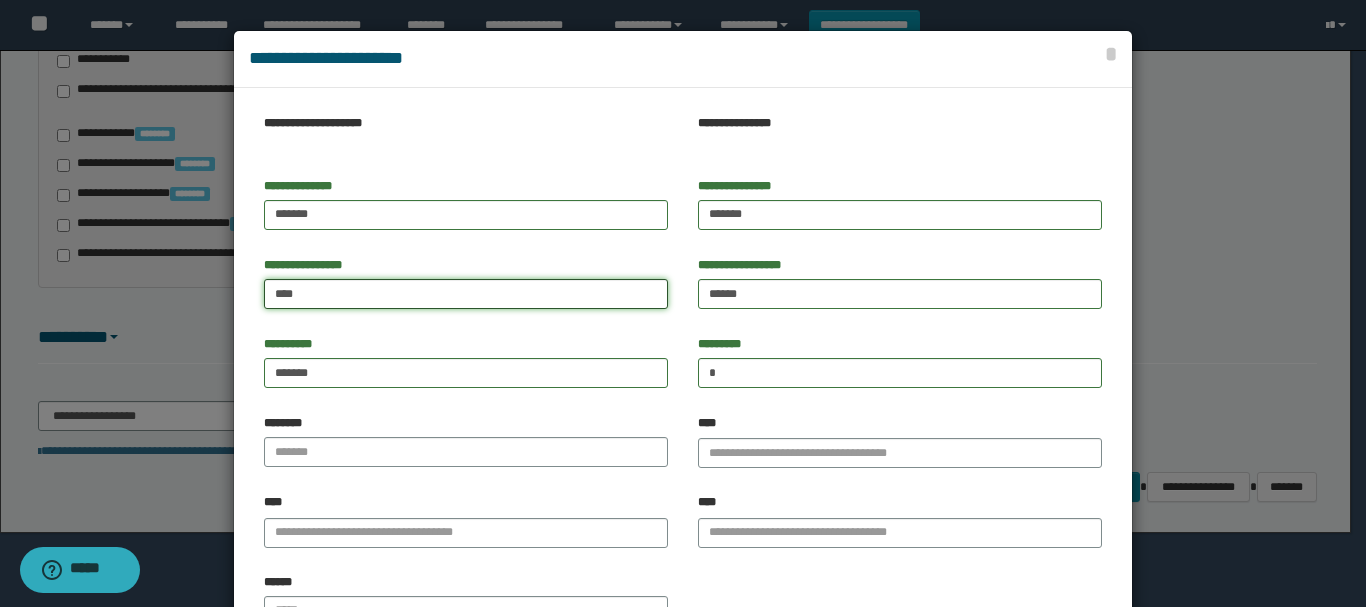 type on "****" 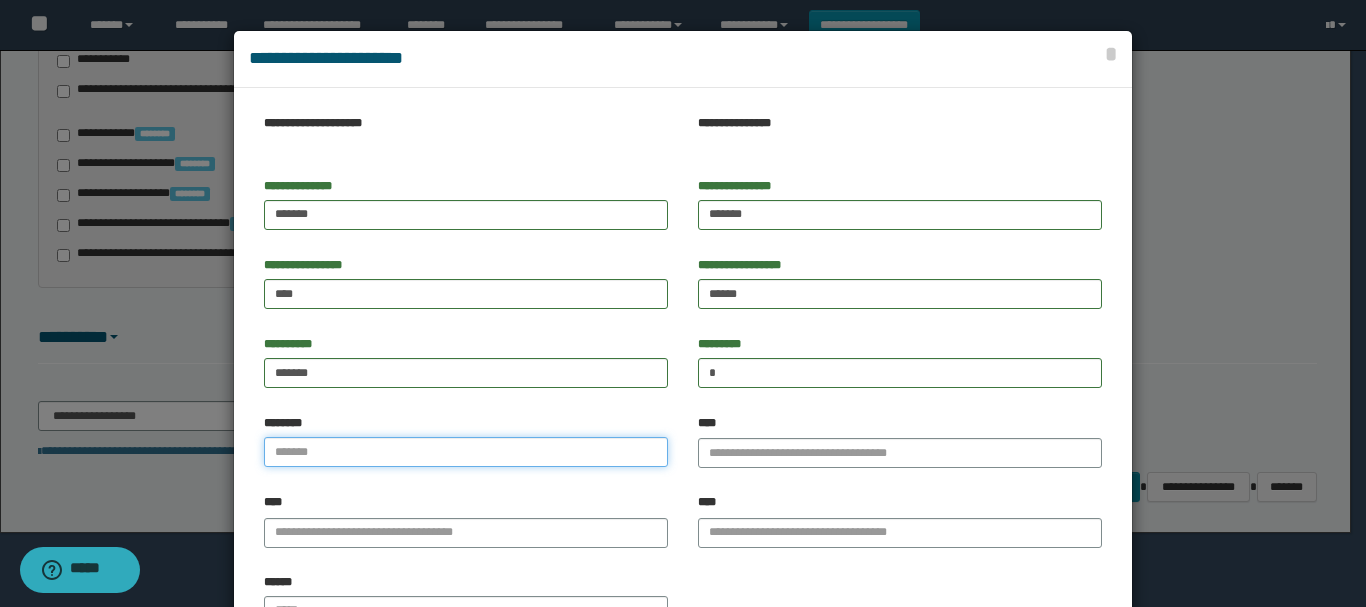 click at bounding box center (466, 452) 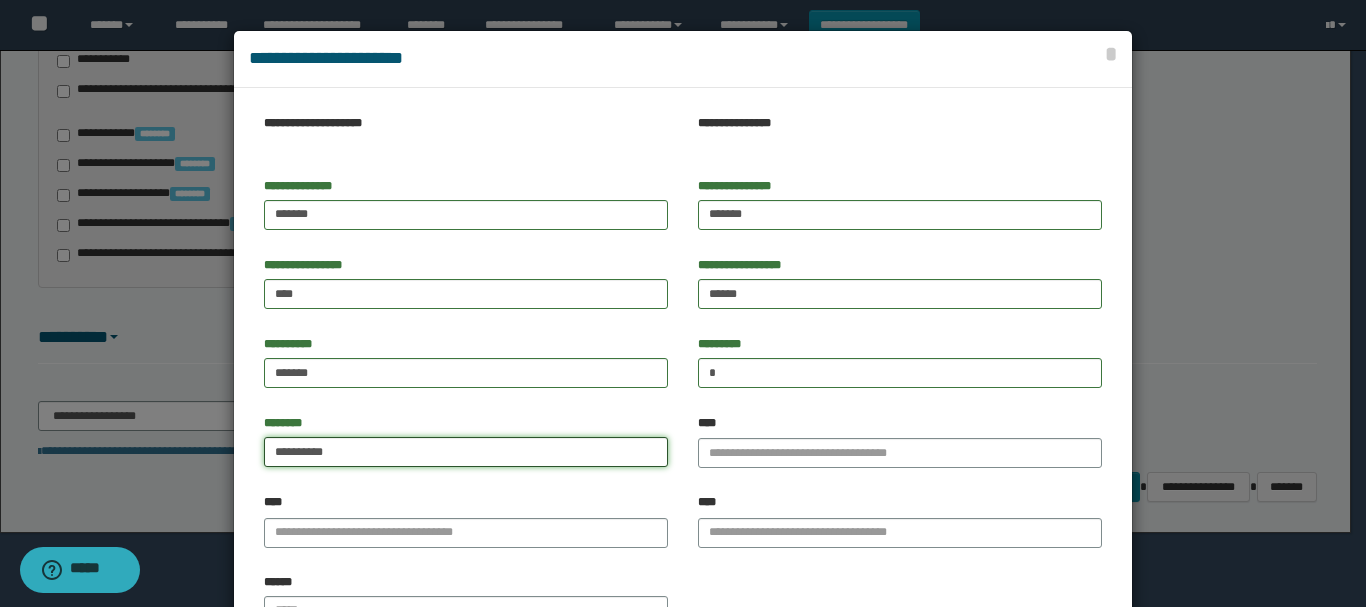 type on "**********" 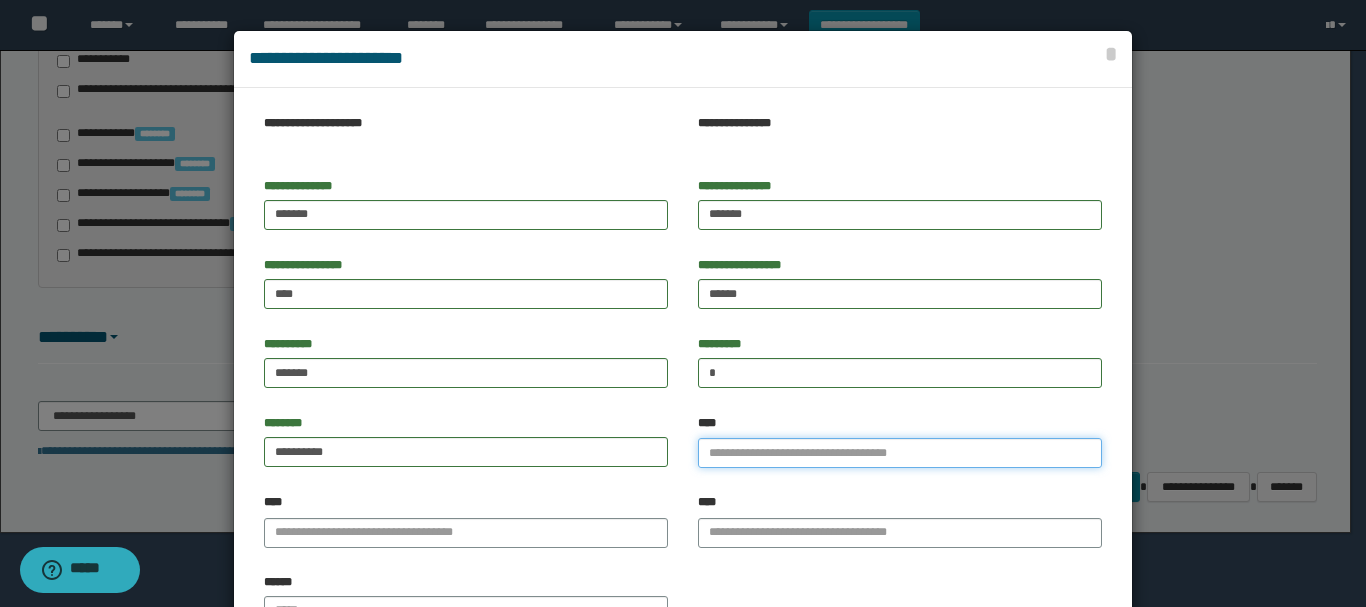 click on "****" at bounding box center [900, 453] 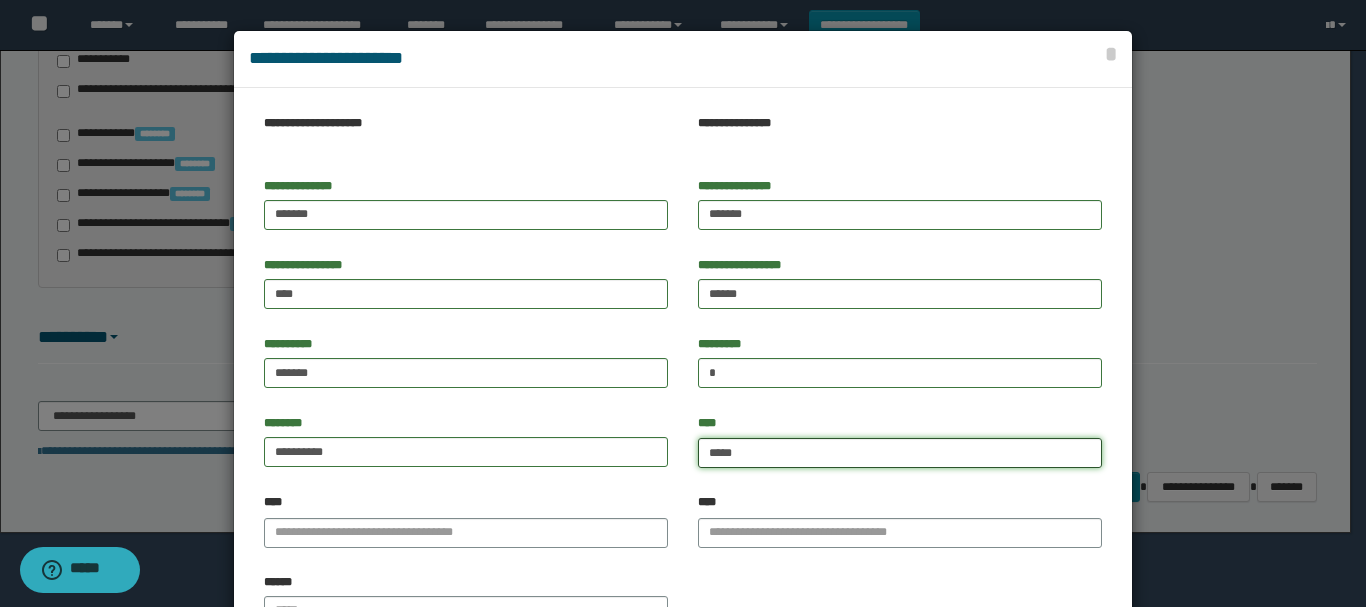 type on "*****" 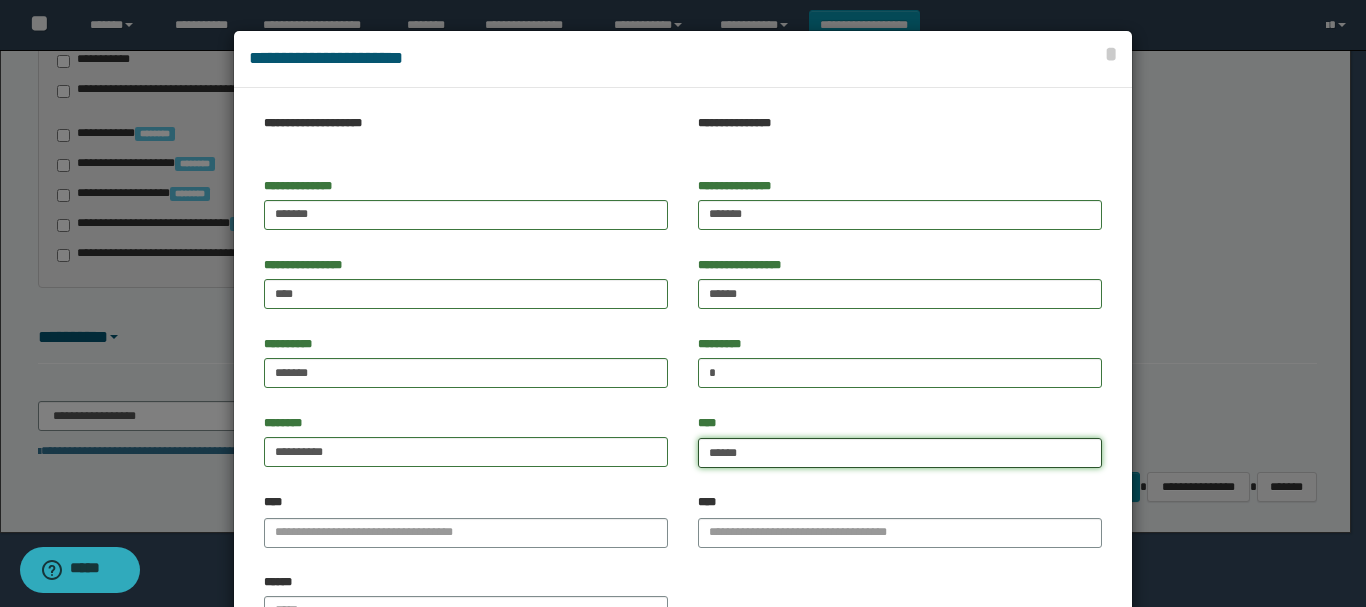 type on "**********" 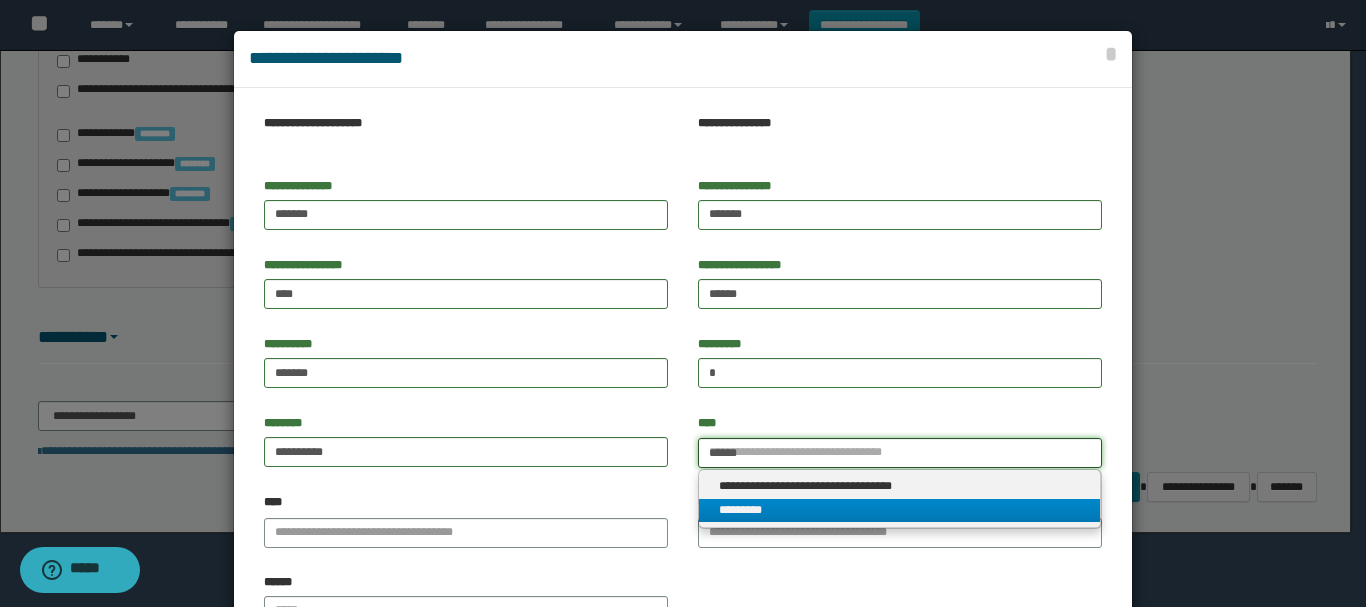 type on "*****" 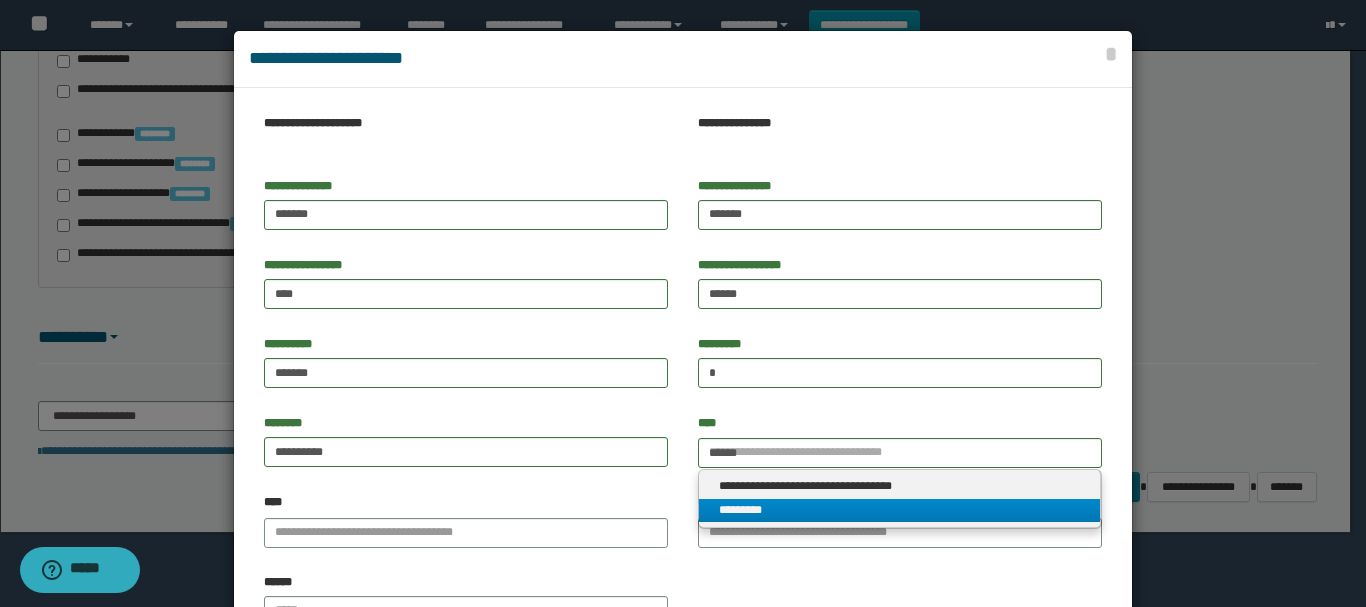 click on "*********" at bounding box center [899, 510] 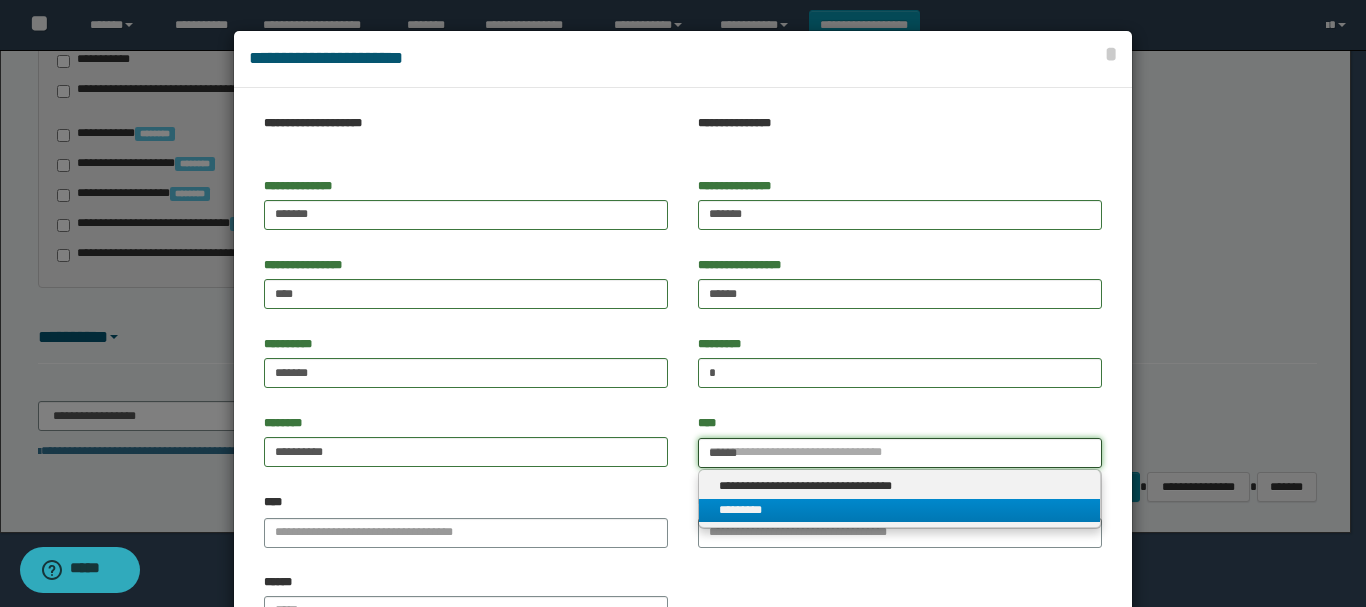 type 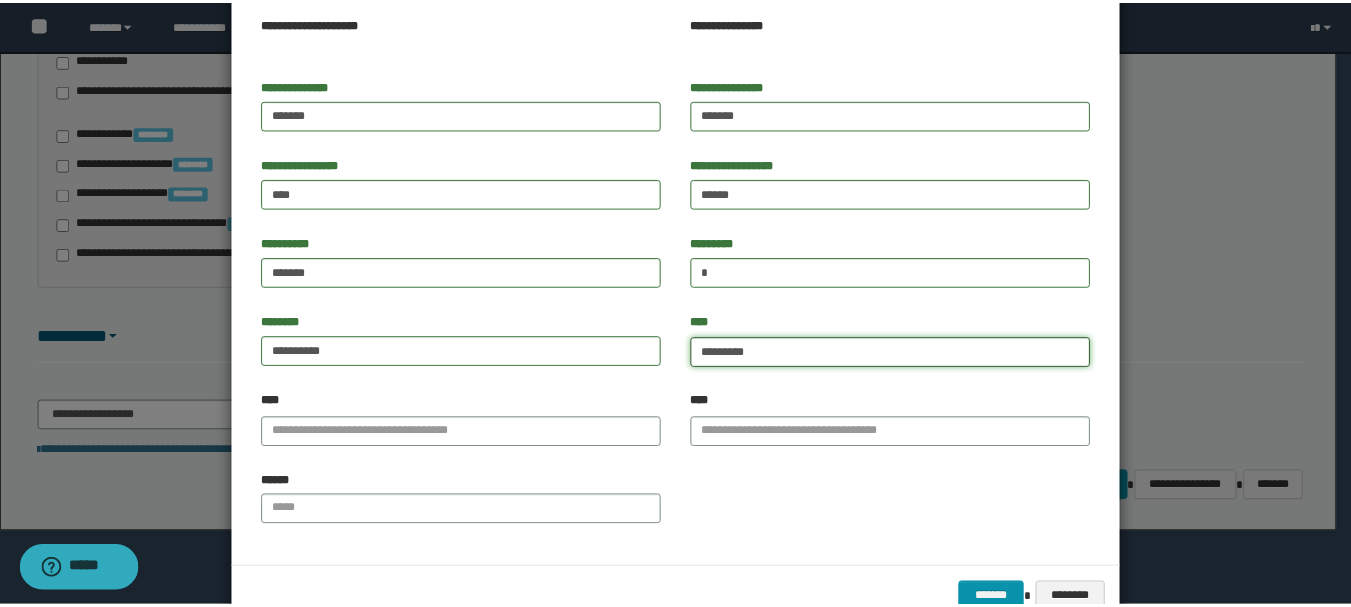 scroll, scrollTop: 153, scrollLeft: 0, axis: vertical 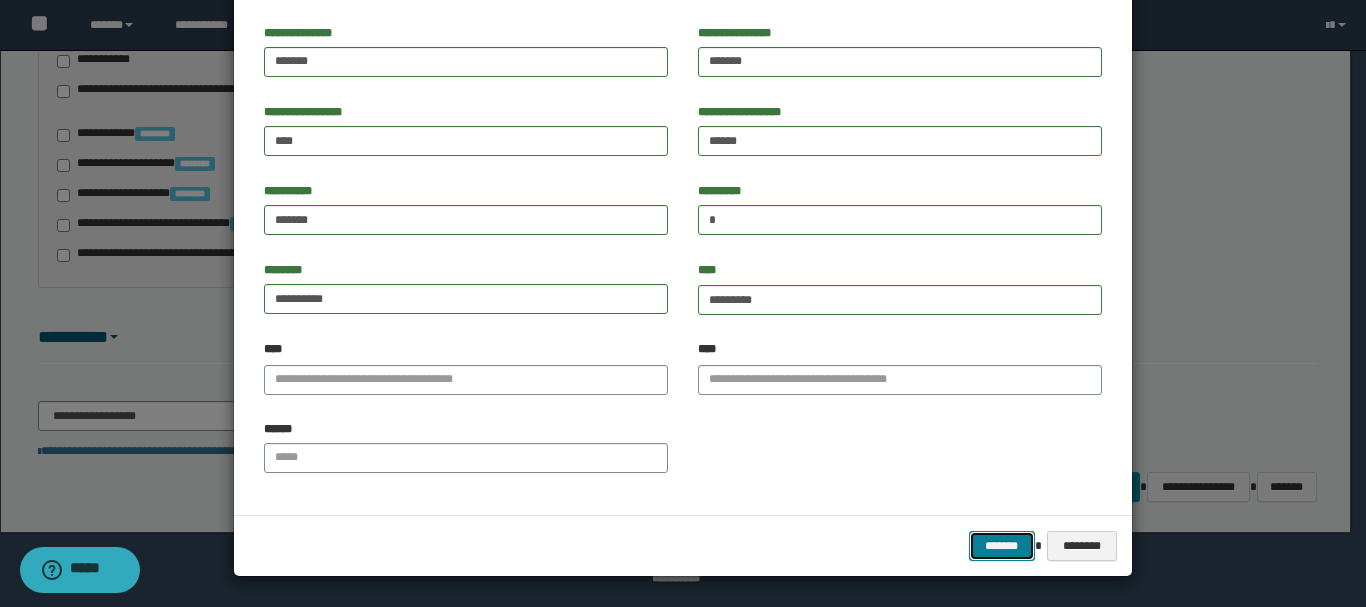 click on "*******" at bounding box center (1002, 546) 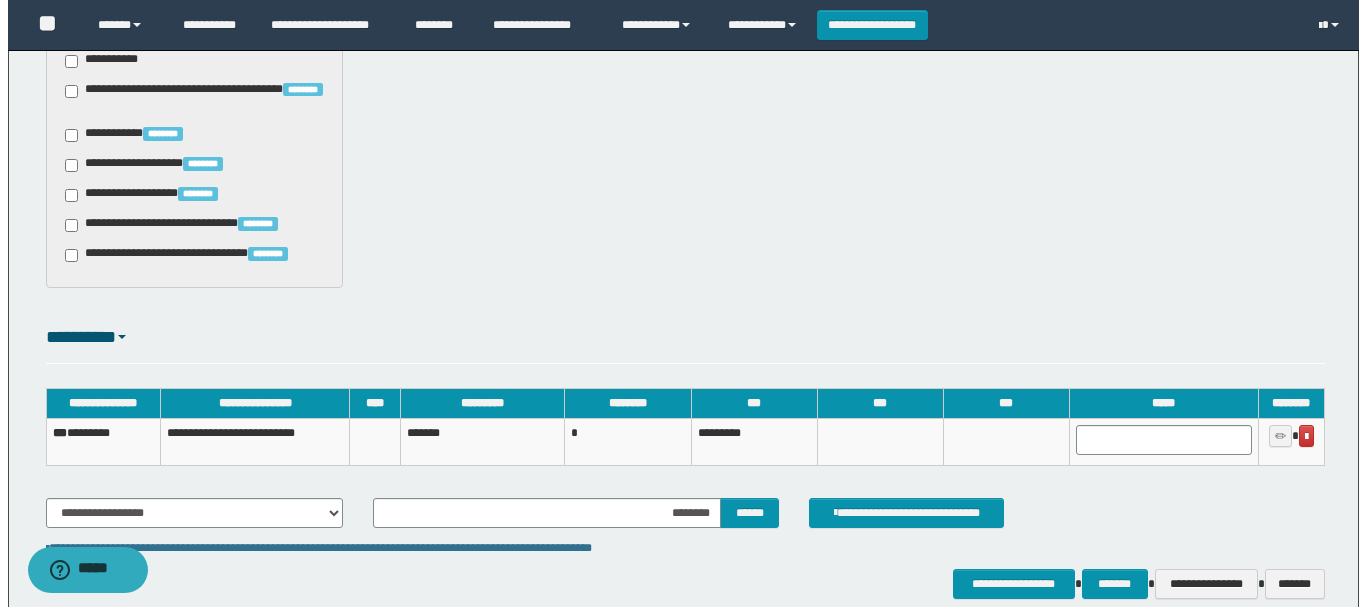 scroll, scrollTop: 1593, scrollLeft: 0, axis: vertical 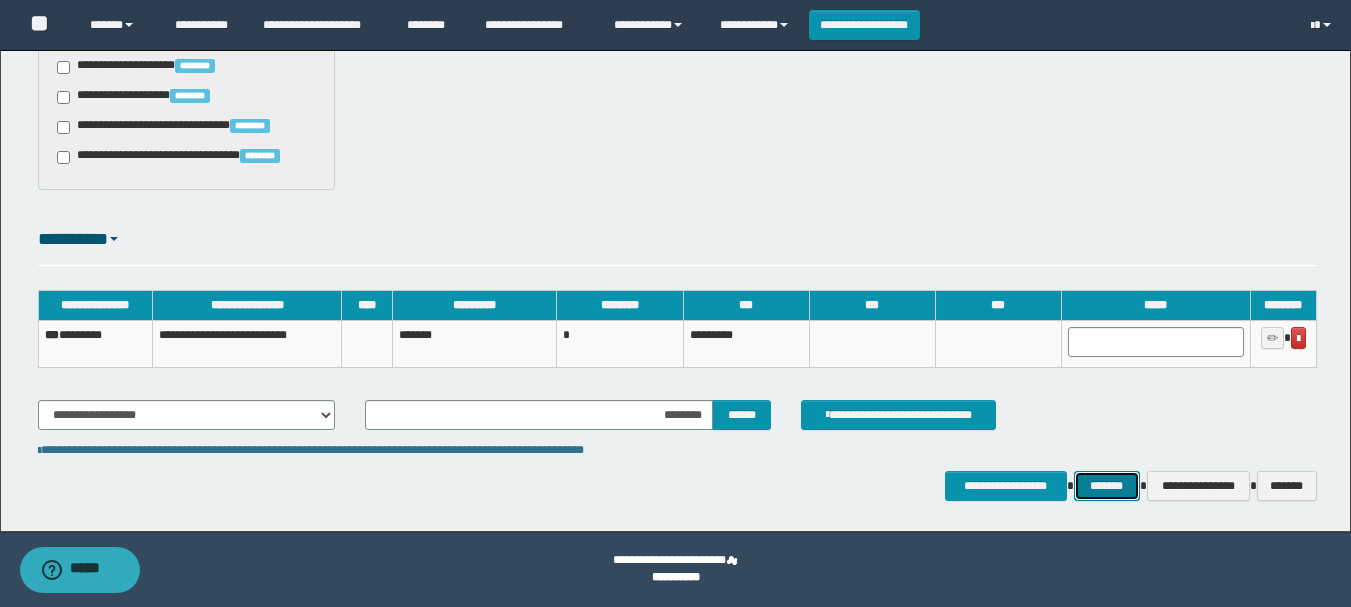 click on "*******" at bounding box center [1107, 486] 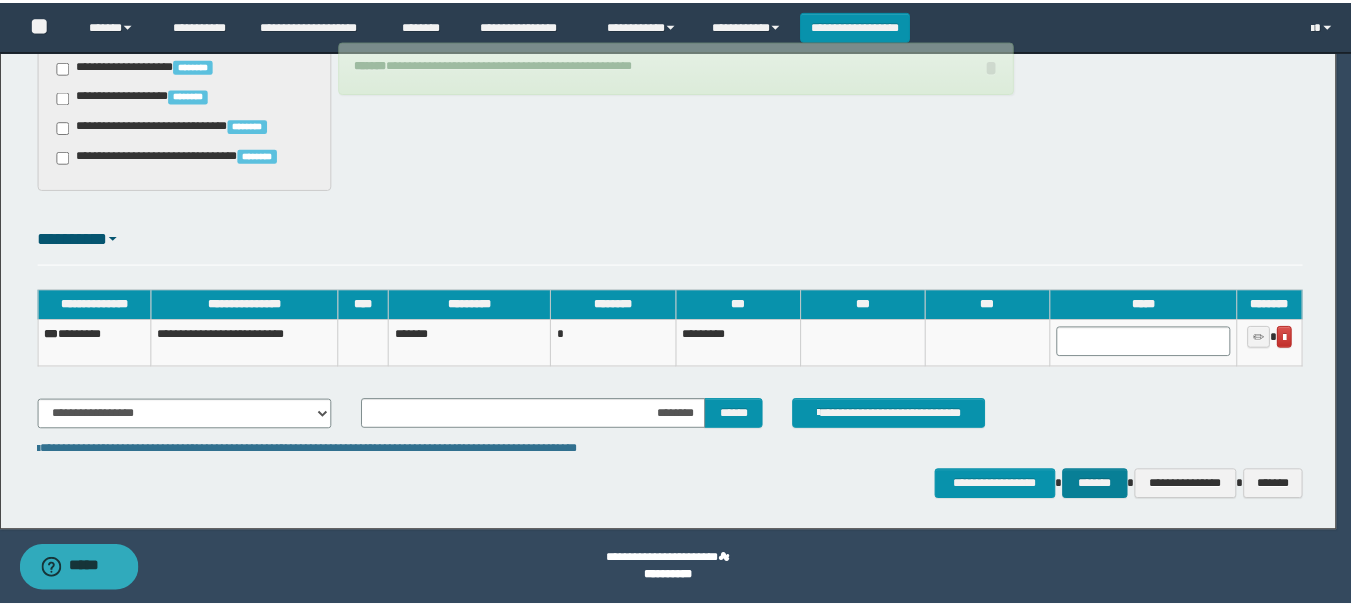 scroll, scrollTop: 1588, scrollLeft: 0, axis: vertical 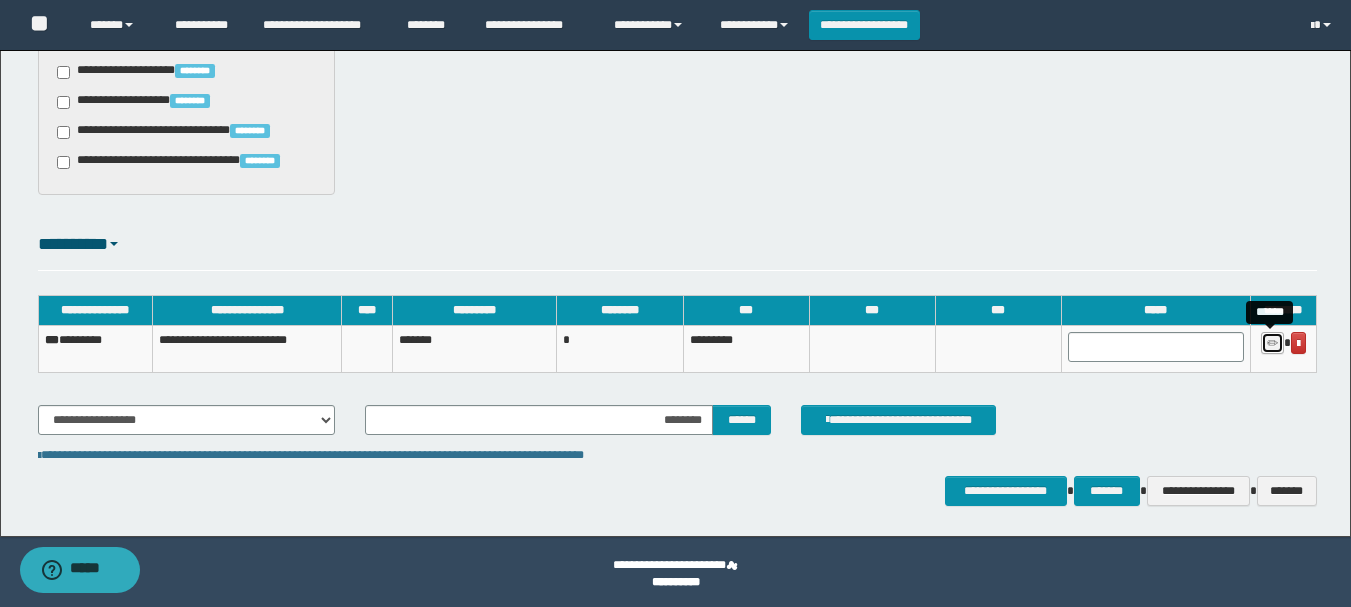 click at bounding box center [1272, 343] 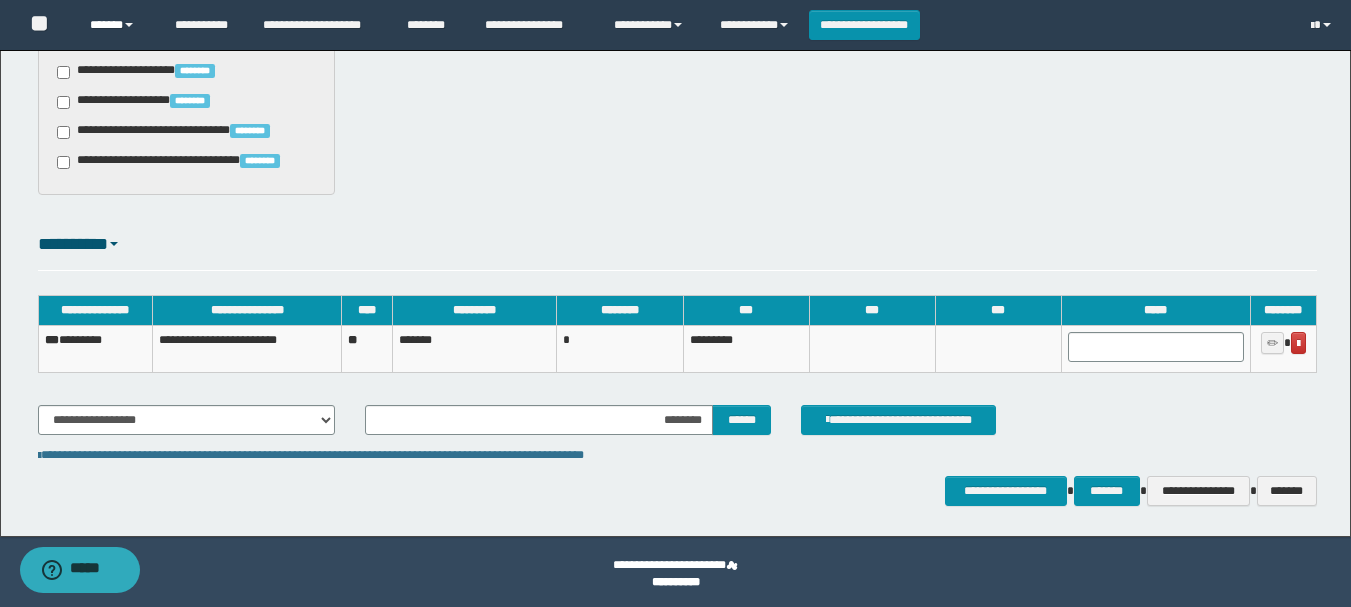 click on "******" at bounding box center (117, 25) 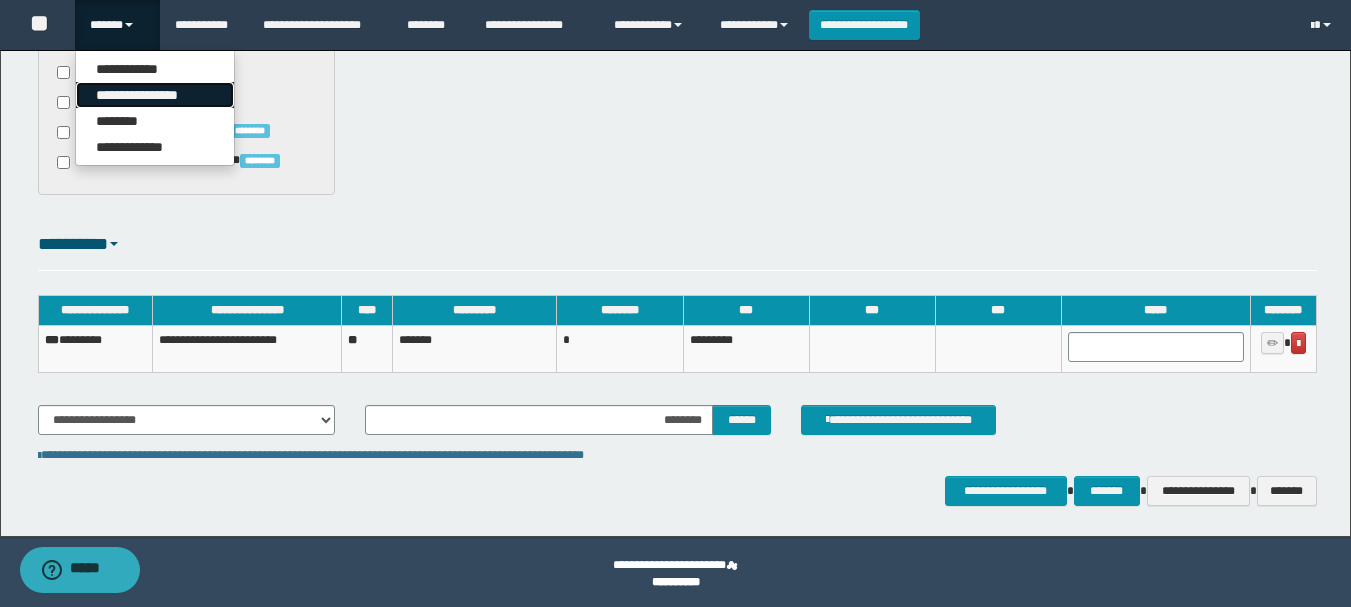 click on "**********" at bounding box center [155, 95] 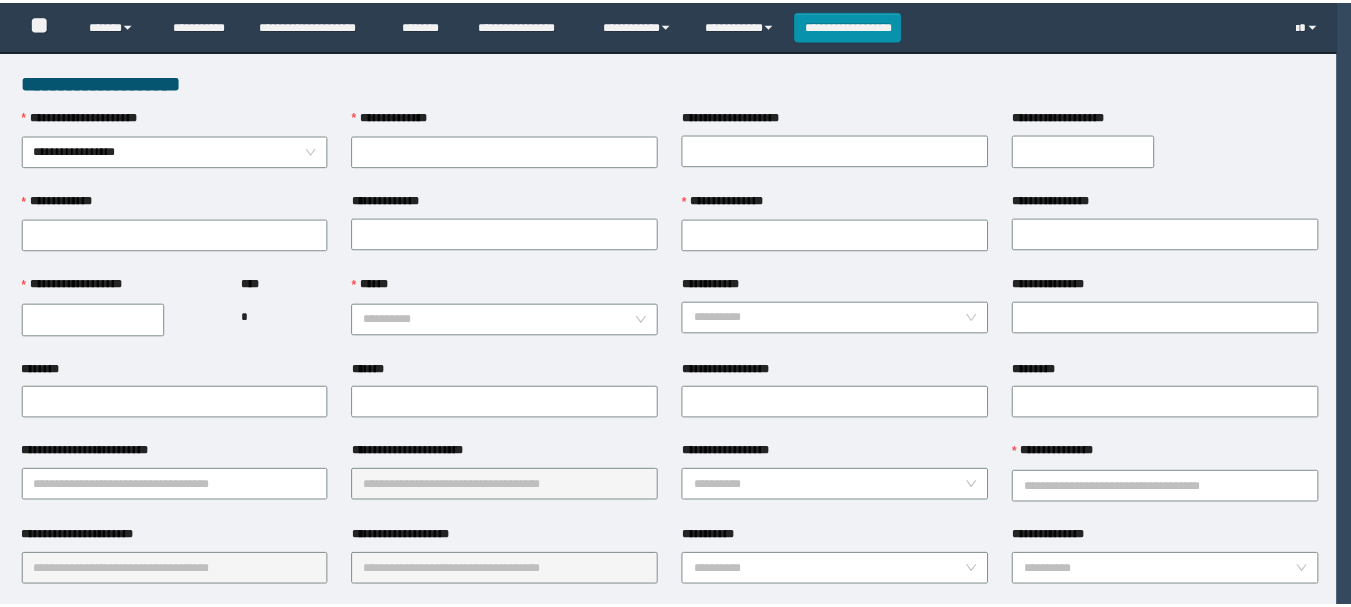 scroll, scrollTop: 0, scrollLeft: 0, axis: both 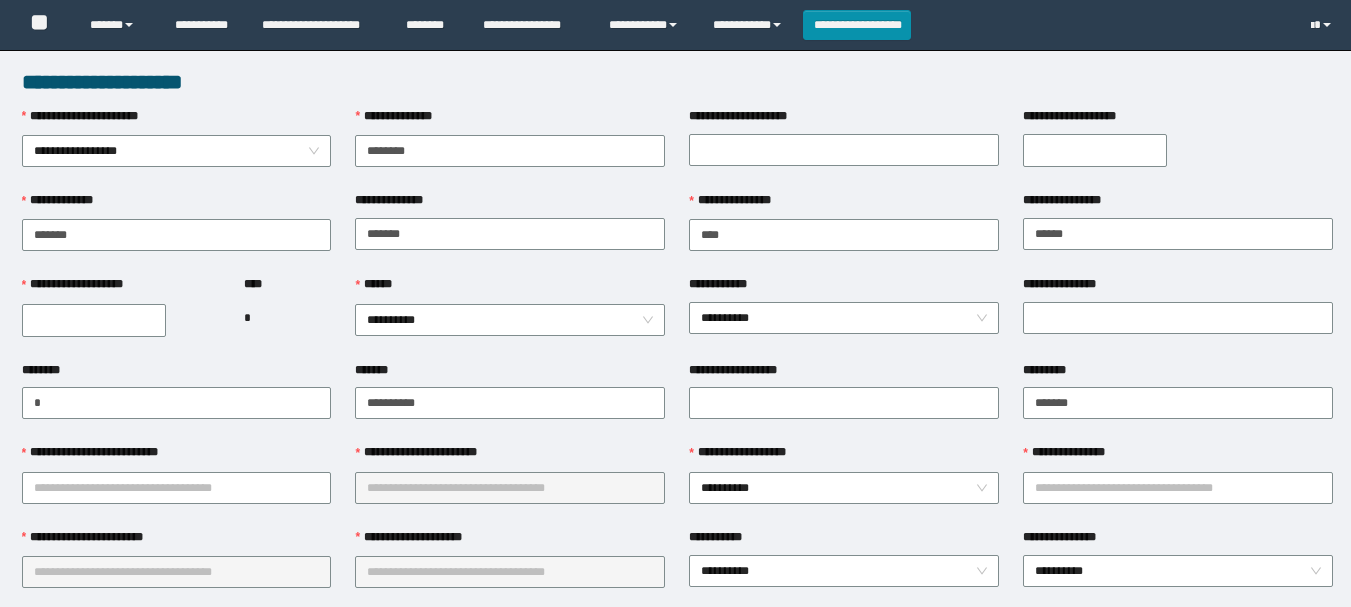 click on "**********" at bounding box center (94, 320) 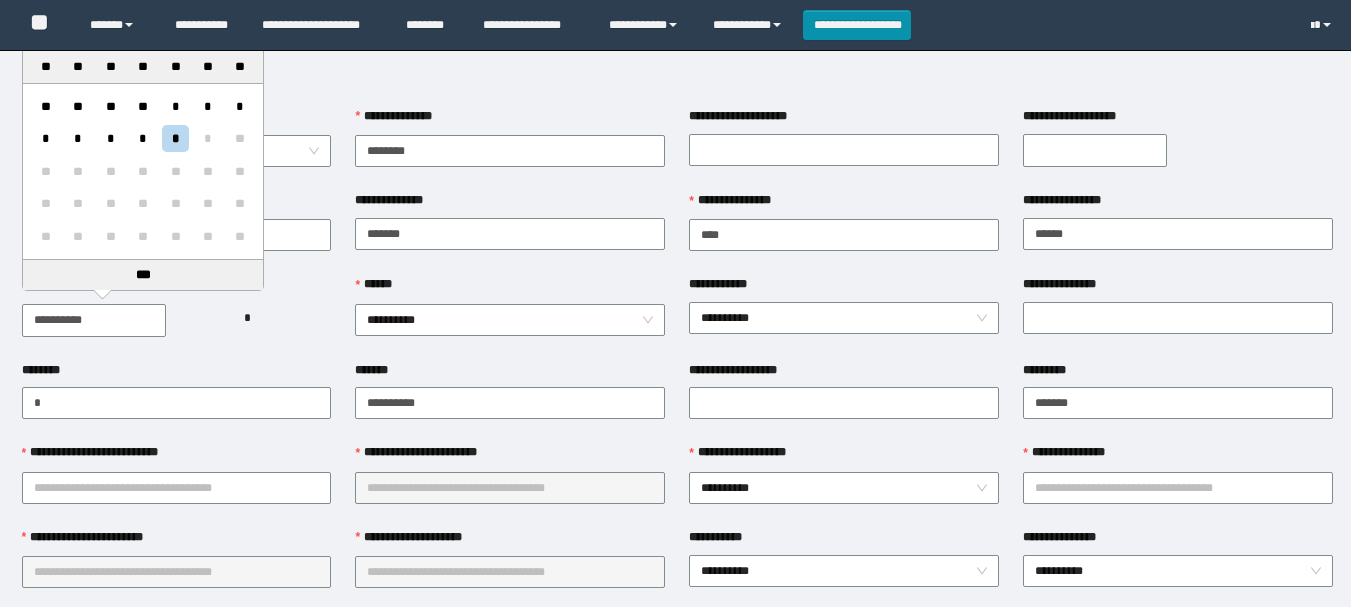 scroll, scrollTop: 0, scrollLeft: 0, axis: both 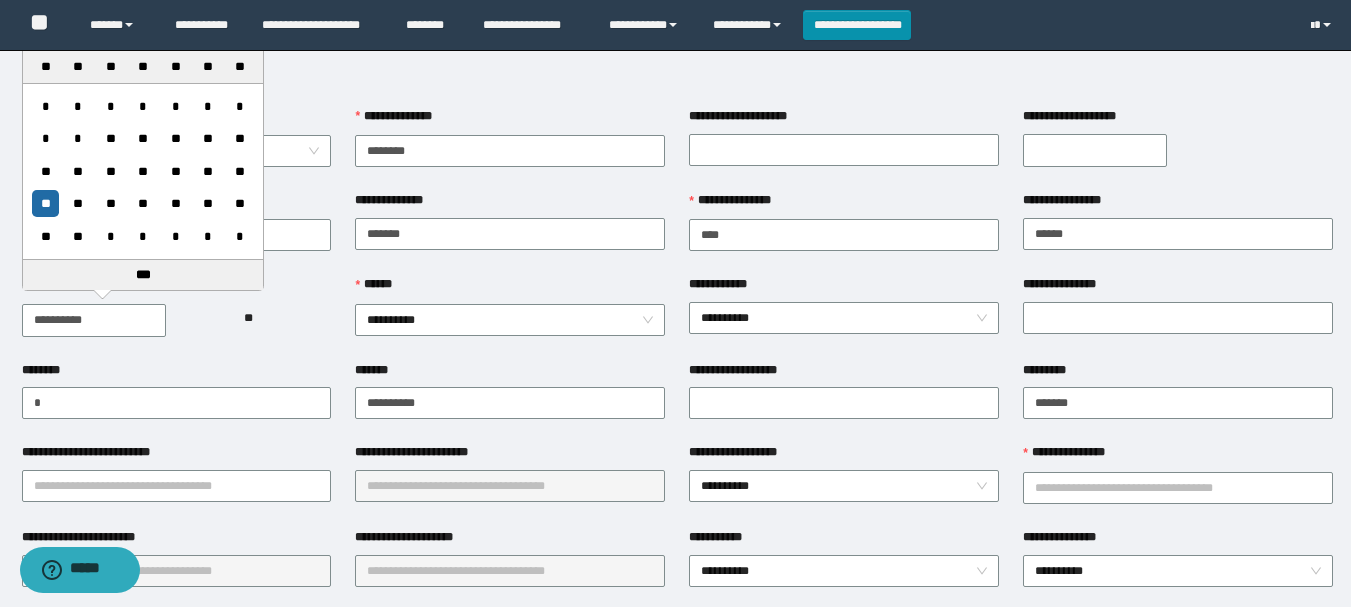 type on "**********" 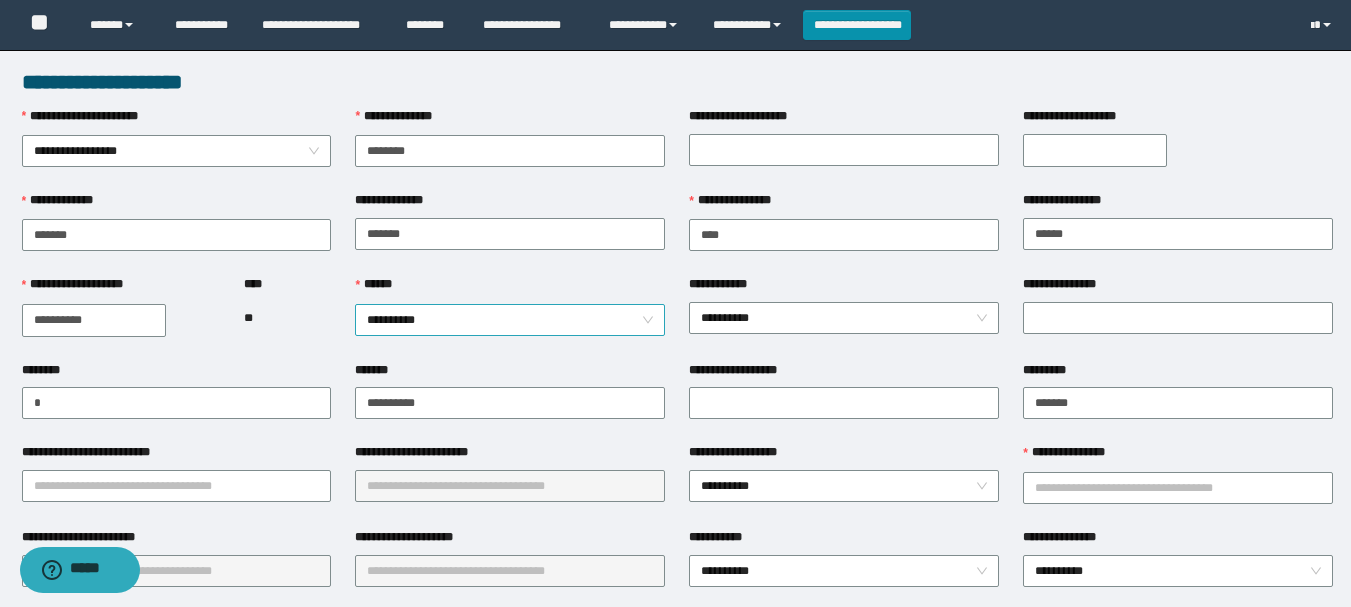 click on "**********" at bounding box center (510, 320) 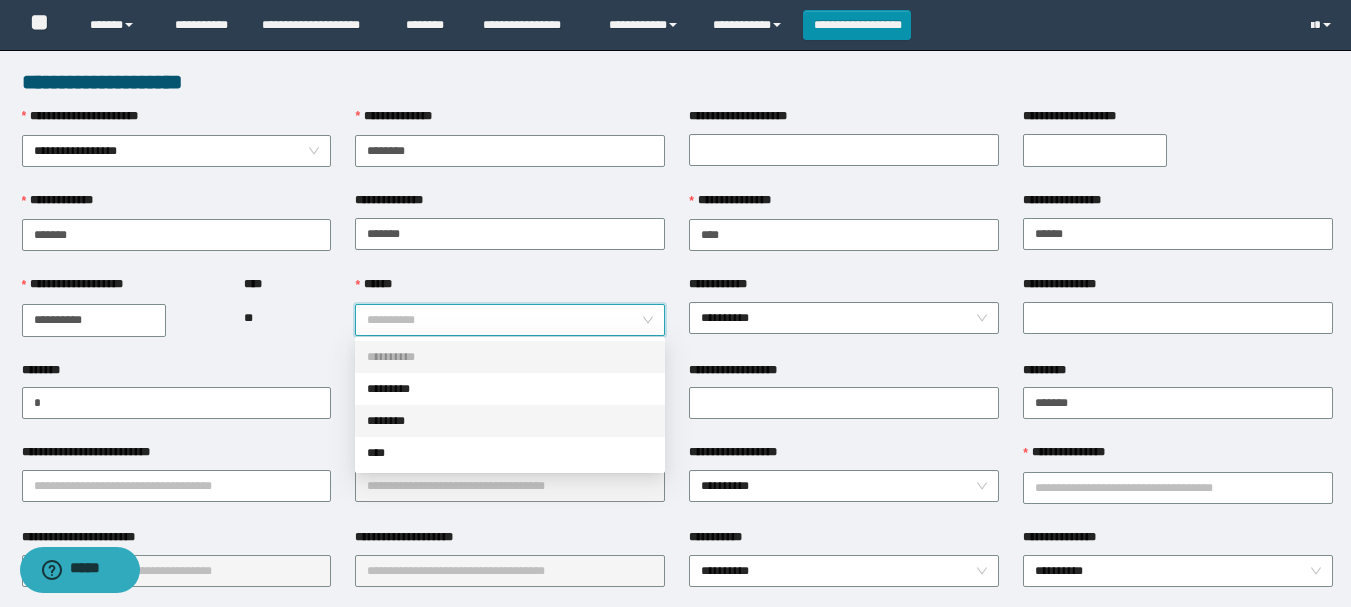 click on "********" at bounding box center (510, 421) 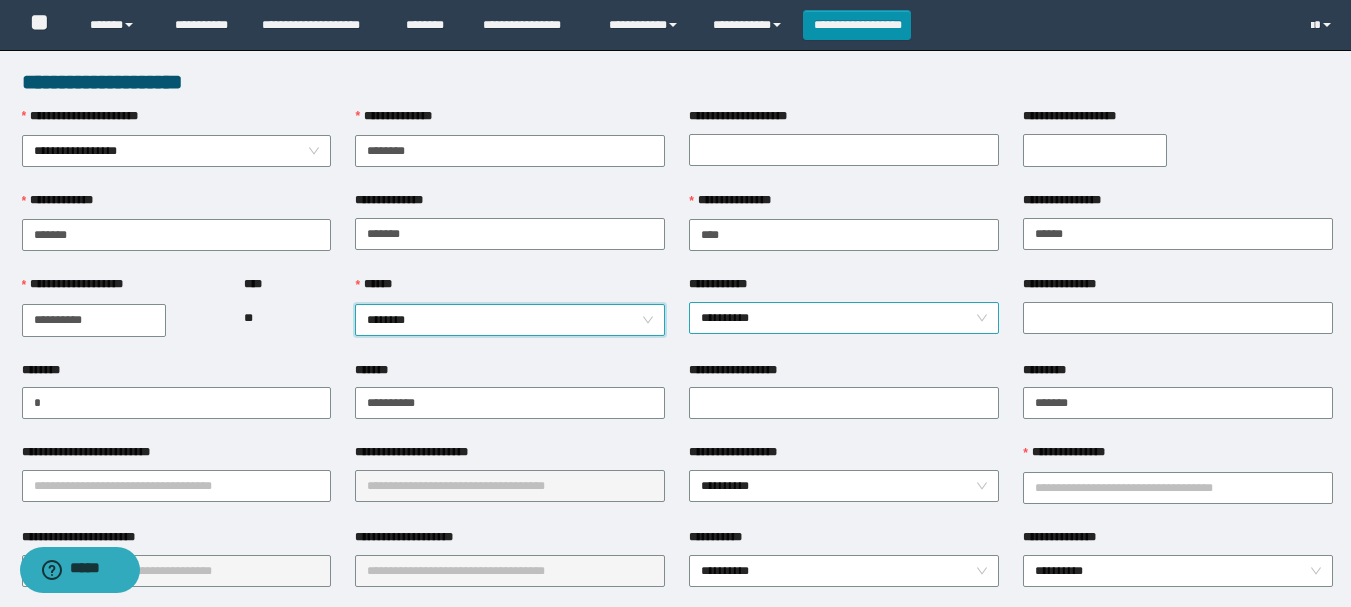 click on "**********" at bounding box center [844, 318] 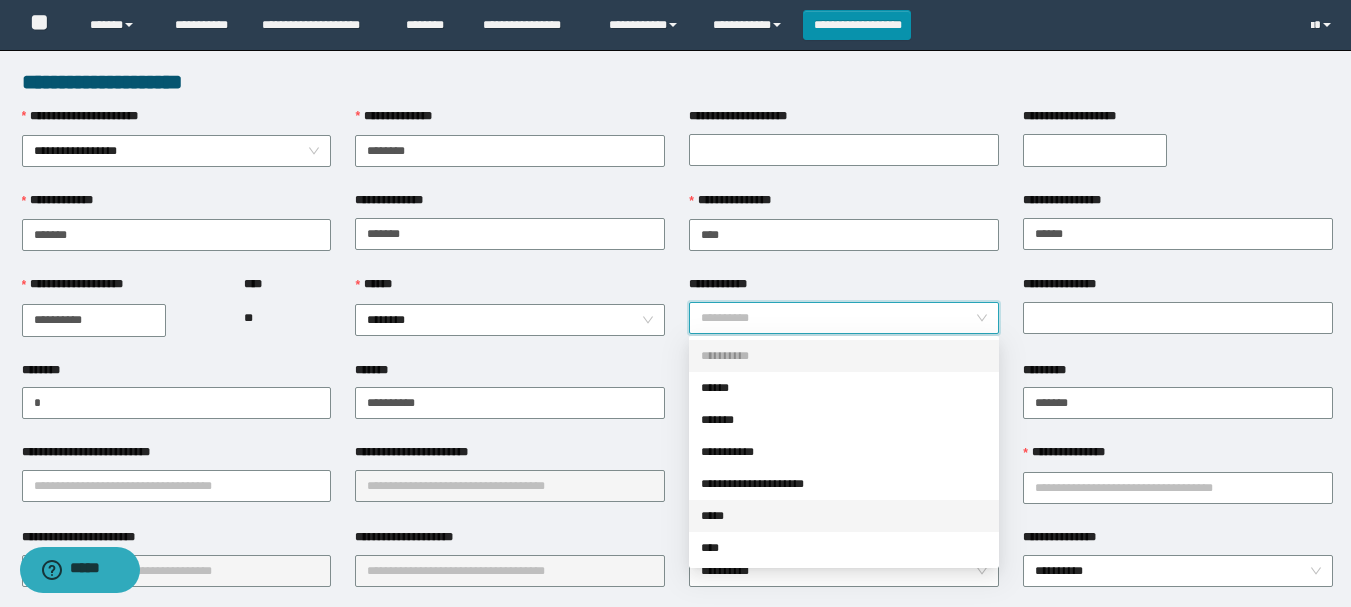 click on "*****" at bounding box center [844, 516] 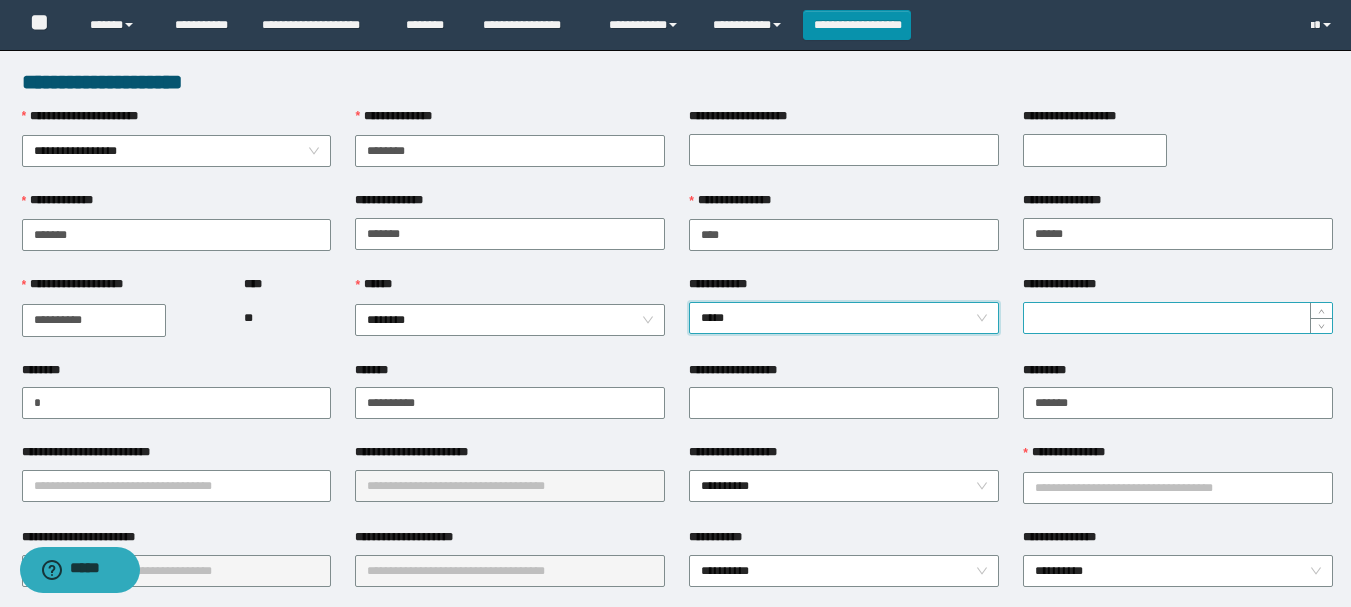 click on "**********" at bounding box center [1178, 318] 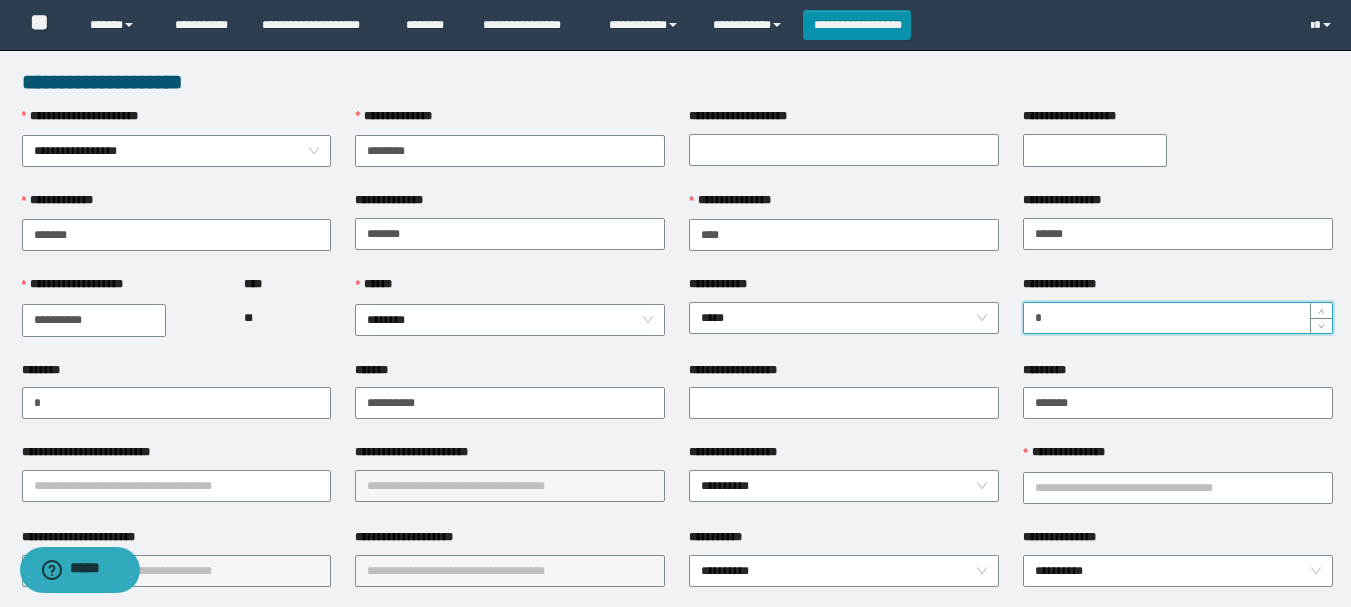 type on "*" 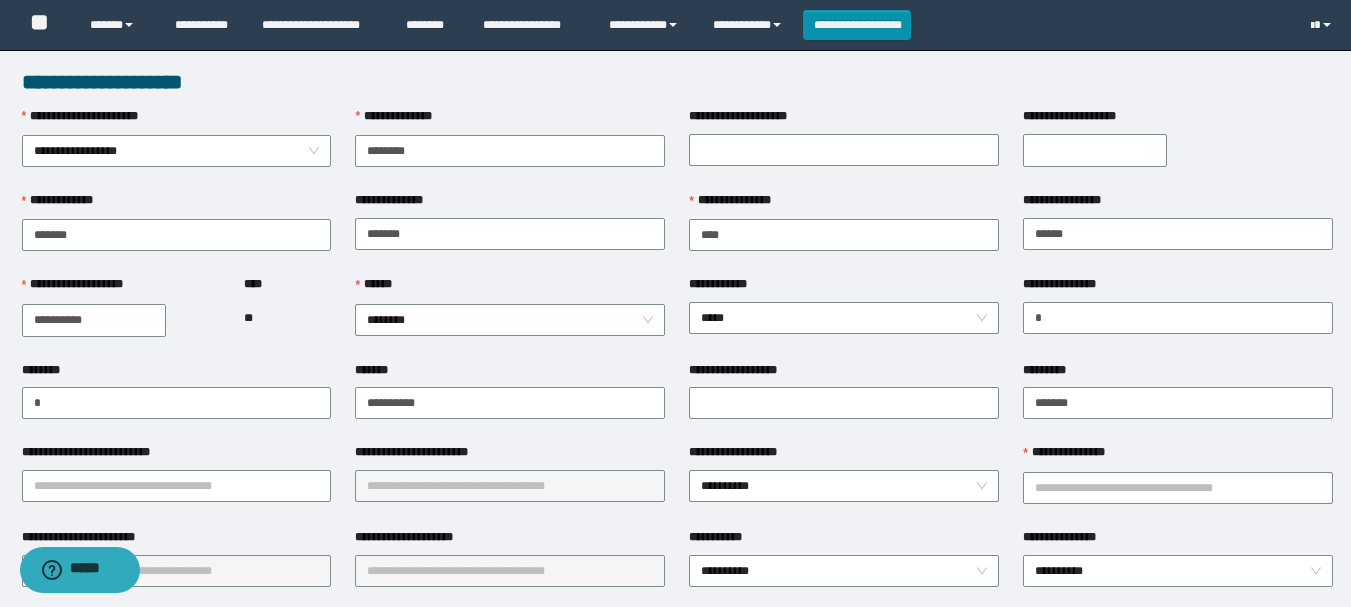 scroll, scrollTop: 100, scrollLeft: 0, axis: vertical 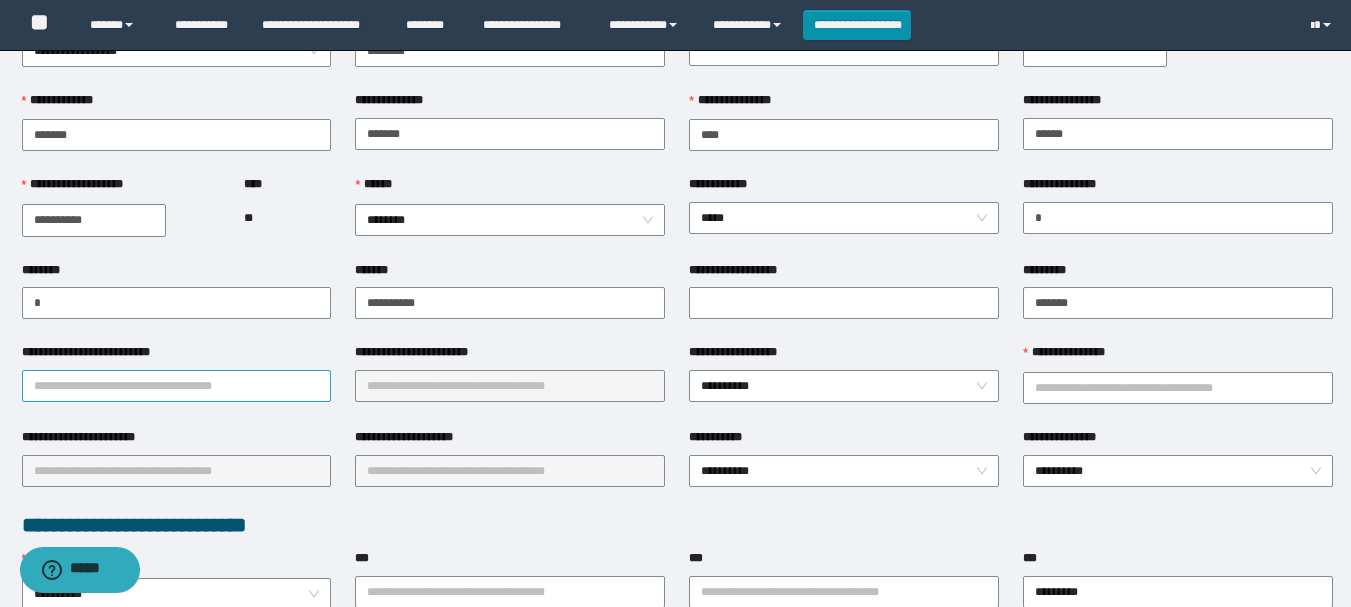 click on "**********" at bounding box center (177, 386) 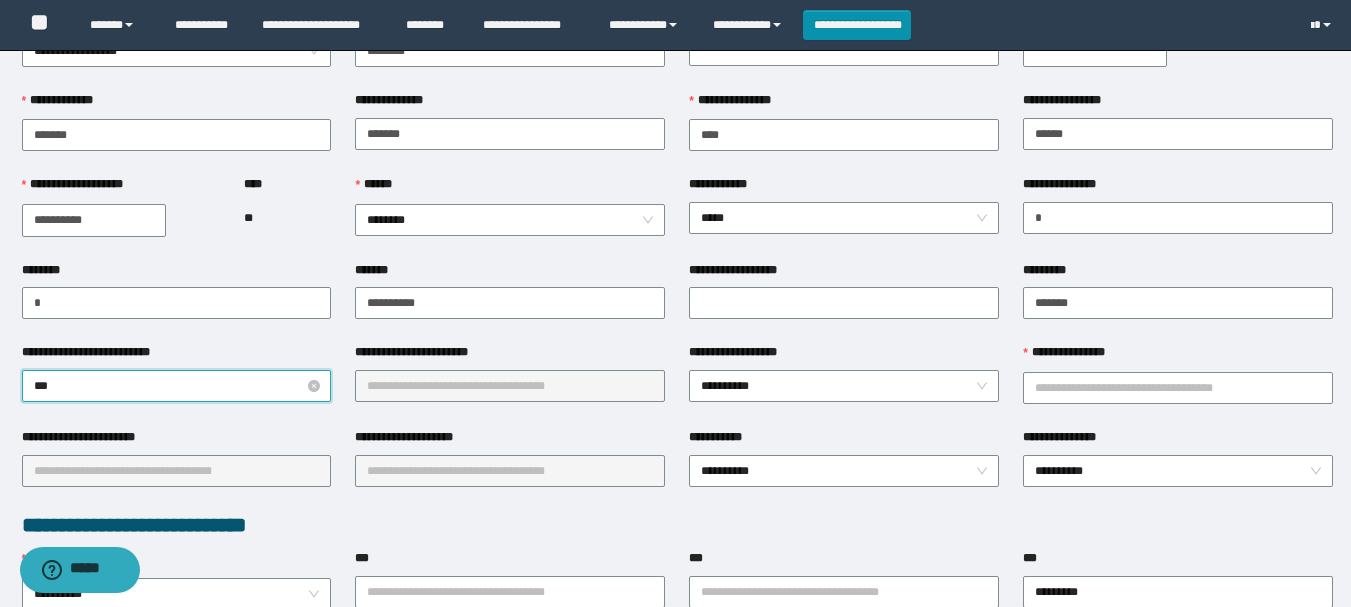 type on "****" 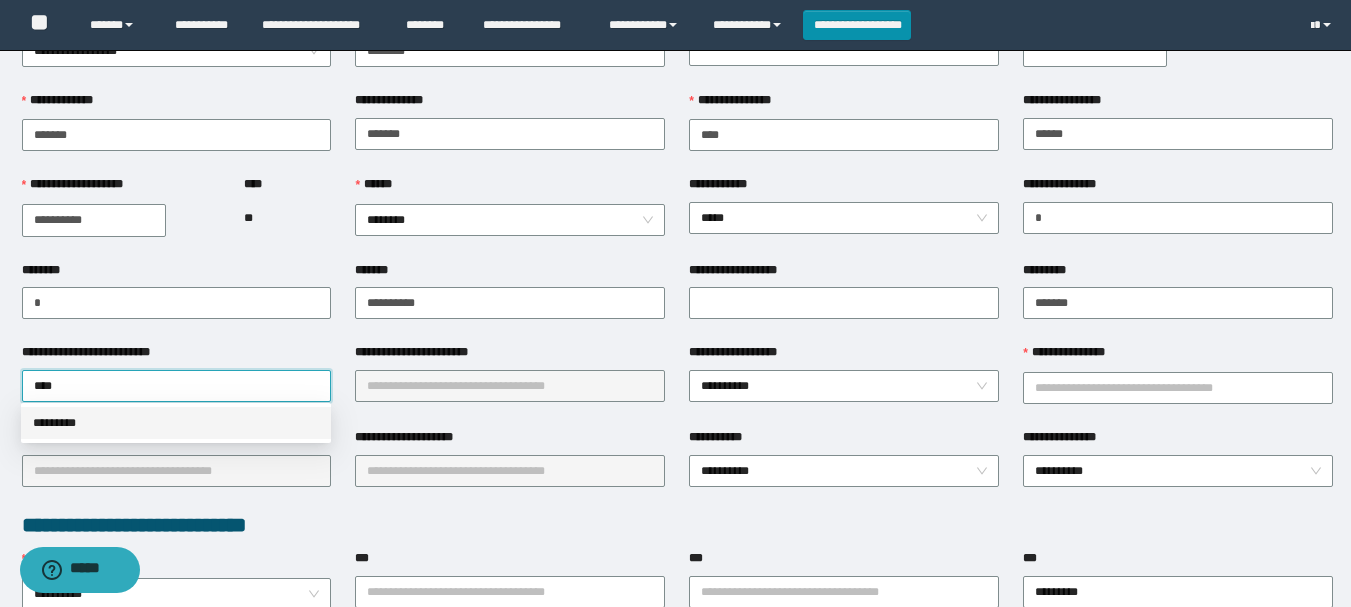 click on "*********" at bounding box center [176, 423] 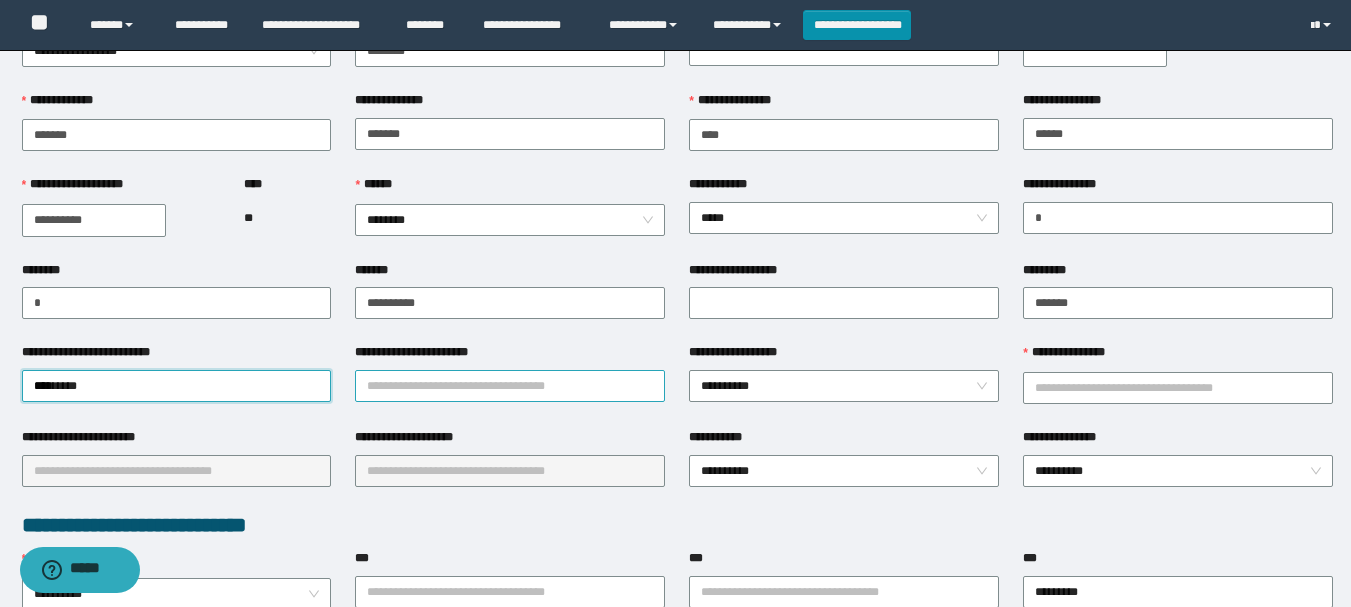 click on "**********" at bounding box center [510, 386] 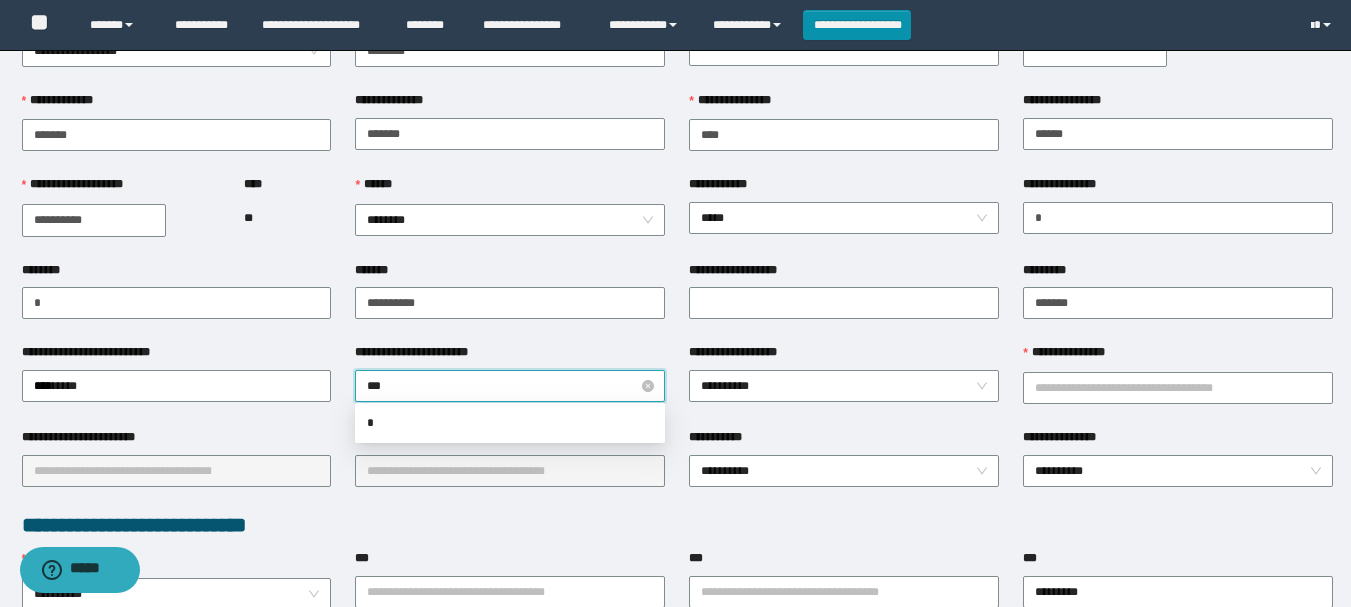 type on "****" 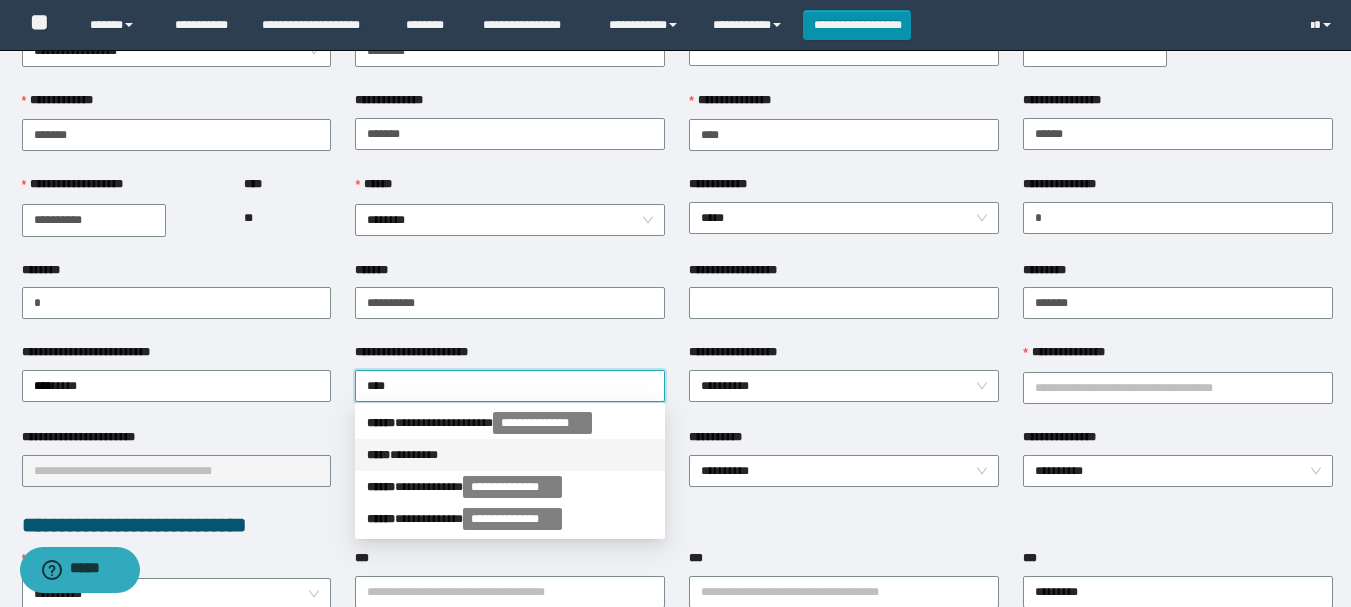 click on "***** * *******" at bounding box center [510, 455] 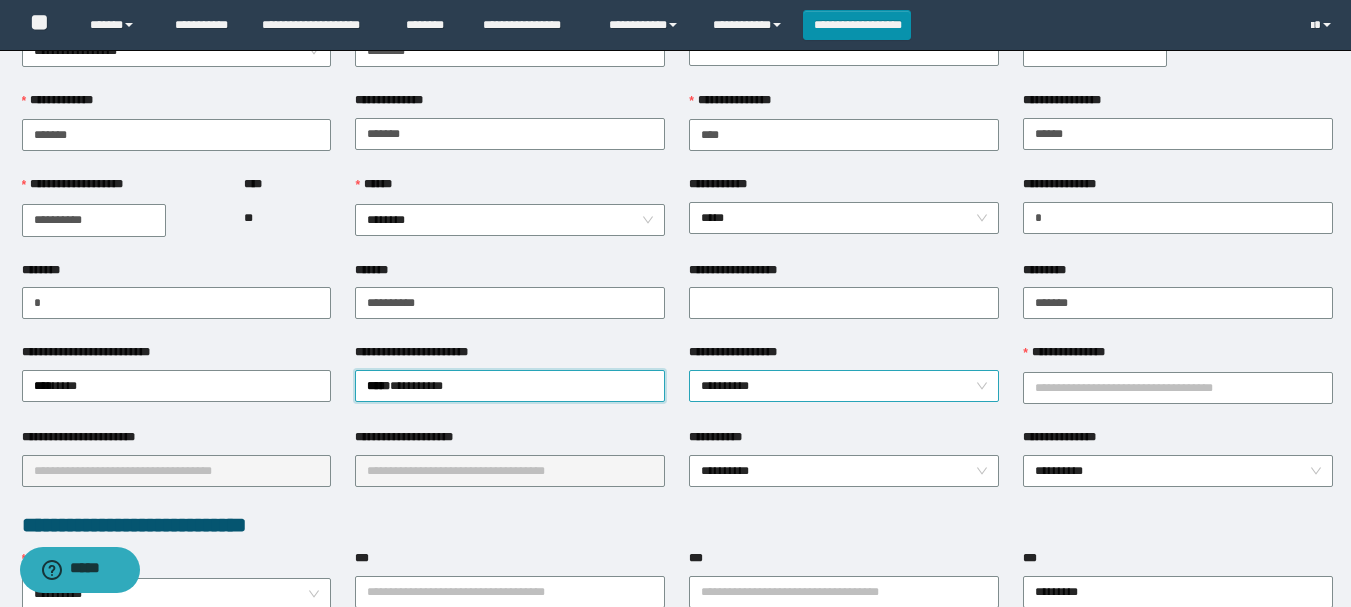 click on "**********" at bounding box center (844, 386) 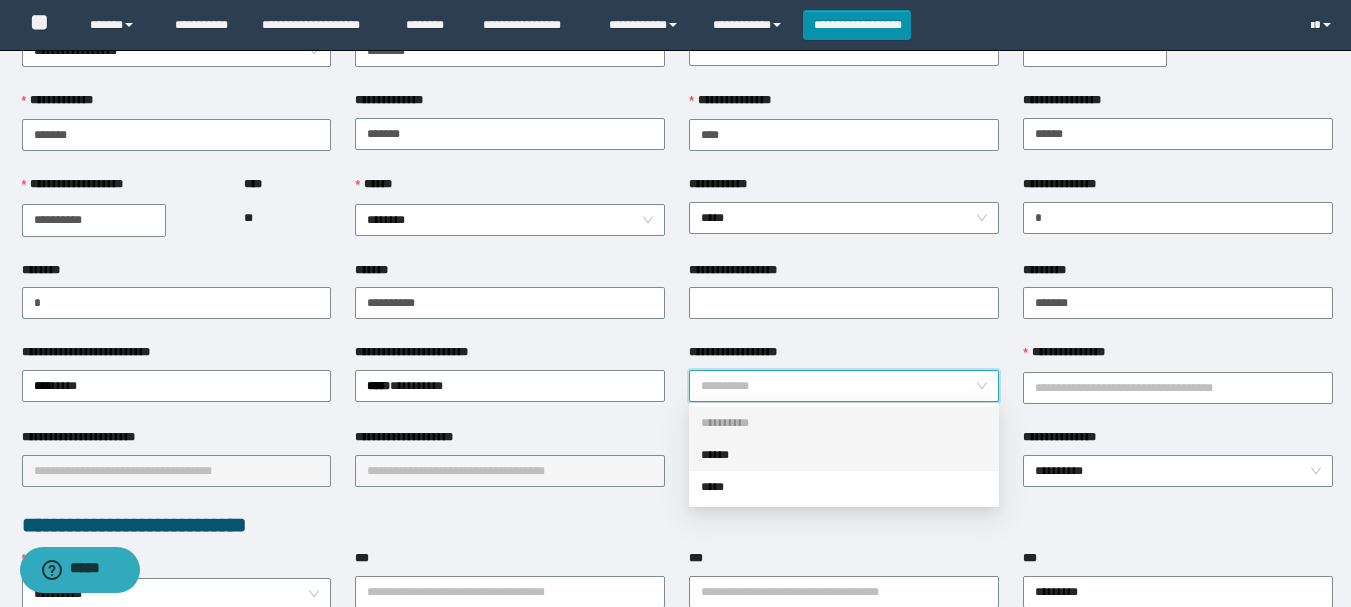 click on "******" at bounding box center [844, 455] 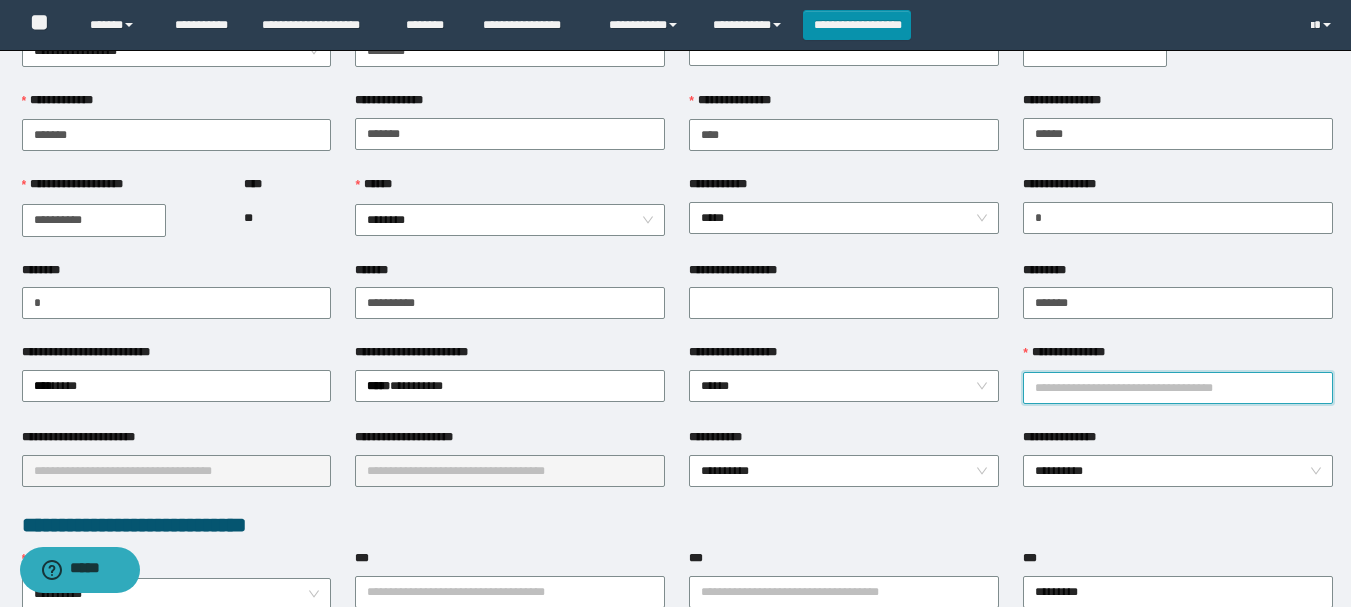 click on "**********" at bounding box center [1178, 388] 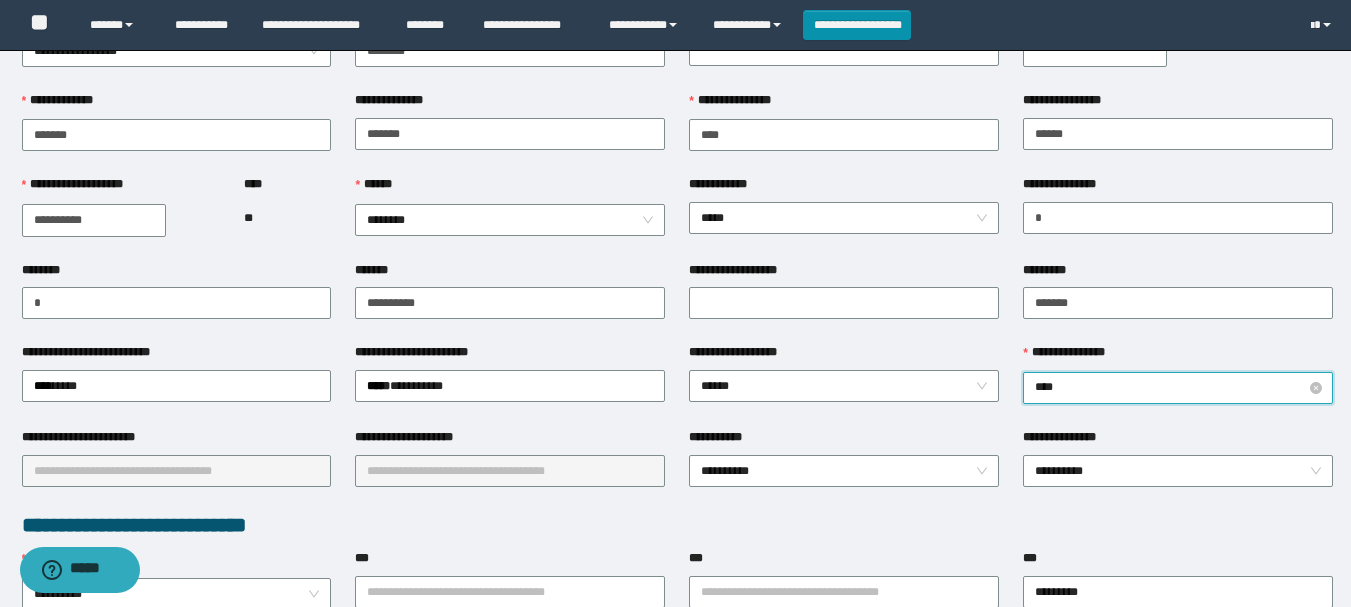 type on "*****" 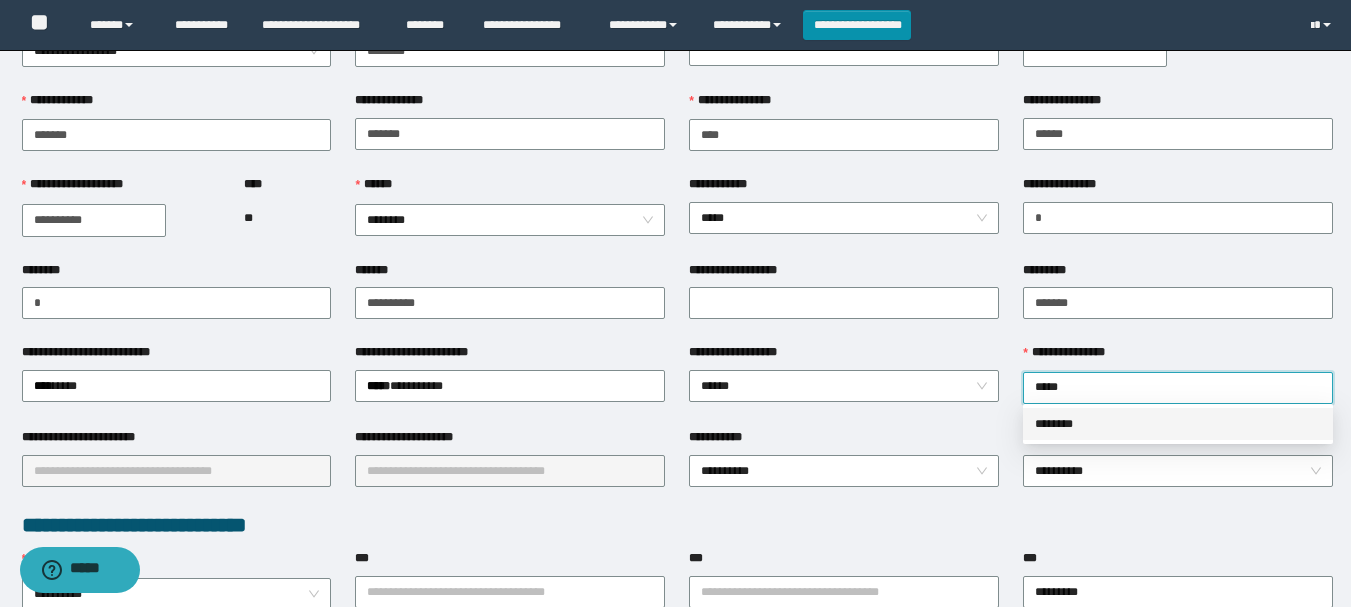 click on "********" at bounding box center (1178, 424) 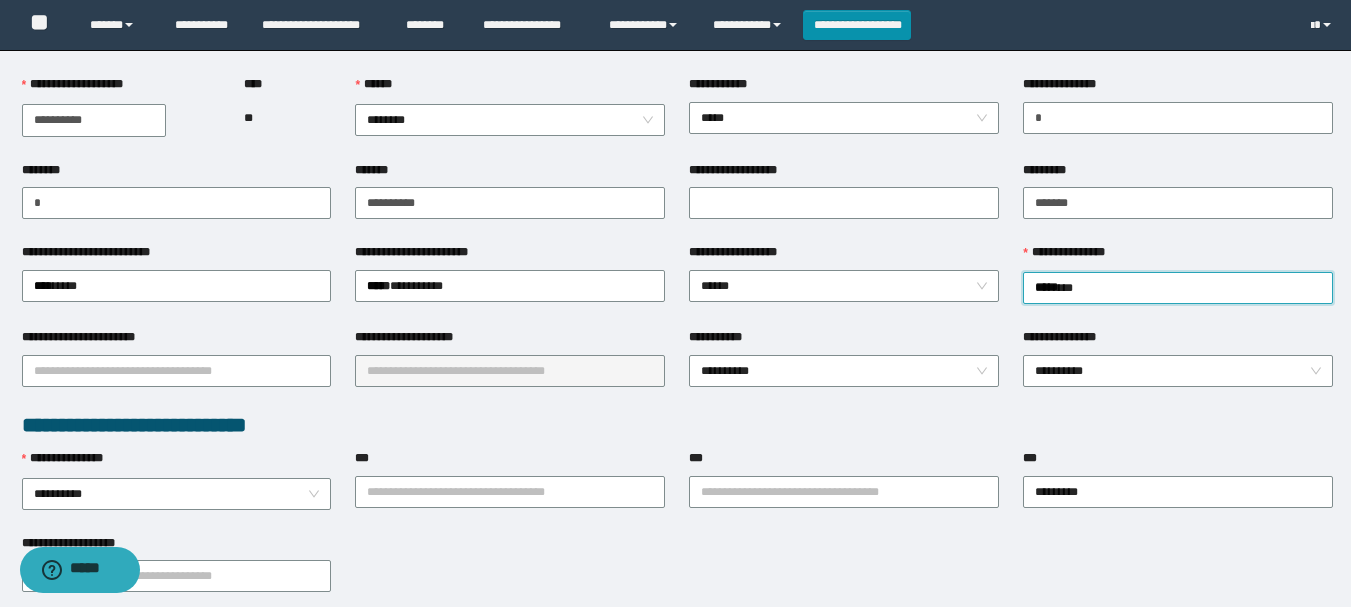 scroll, scrollTop: 300, scrollLeft: 0, axis: vertical 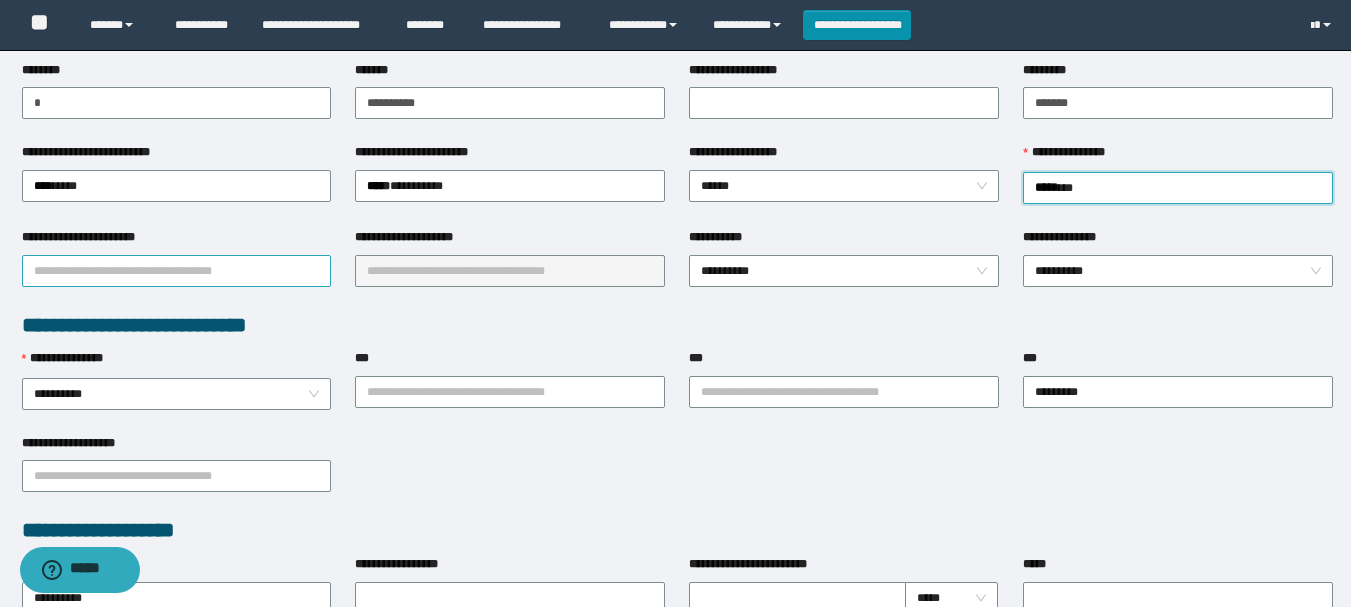 click on "**********" at bounding box center [177, 271] 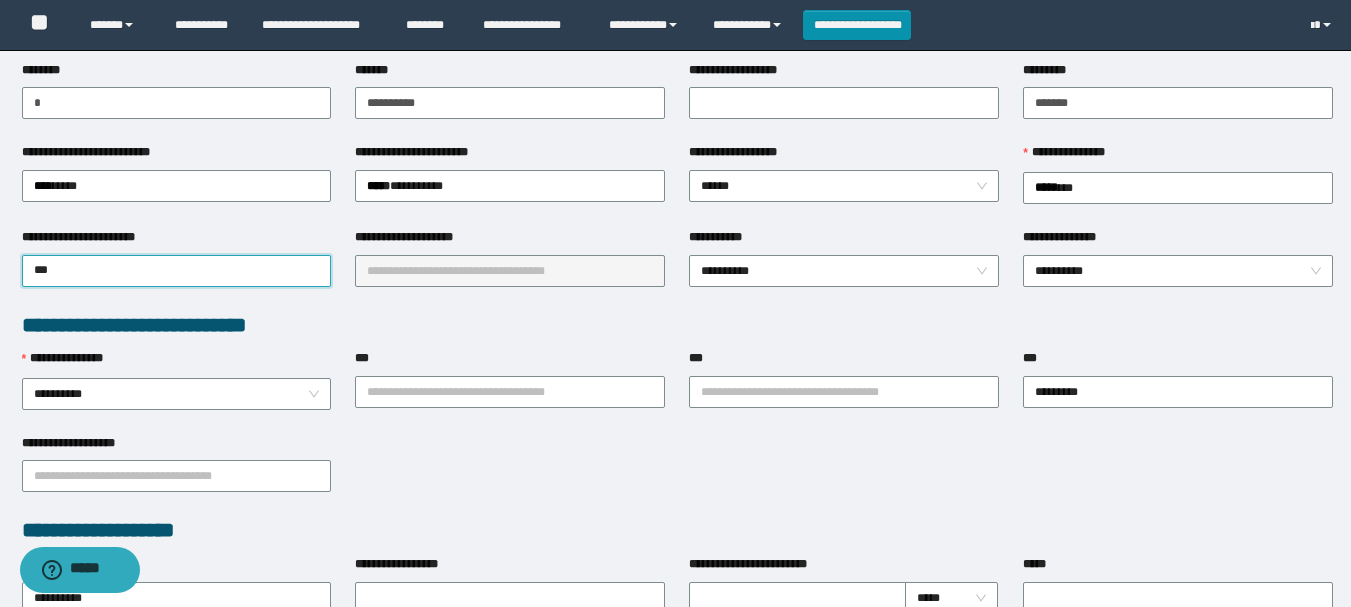 type on "****" 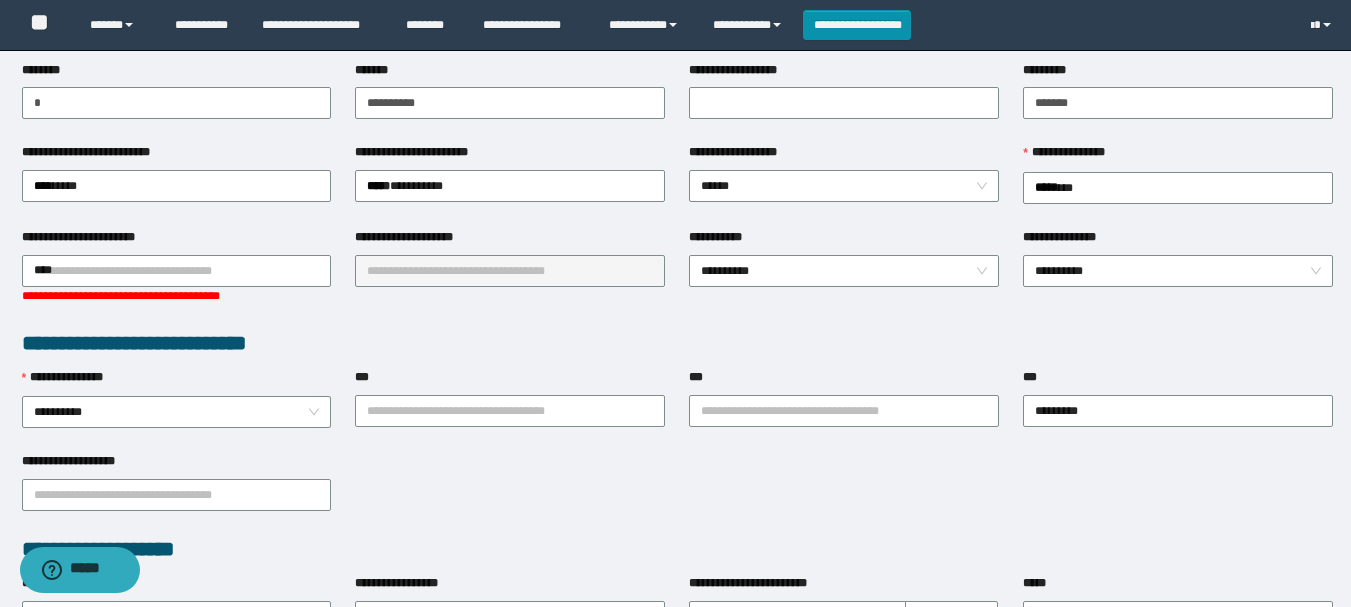 click on "**********" at bounding box center [677, 550] 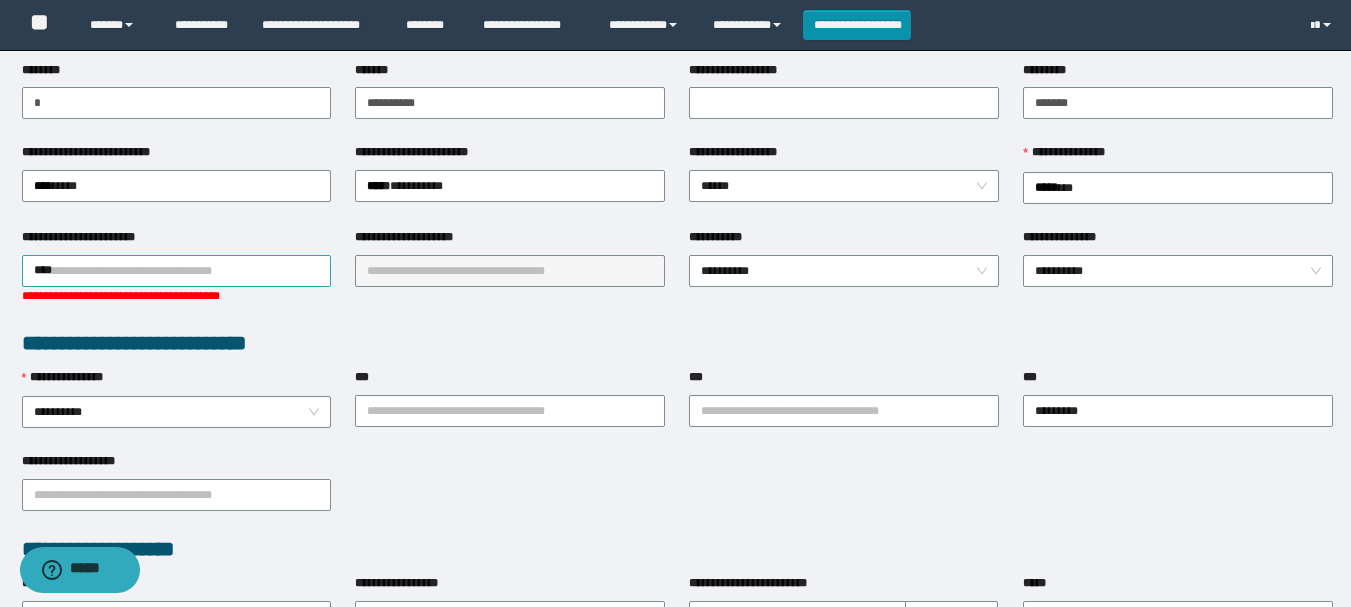 click on "****" at bounding box center (177, 271) 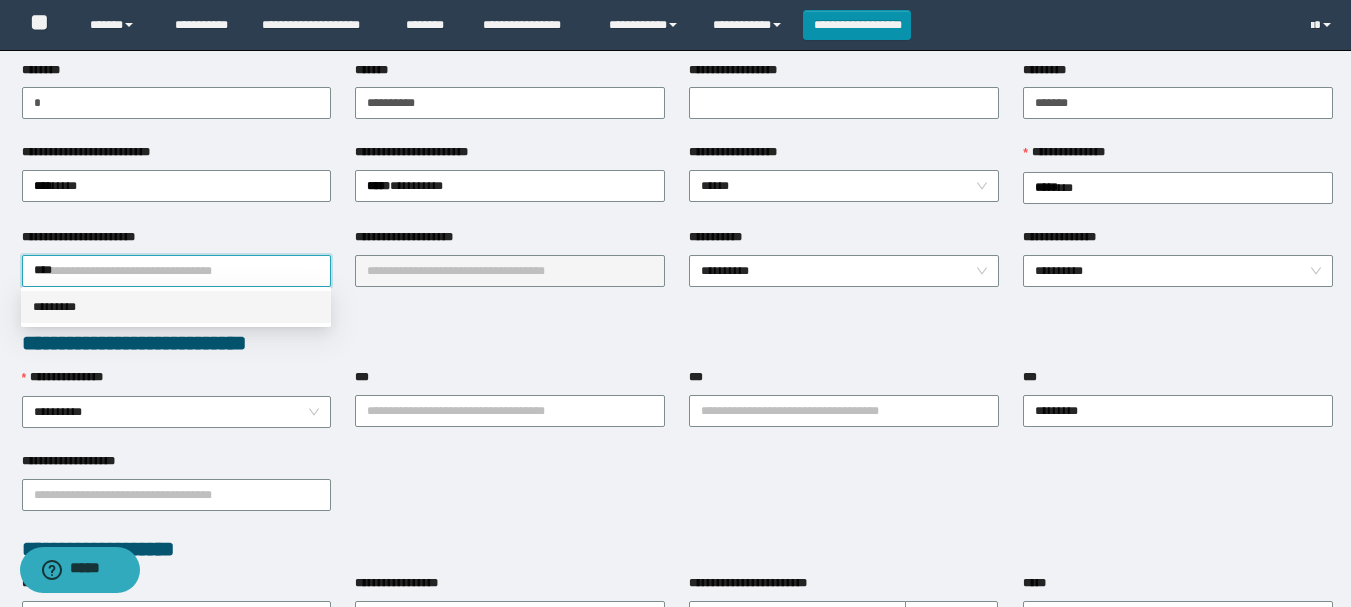 click on "*********" at bounding box center [176, 307] 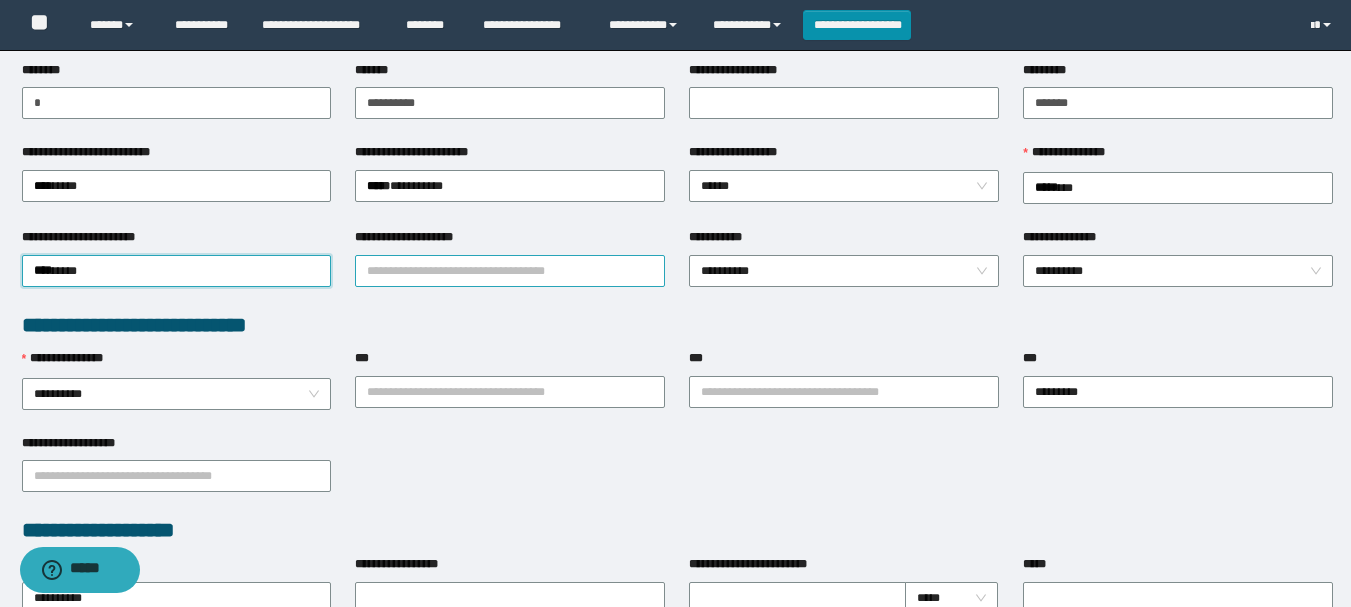 click on "**********" at bounding box center (510, 271) 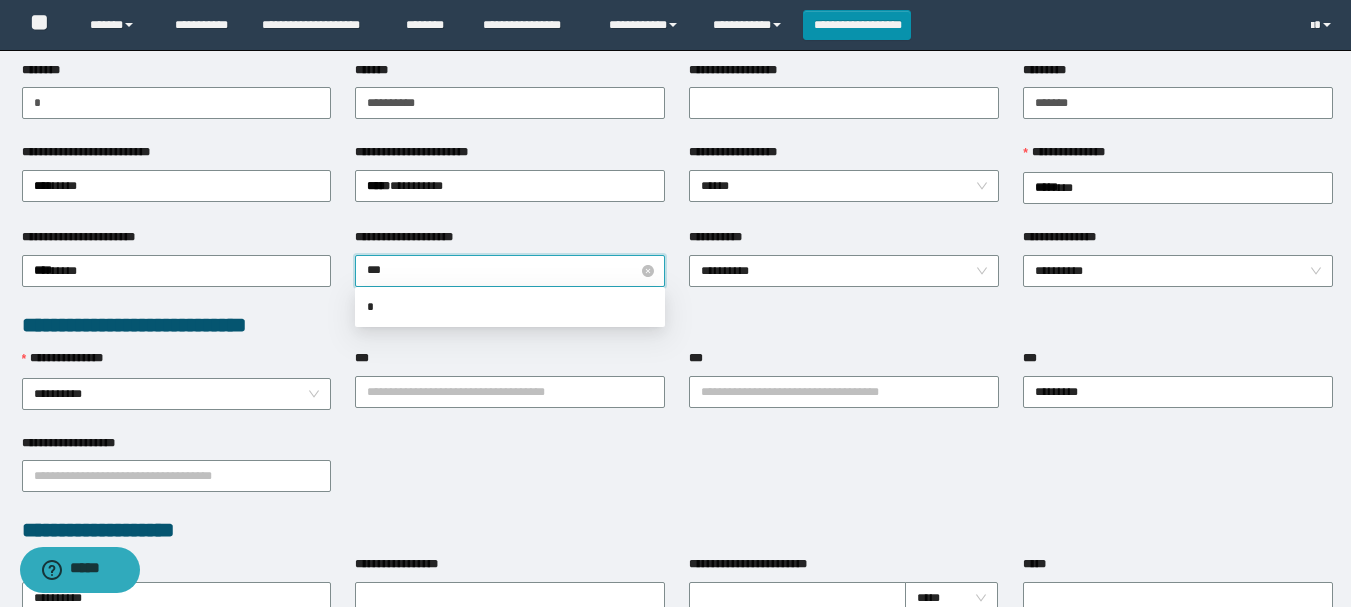 type on "****" 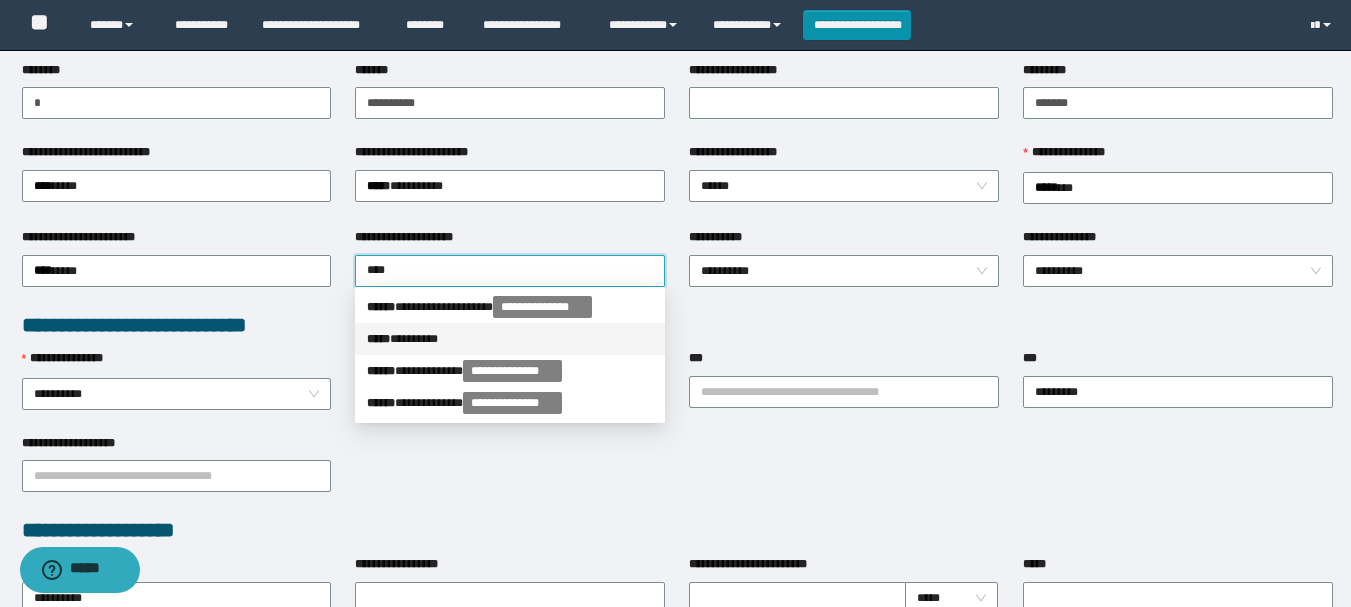 click on "***** * *******" at bounding box center (510, 339) 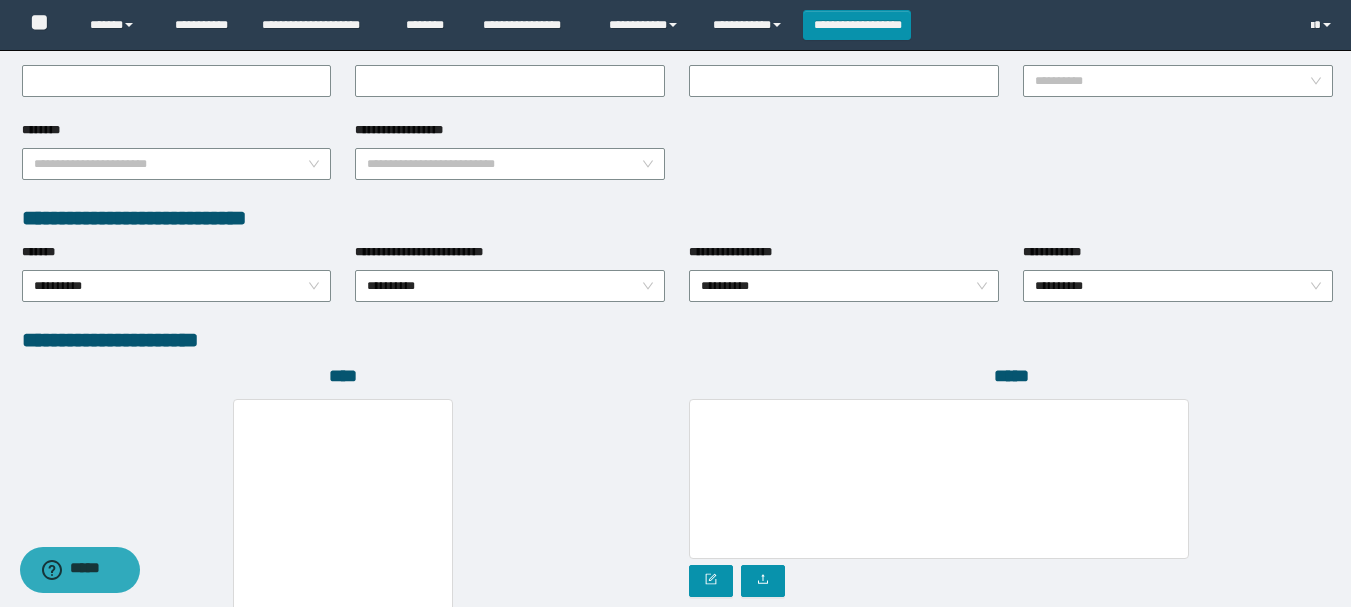 scroll, scrollTop: 1098, scrollLeft: 0, axis: vertical 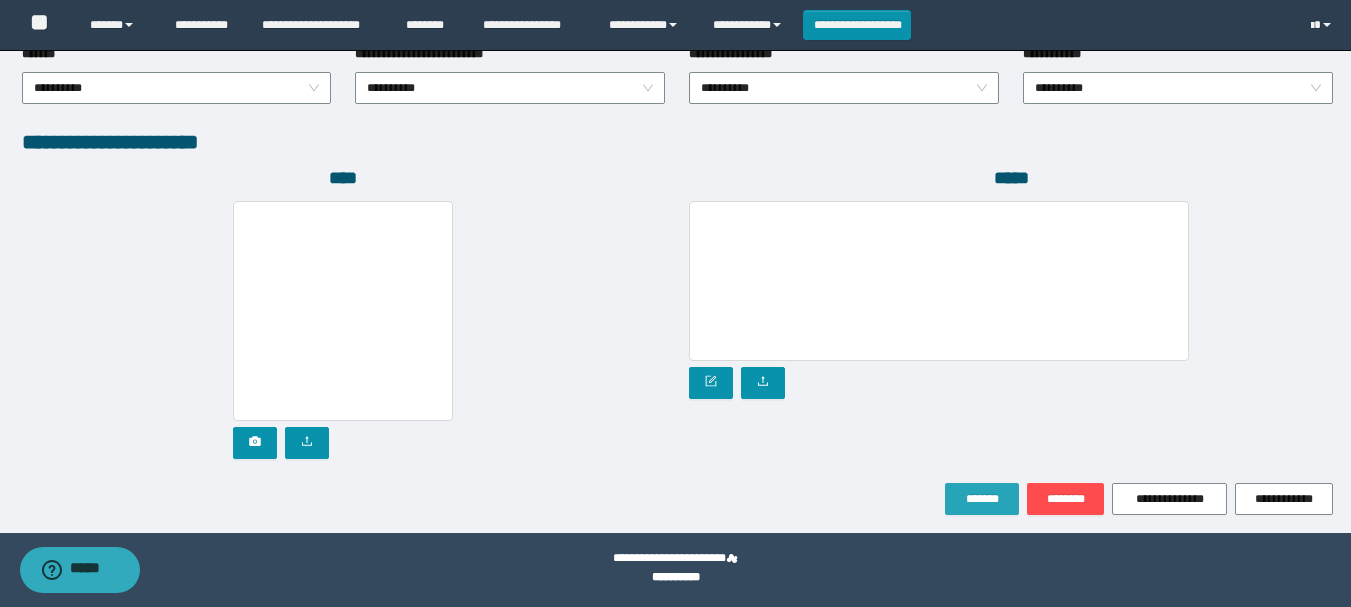 click on "*******" at bounding box center [982, 499] 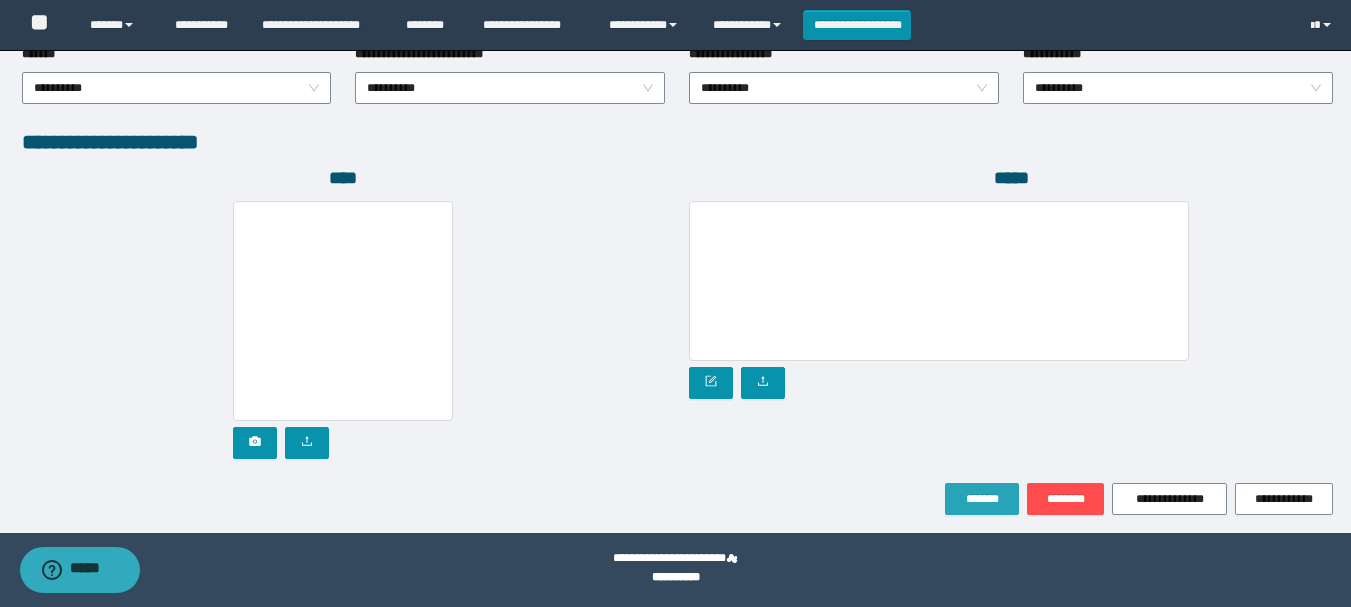 click on "*******" at bounding box center [982, 499] 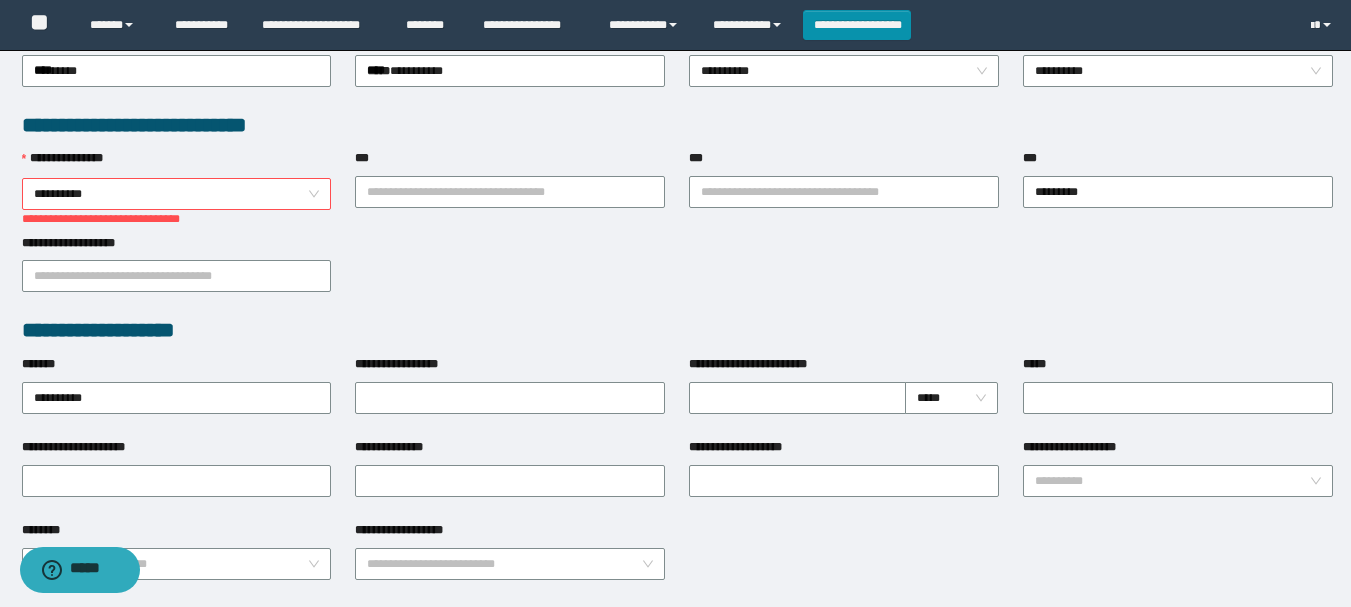 scroll, scrollTop: 1098, scrollLeft: 0, axis: vertical 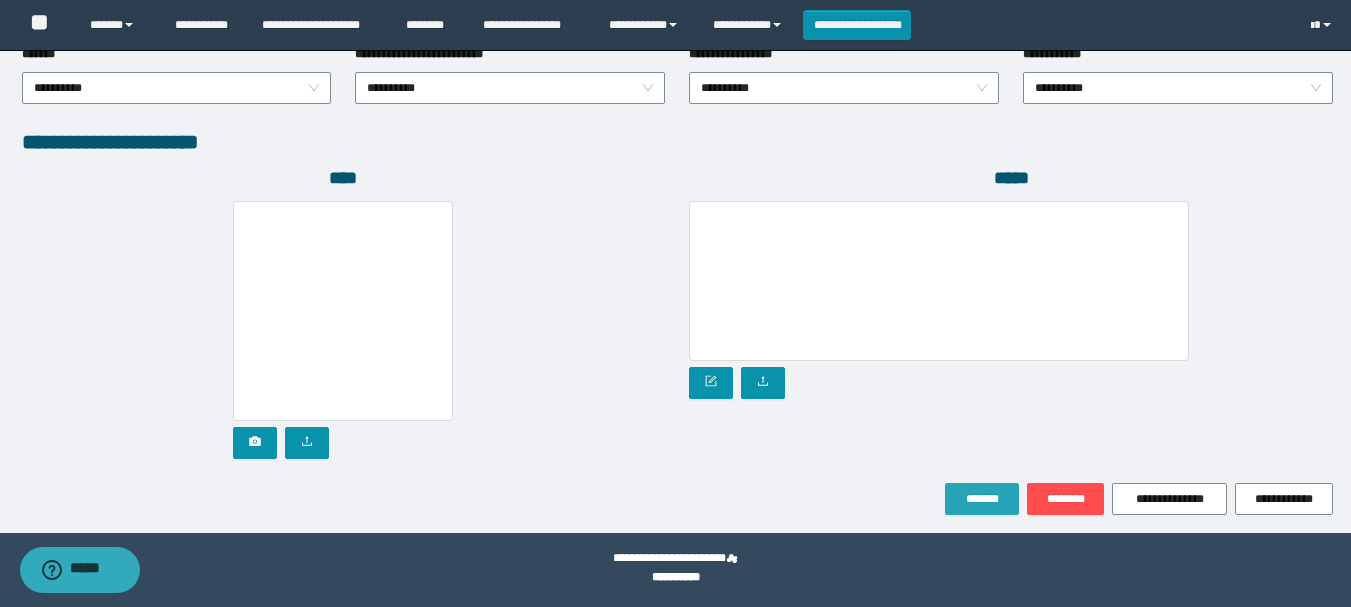 click on "*******" at bounding box center [982, 499] 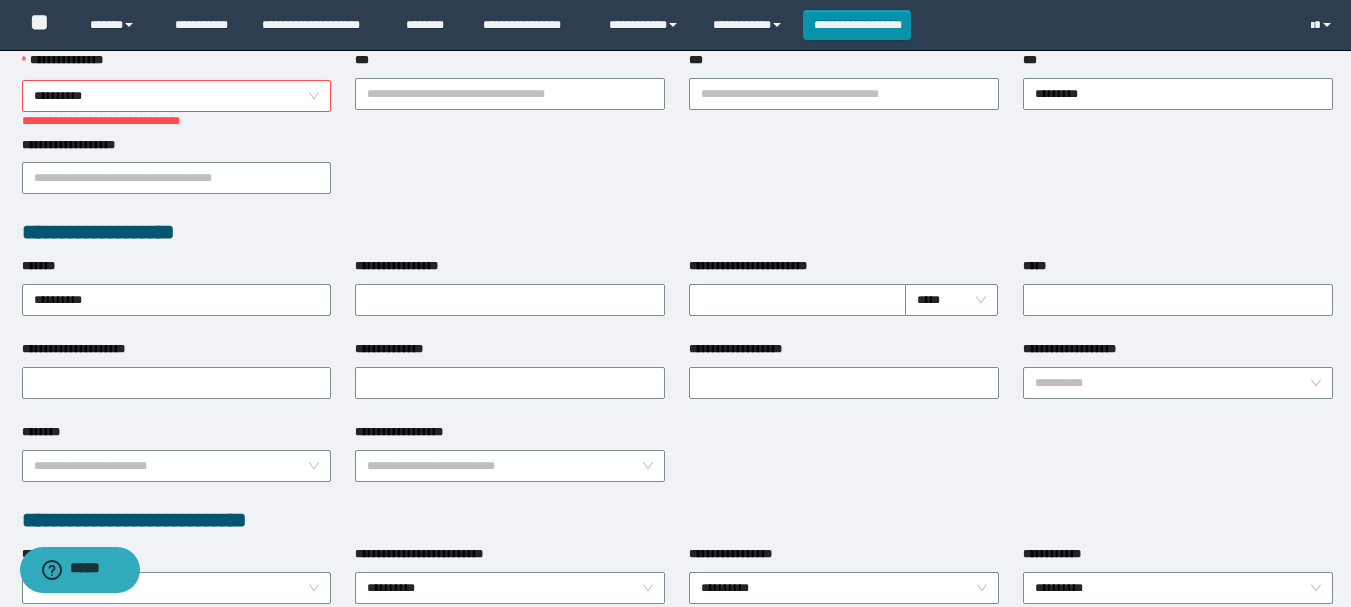 scroll, scrollTop: 498, scrollLeft: 0, axis: vertical 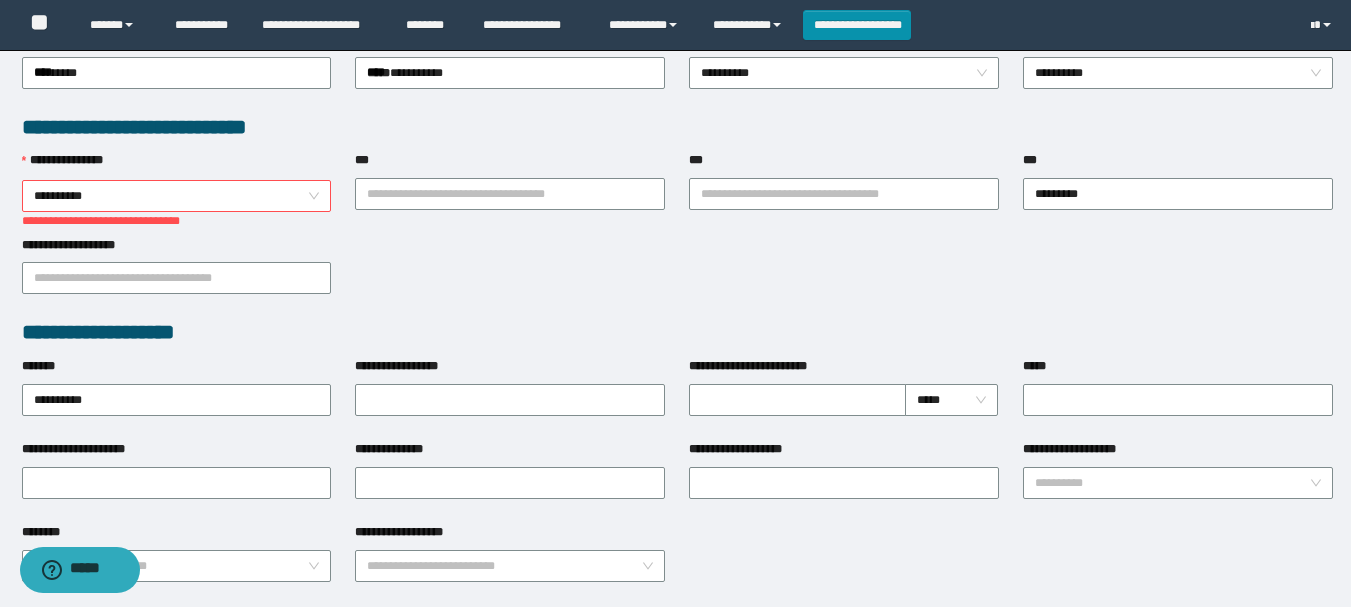 click on "**********" at bounding box center [177, 196] 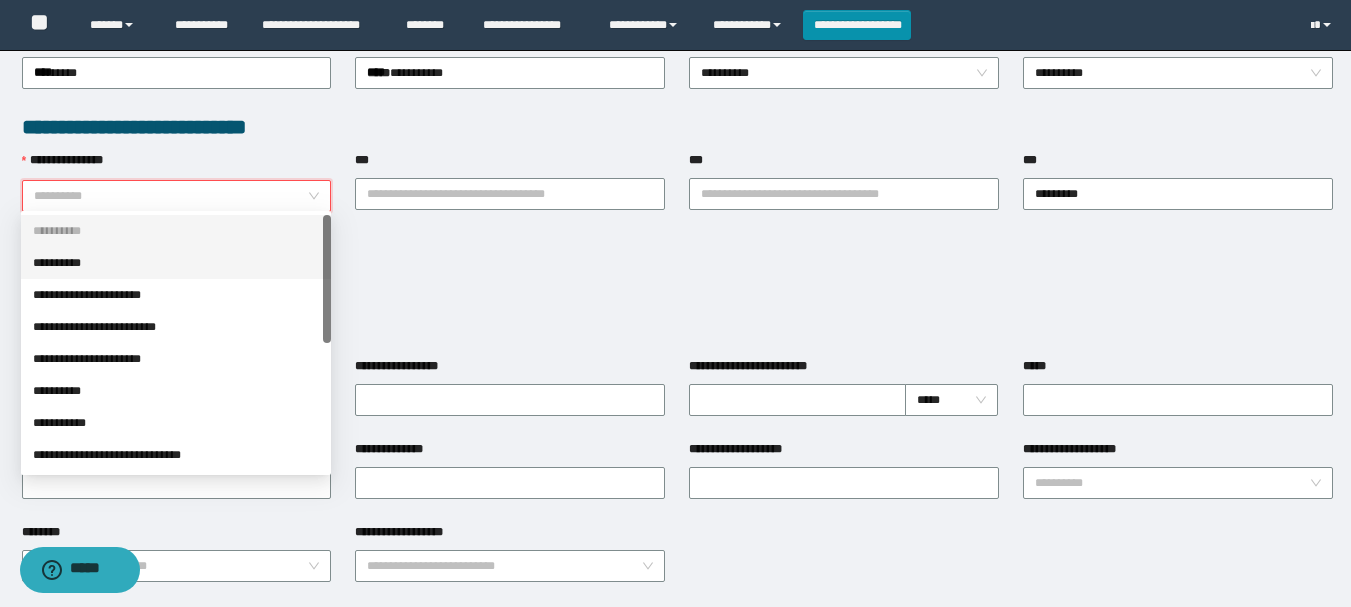 click on "**********" at bounding box center (176, 263) 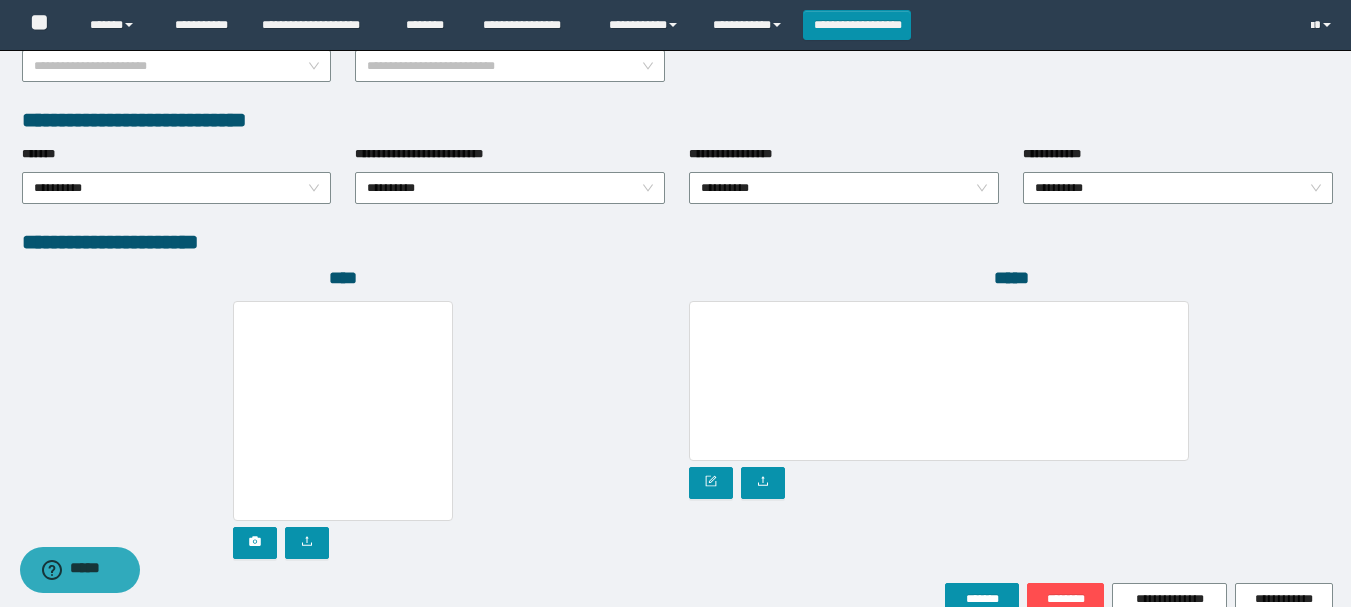 scroll, scrollTop: 1098, scrollLeft: 0, axis: vertical 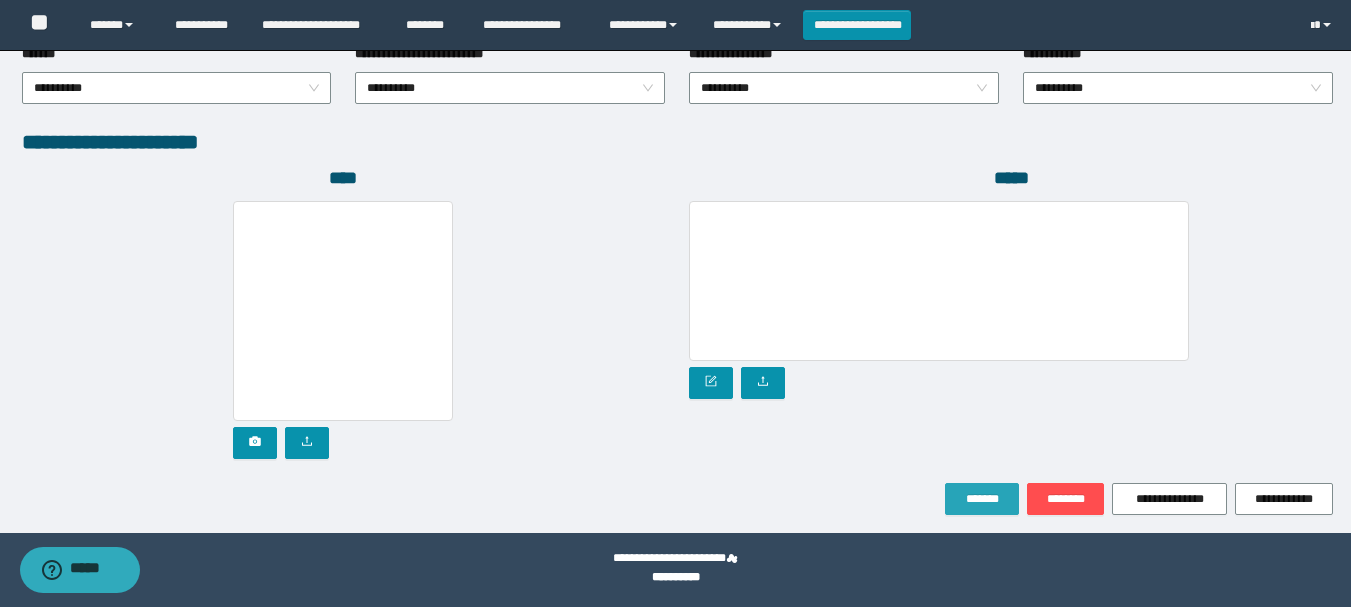 click on "*******" at bounding box center [982, 499] 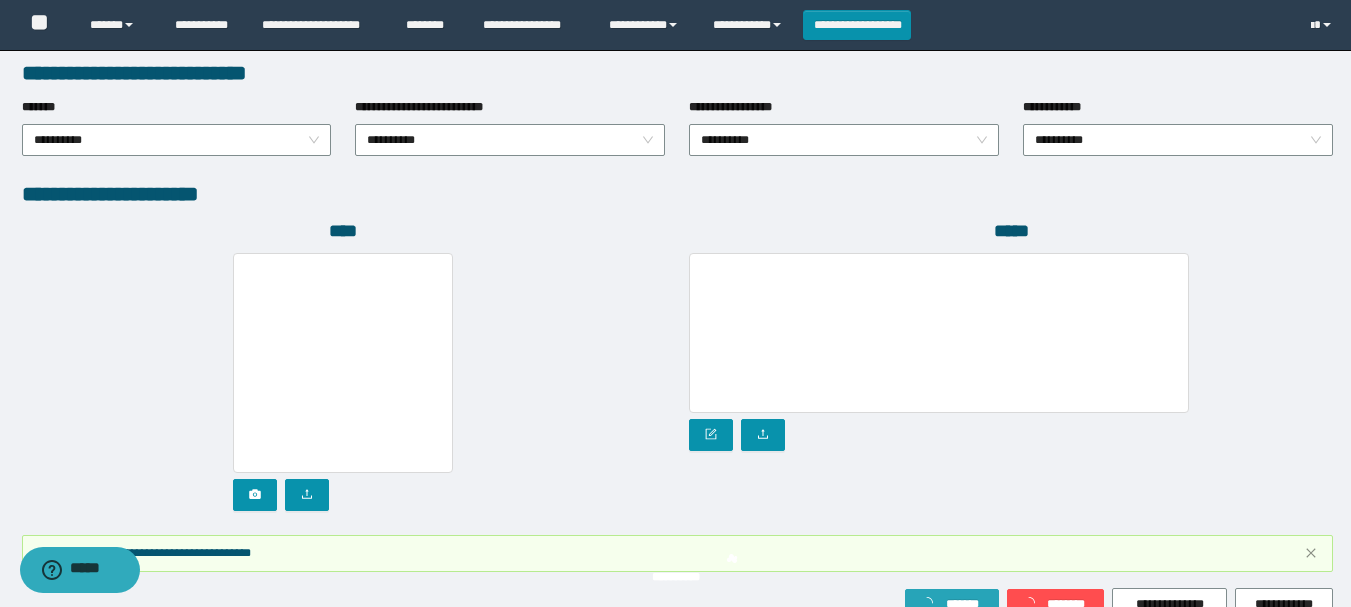 scroll, scrollTop: 1151, scrollLeft: 0, axis: vertical 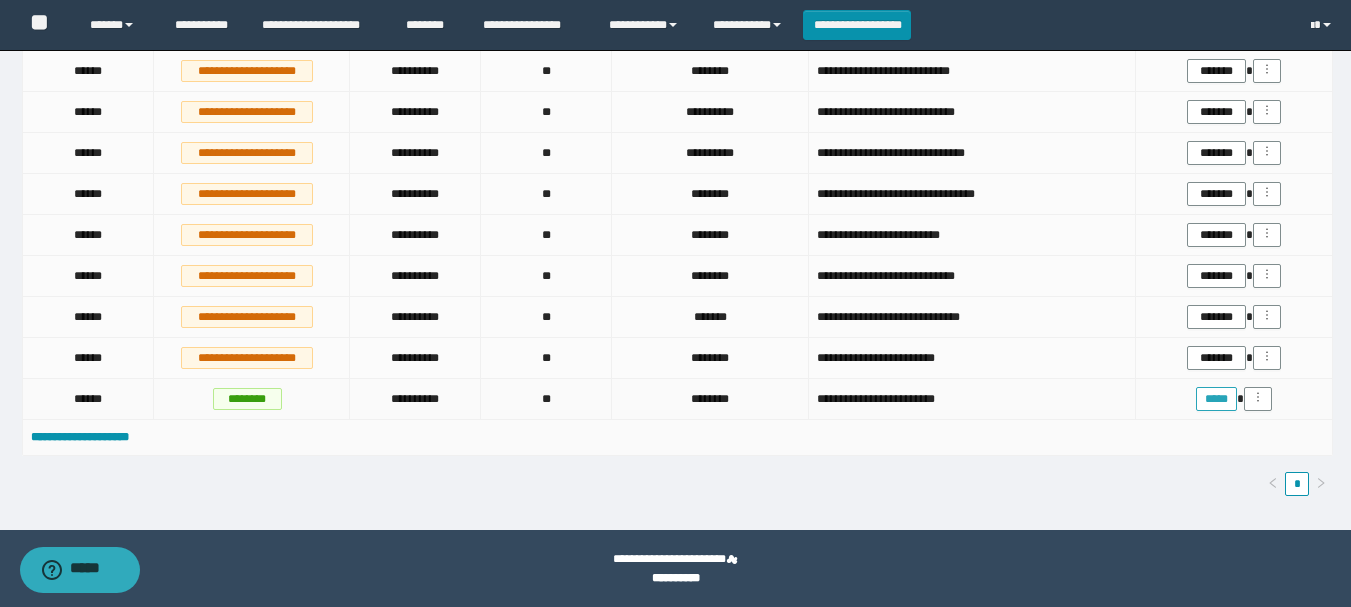 click on "*****" at bounding box center [1216, 399] 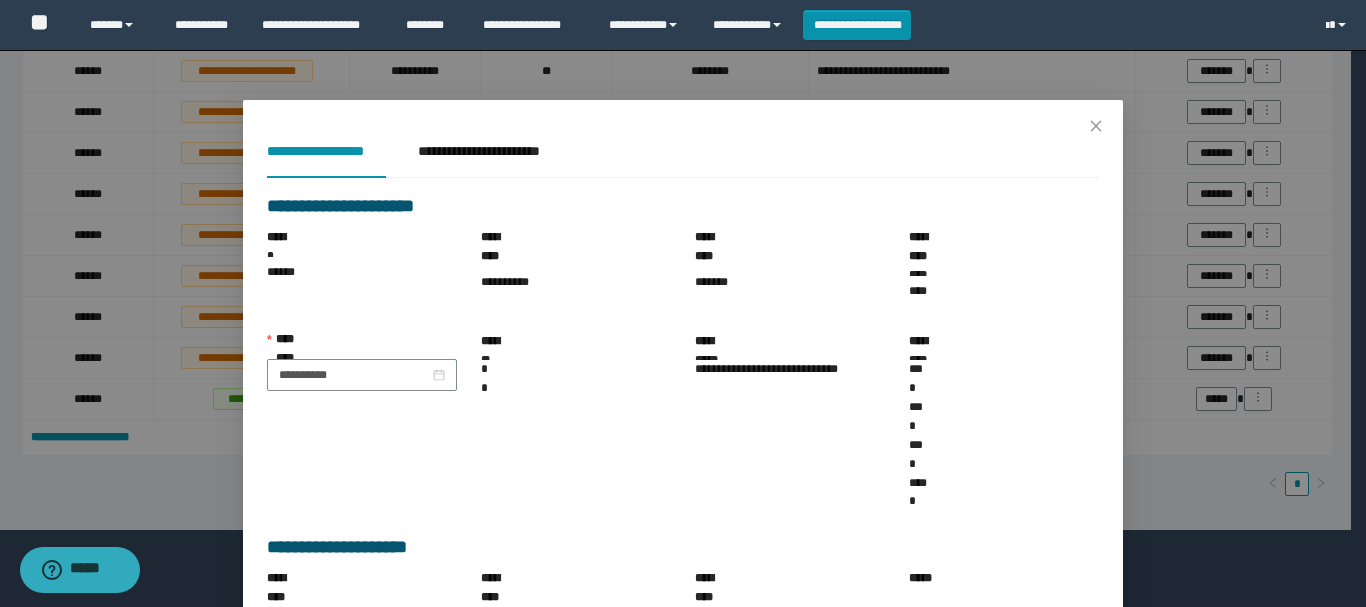 scroll, scrollTop: 492, scrollLeft: 0, axis: vertical 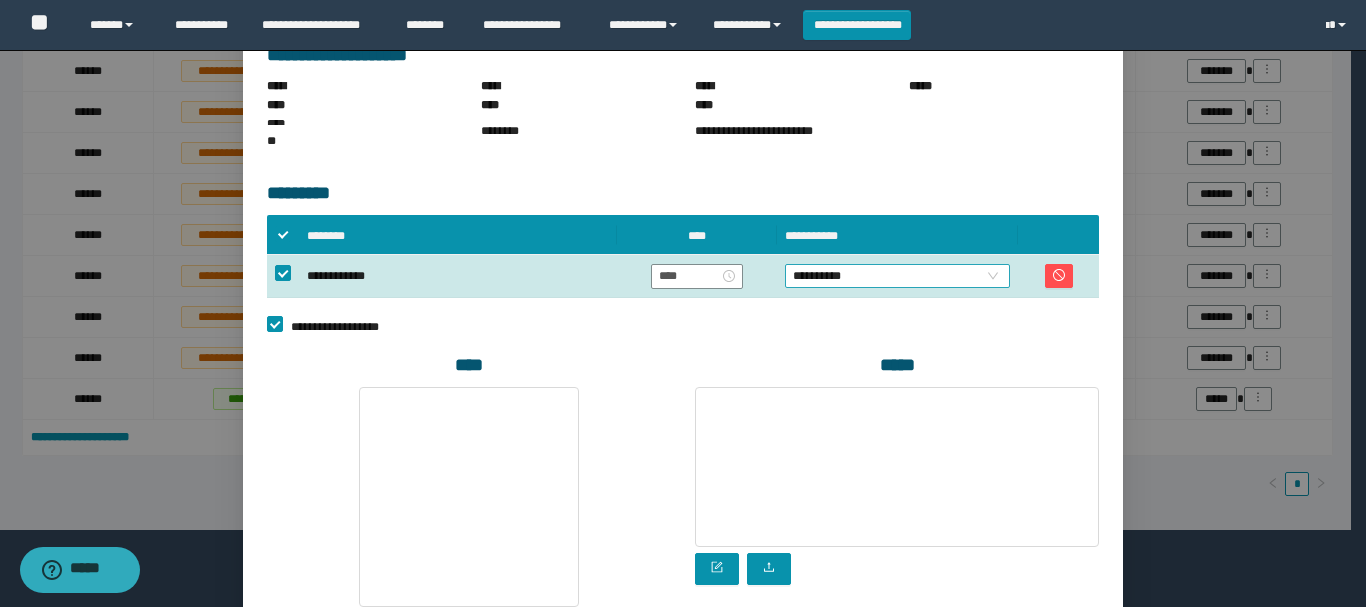 click on "**********" at bounding box center [897, 276] 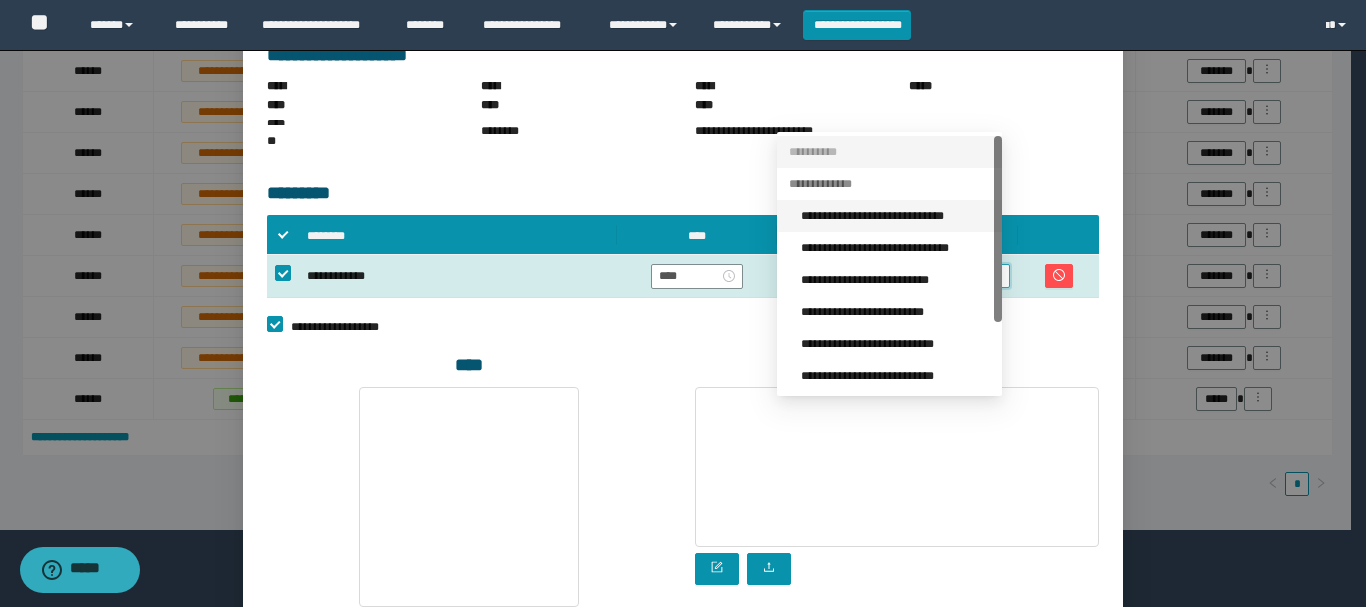 click on "**********" at bounding box center (895, 216) 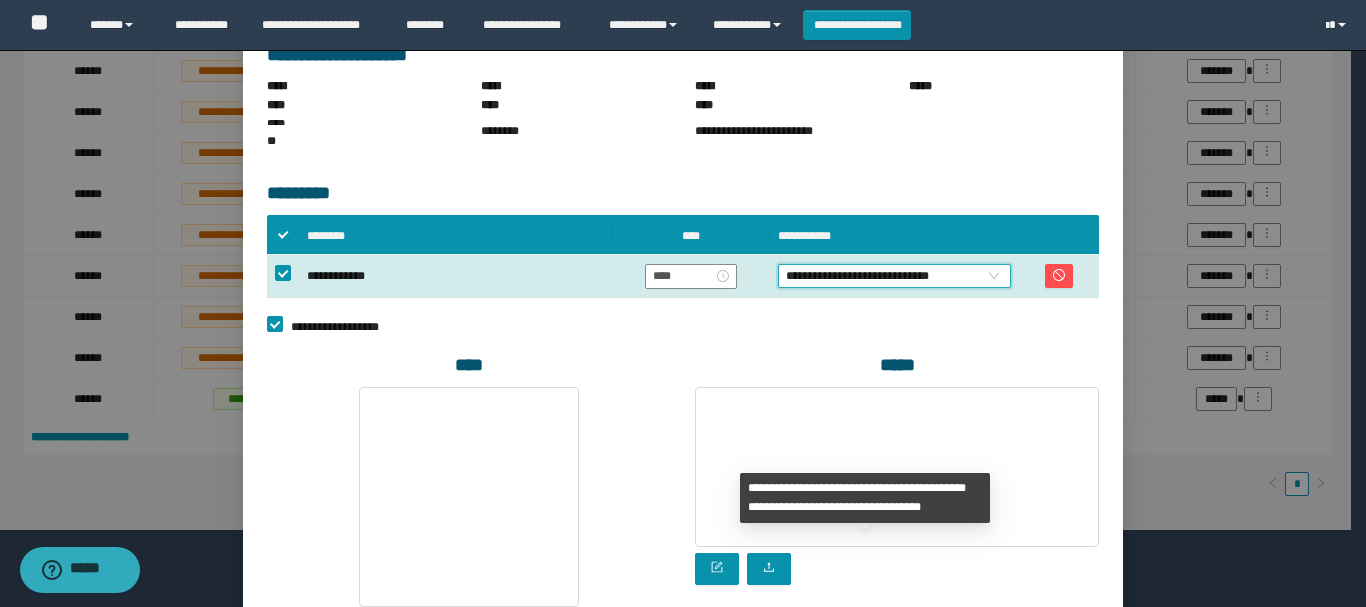 click on "**********" at bounding box center (977, 713) 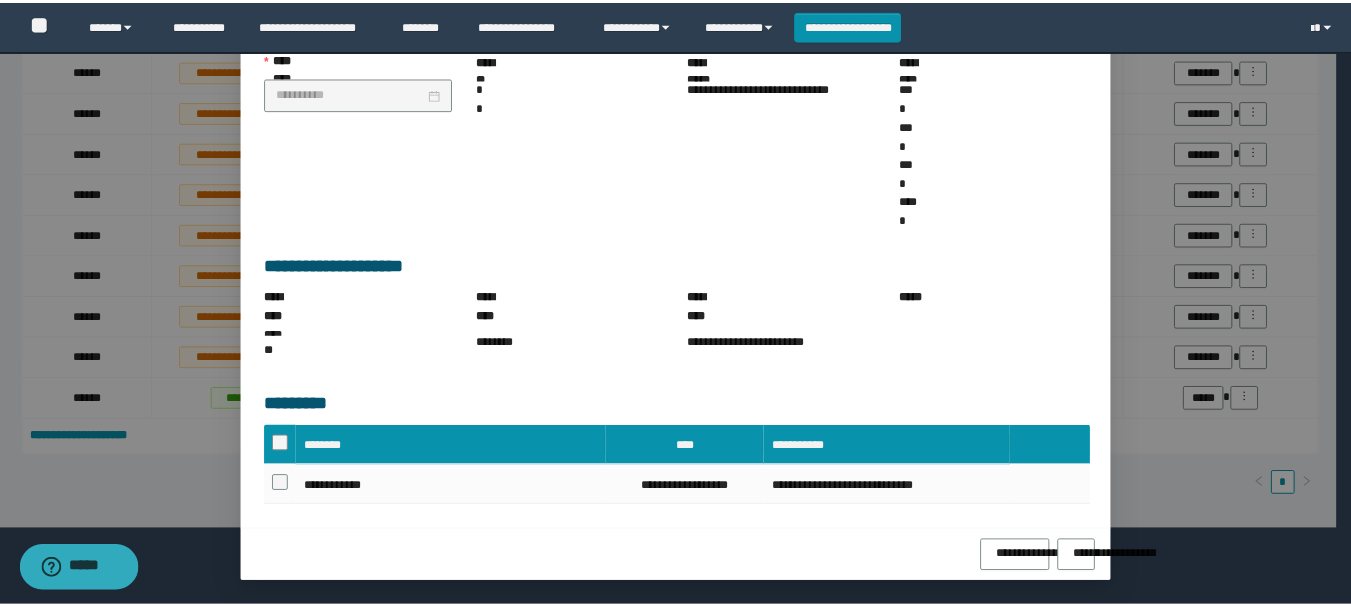 scroll, scrollTop: 173, scrollLeft: 0, axis: vertical 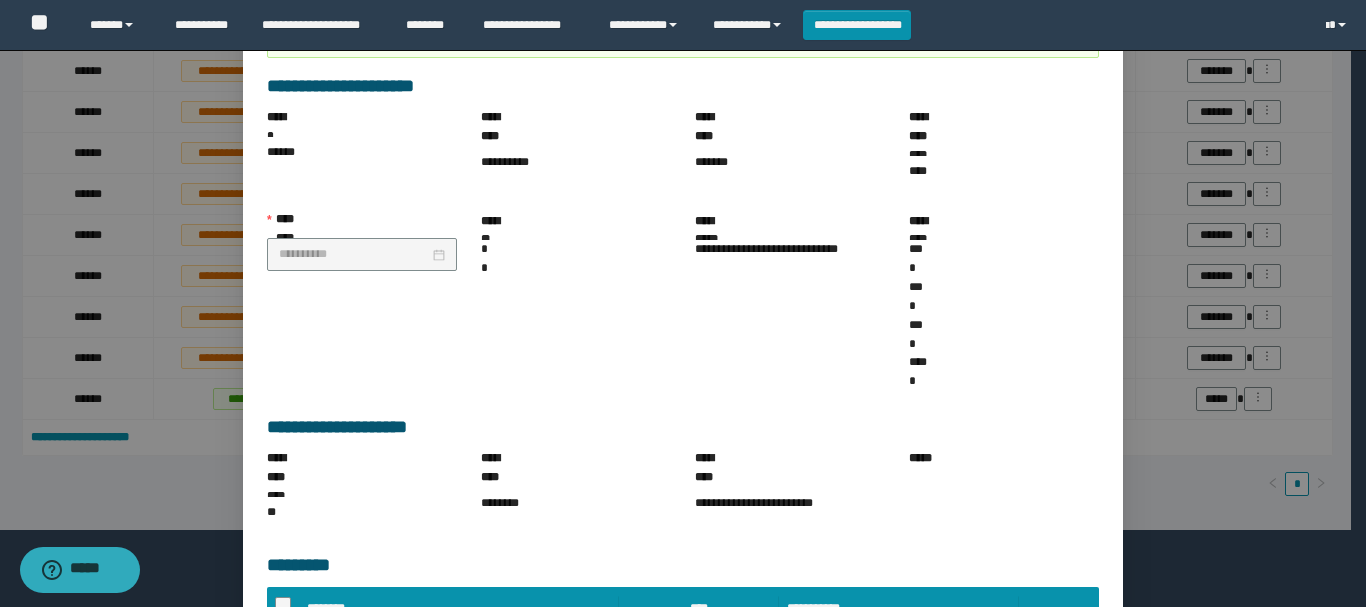 click on "******" at bounding box center (1088, 710) 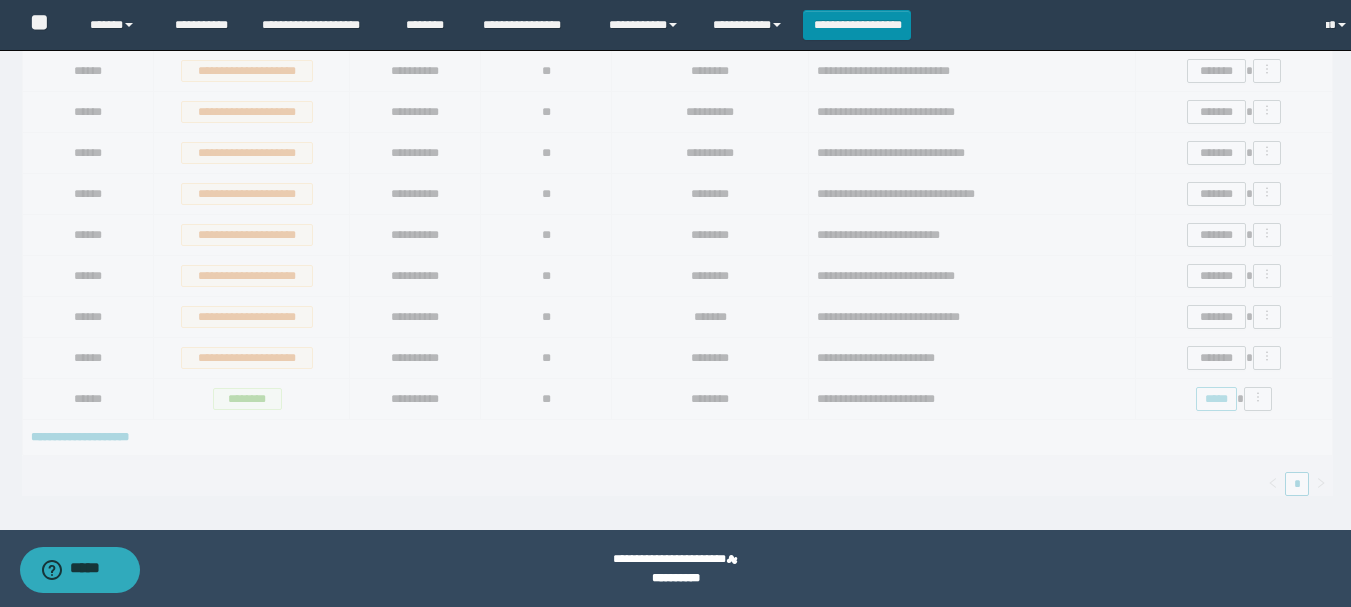 scroll, scrollTop: 0, scrollLeft: 0, axis: both 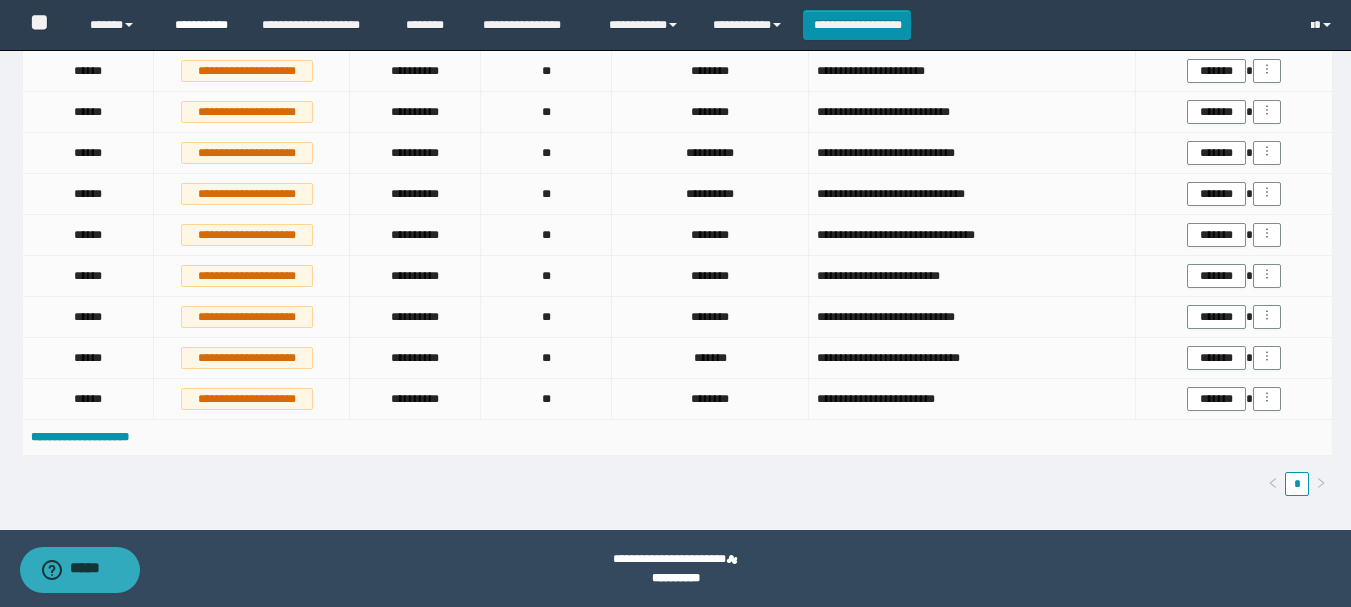 click on "**********" at bounding box center [203, 25] 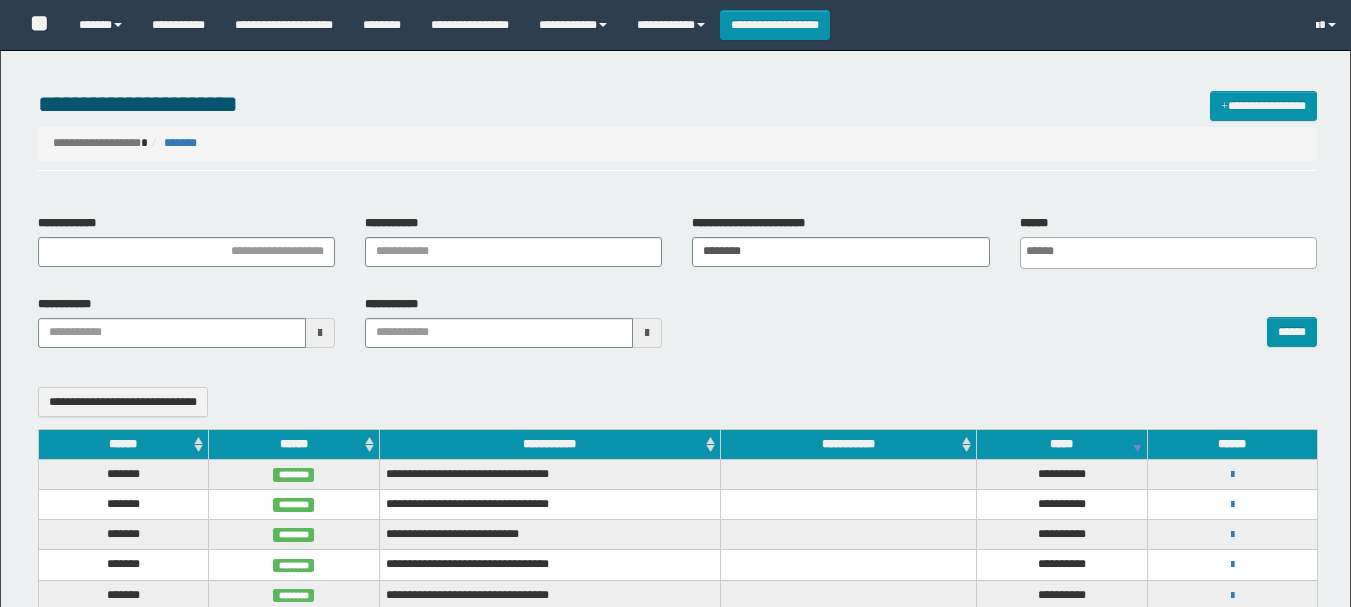 select 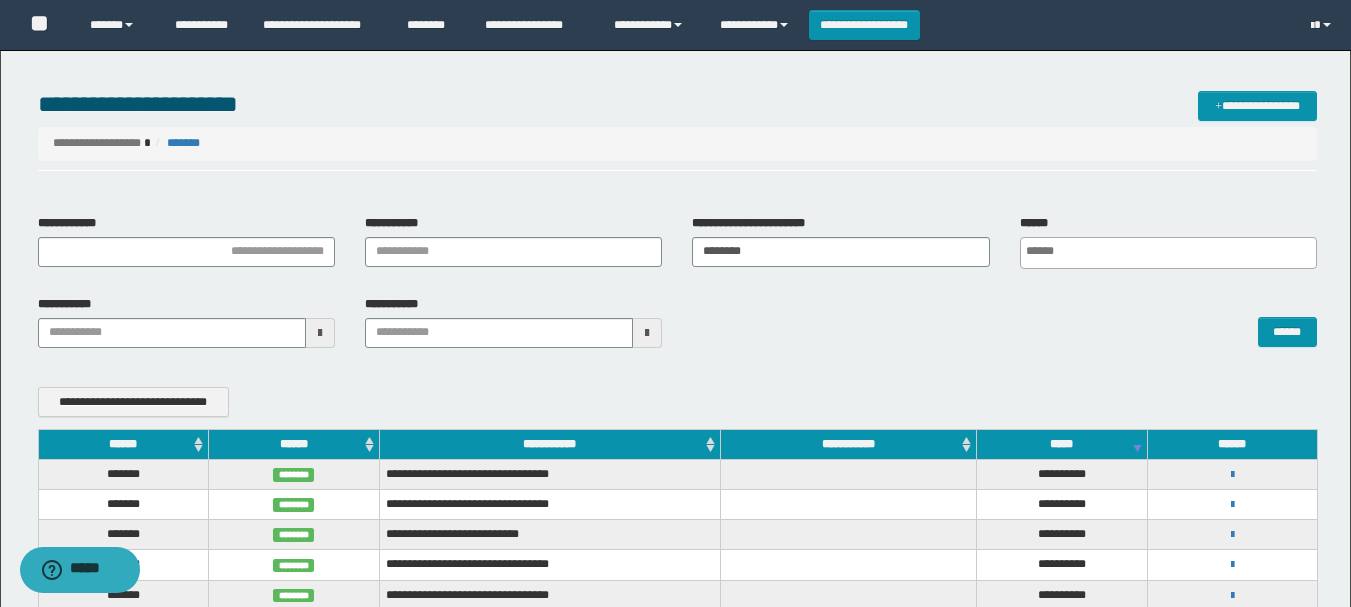 scroll, scrollTop: 0, scrollLeft: 0, axis: both 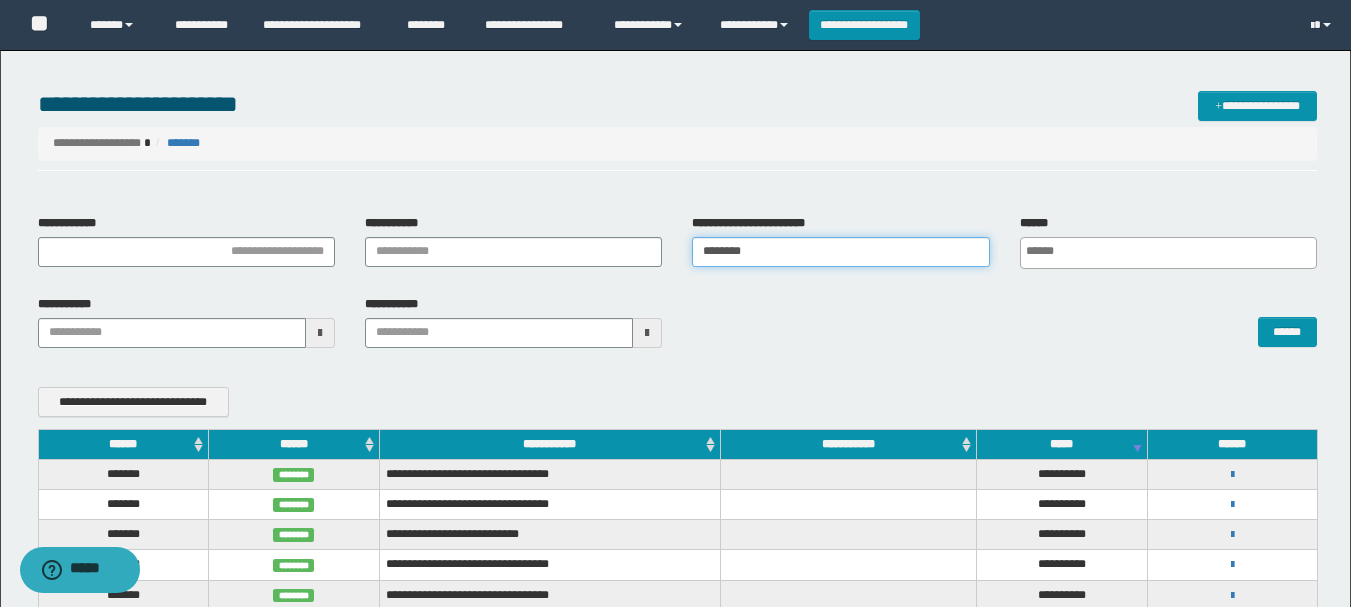 click on "********" at bounding box center [840, 252] 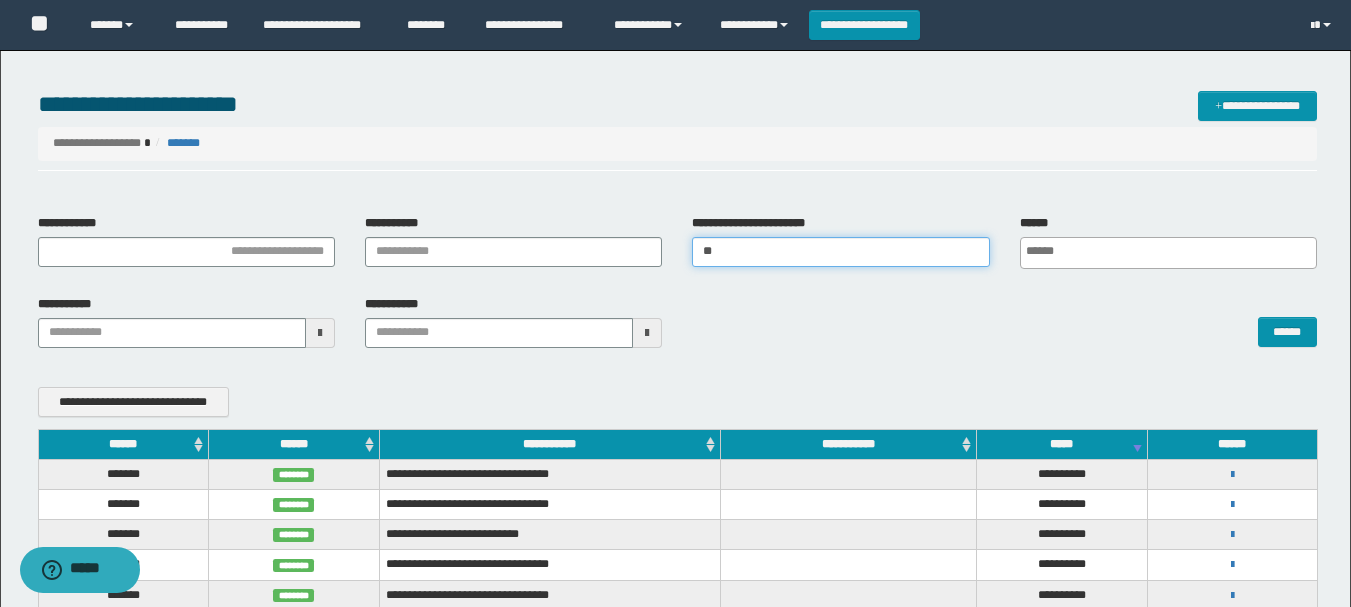 type on "*" 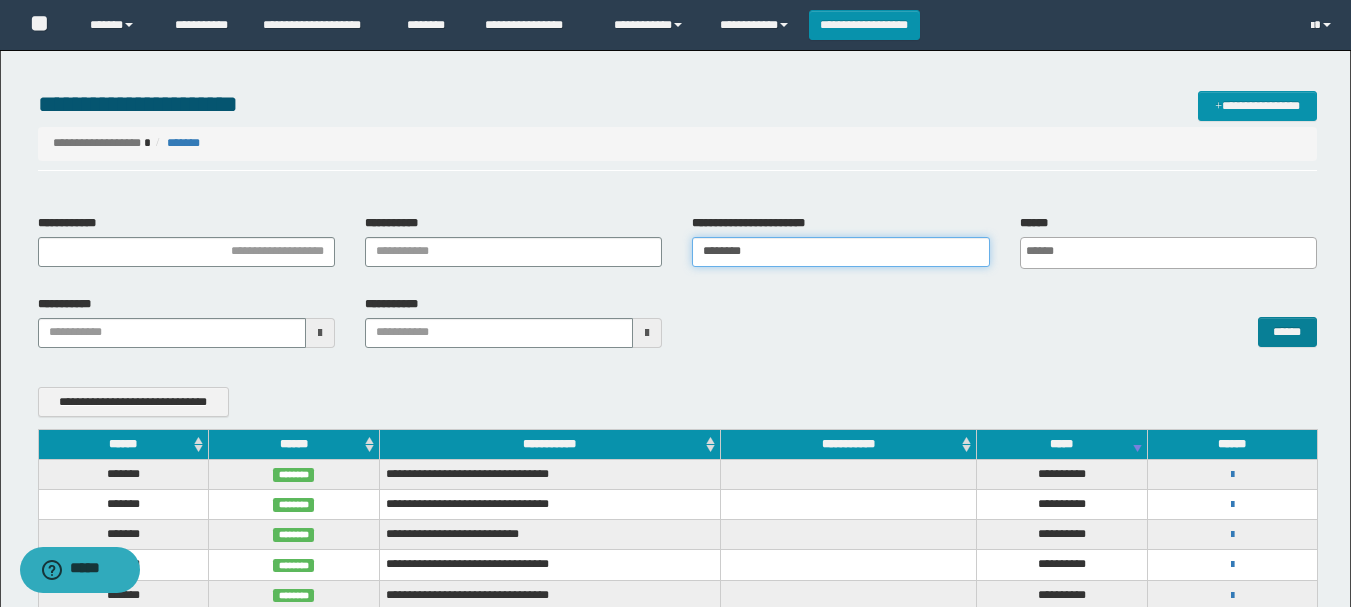 type on "********" 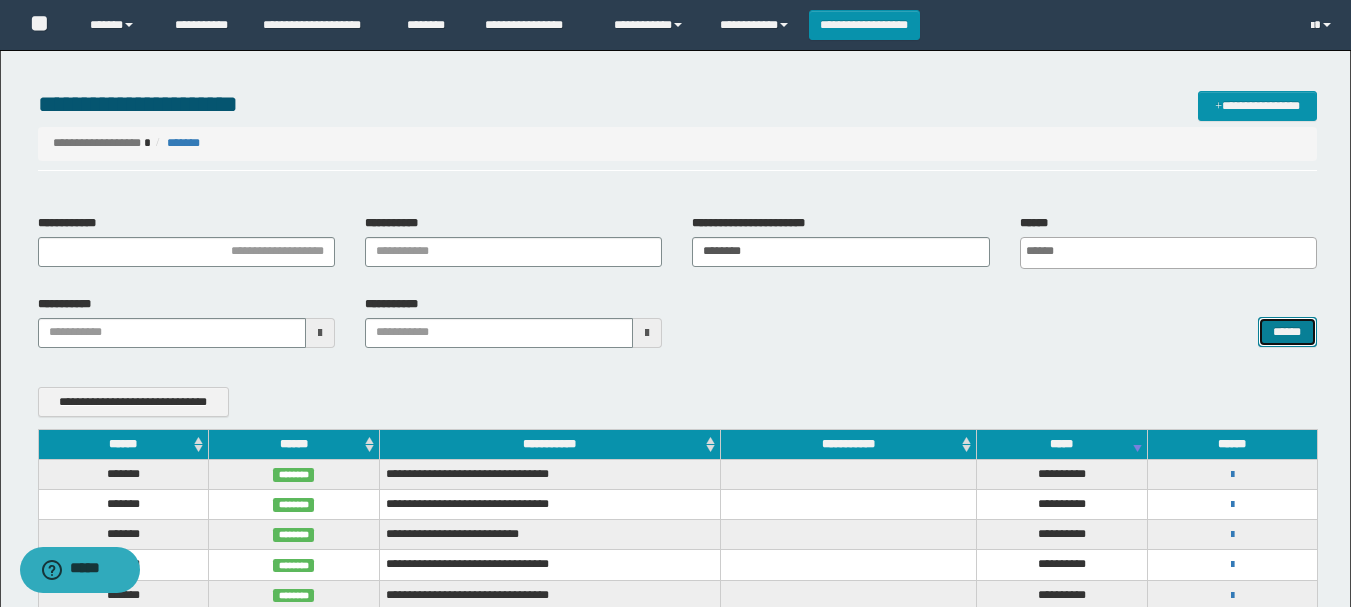 click on "******" at bounding box center [1287, 332] 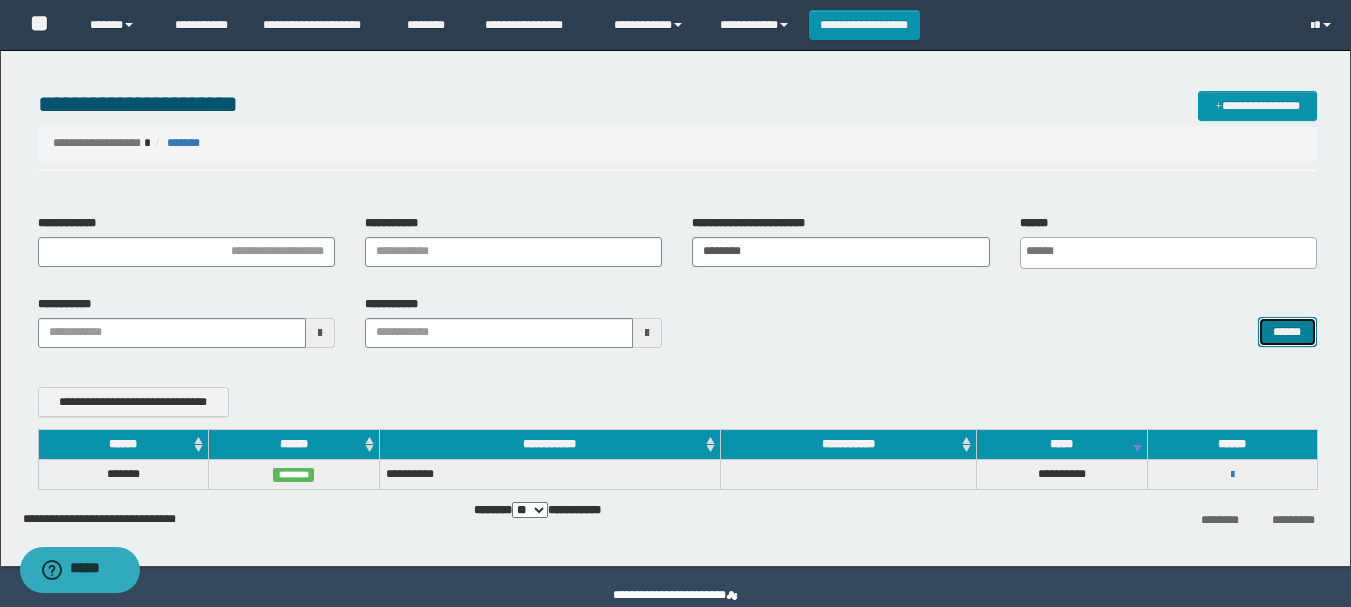 scroll, scrollTop: 35, scrollLeft: 0, axis: vertical 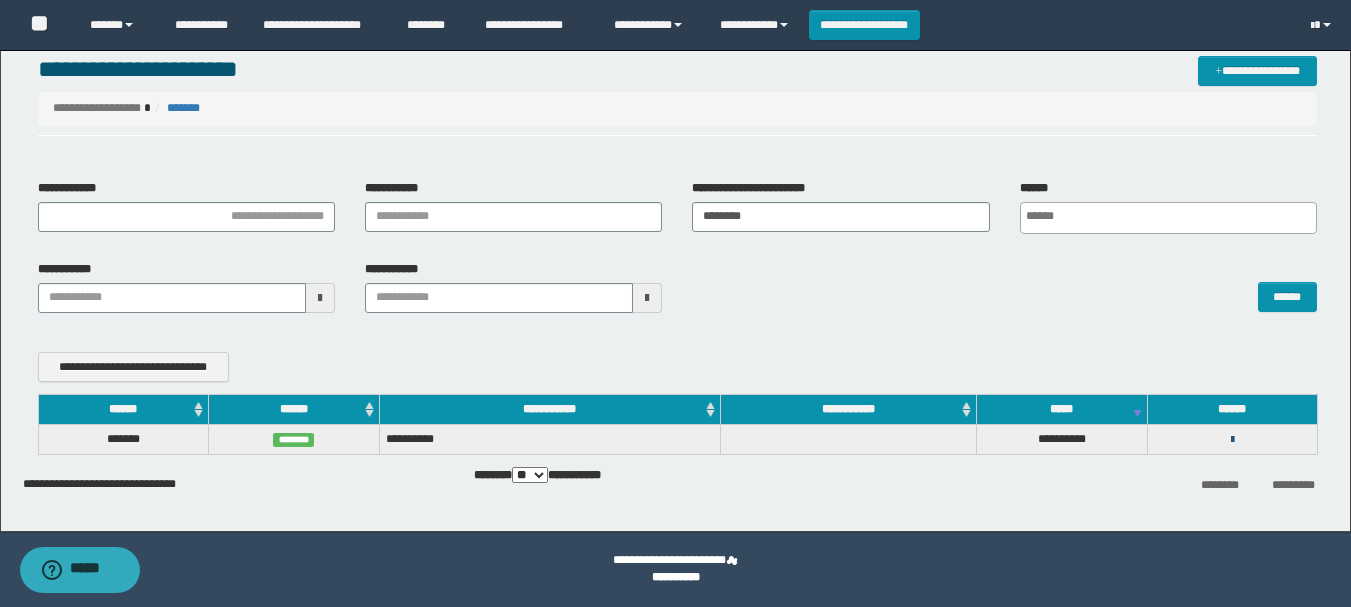 click at bounding box center (1232, 440) 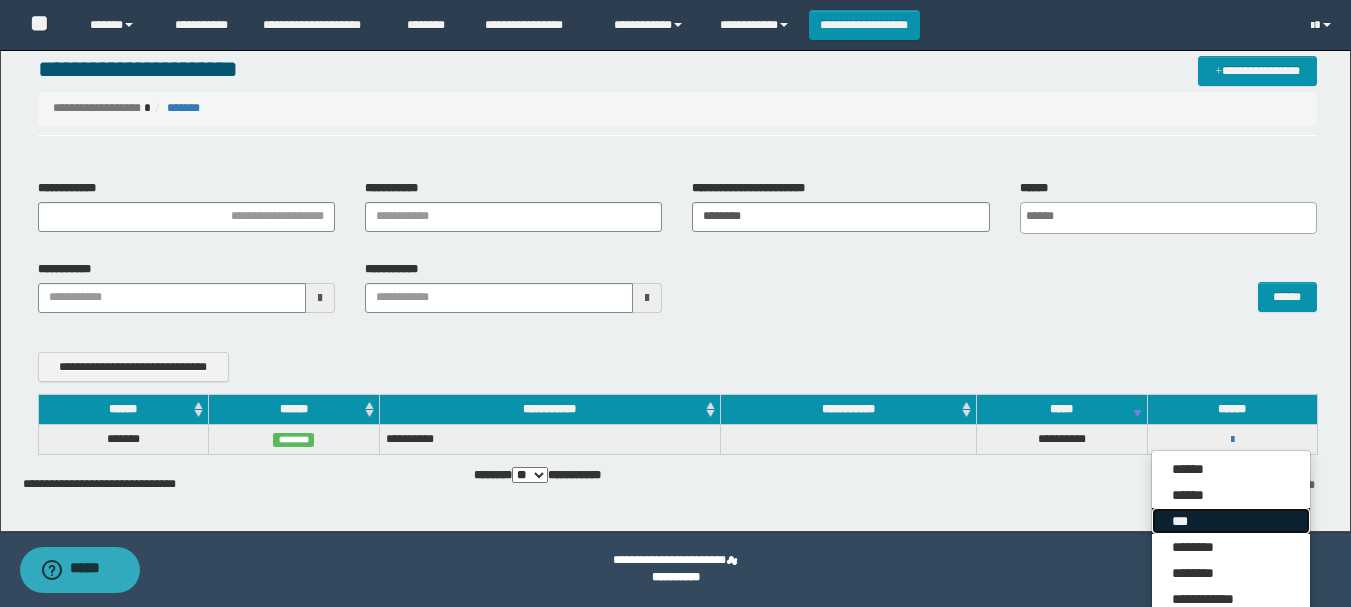 click on "***" at bounding box center [1231, 521] 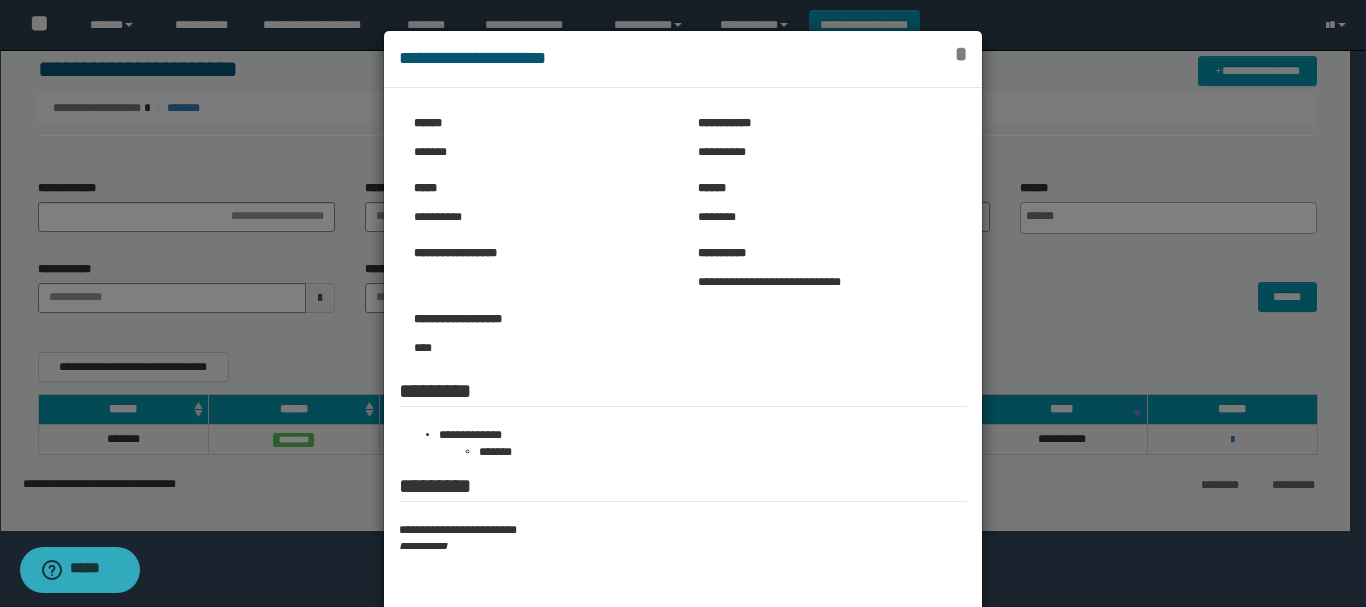 click on "*" at bounding box center (961, 54) 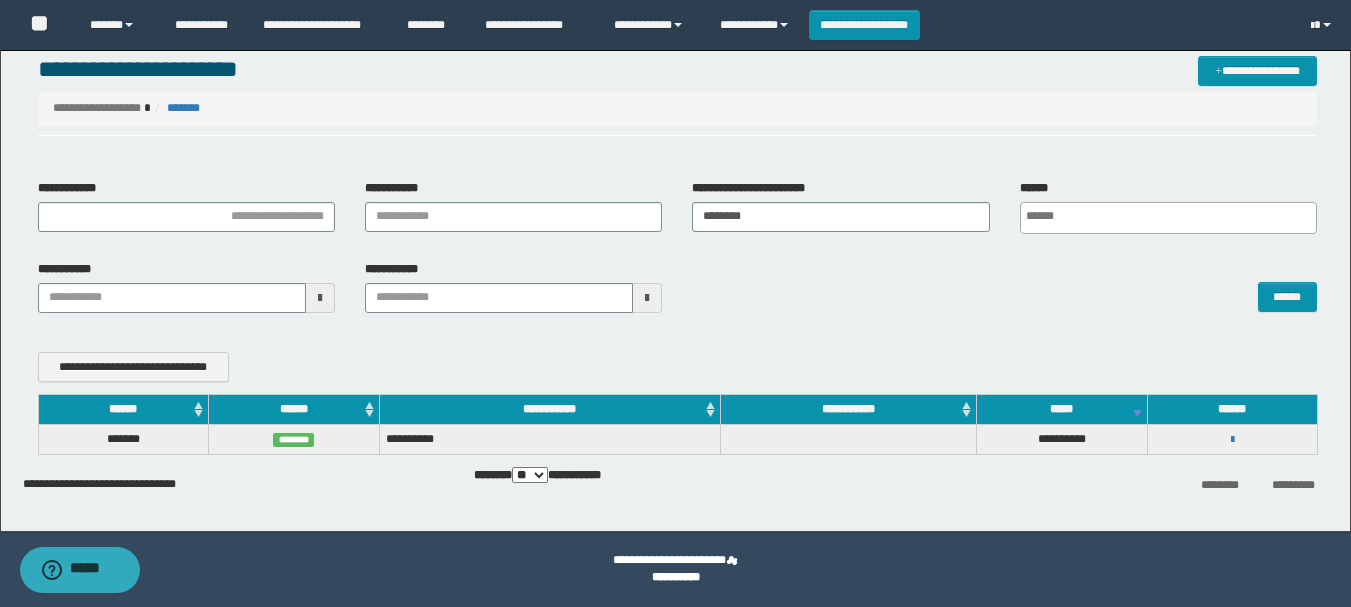 click on "**********" at bounding box center (1232, 439) 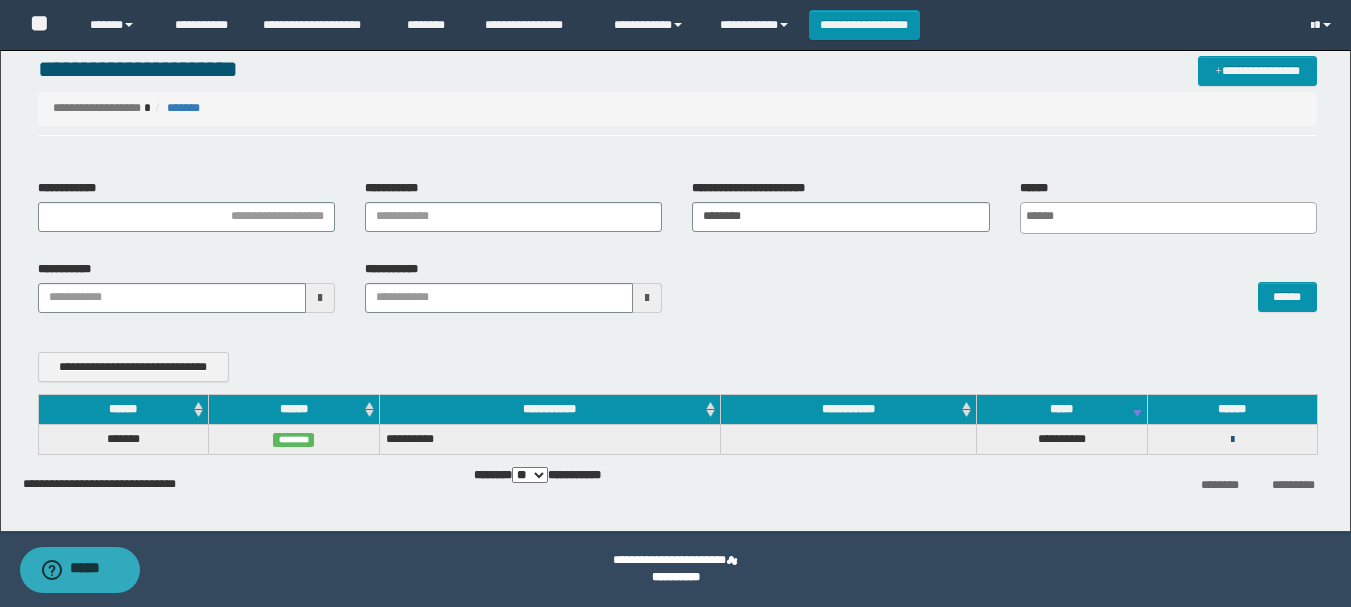click at bounding box center (1232, 440) 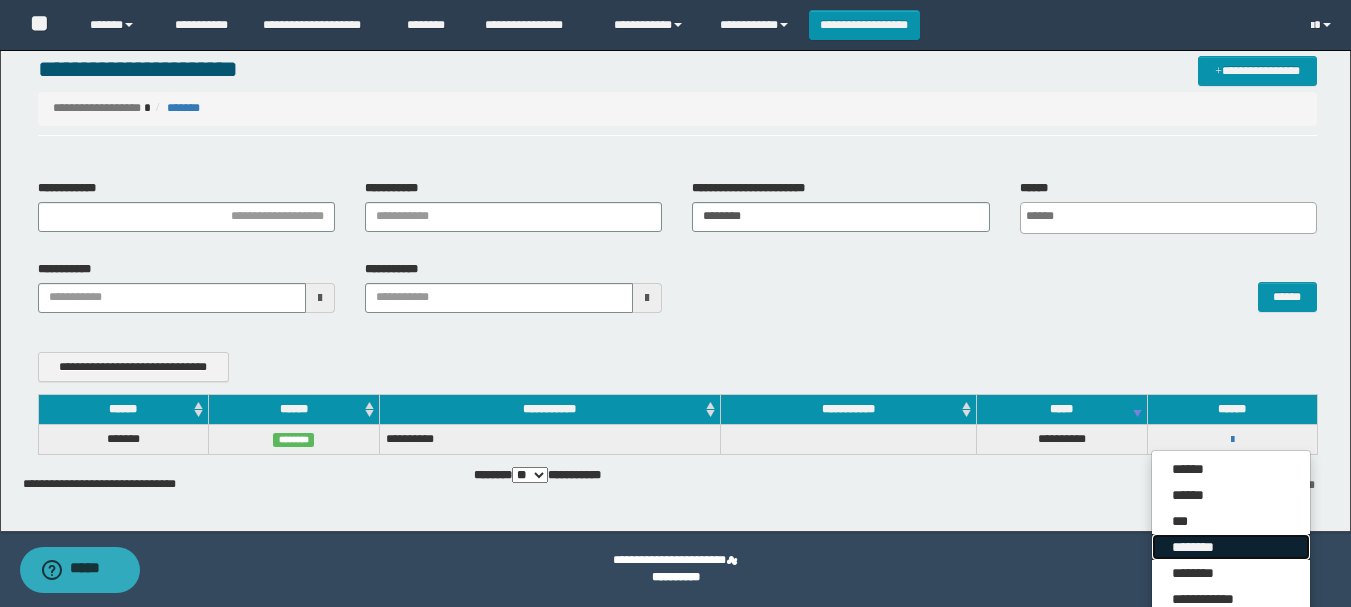 click on "********" at bounding box center [1231, 547] 